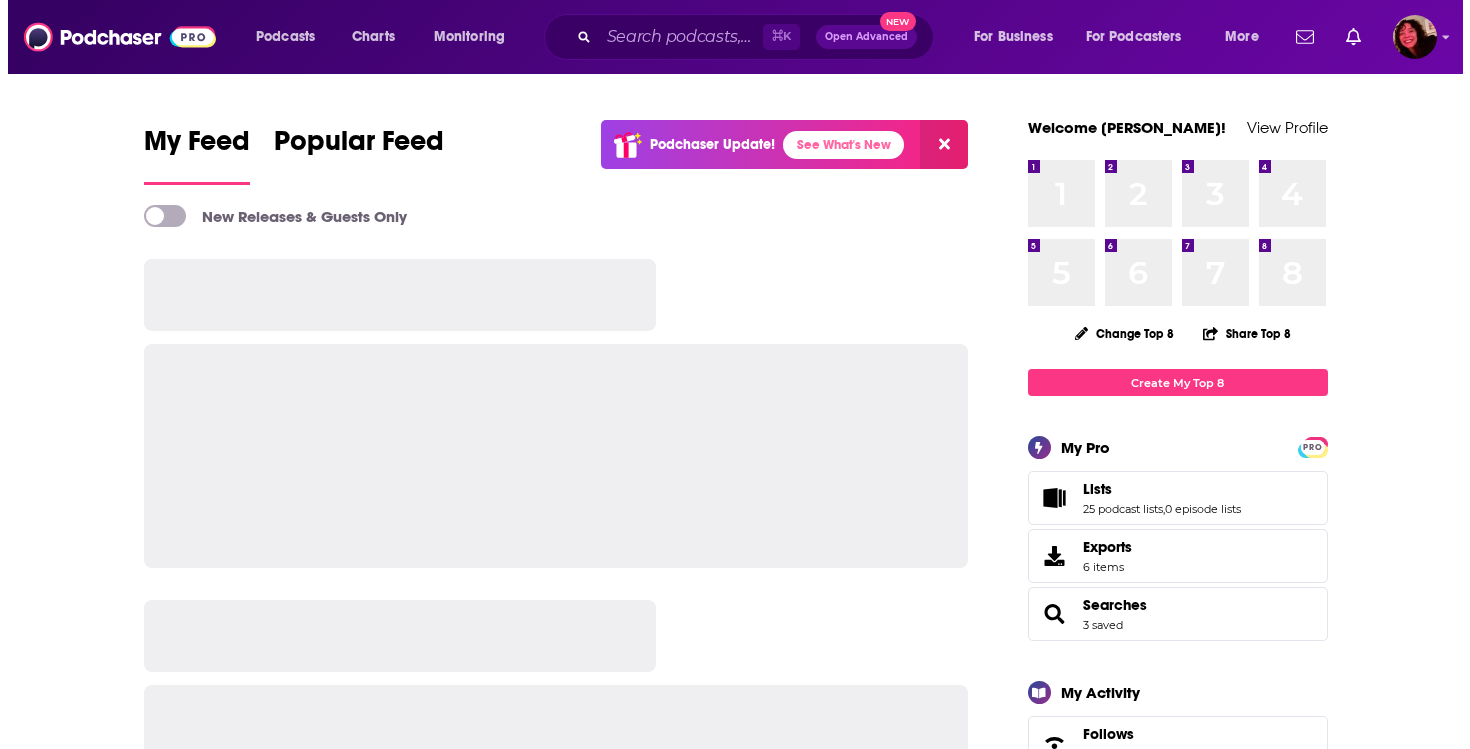 scroll, scrollTop: 0, scrollLeft: 0, axis: both 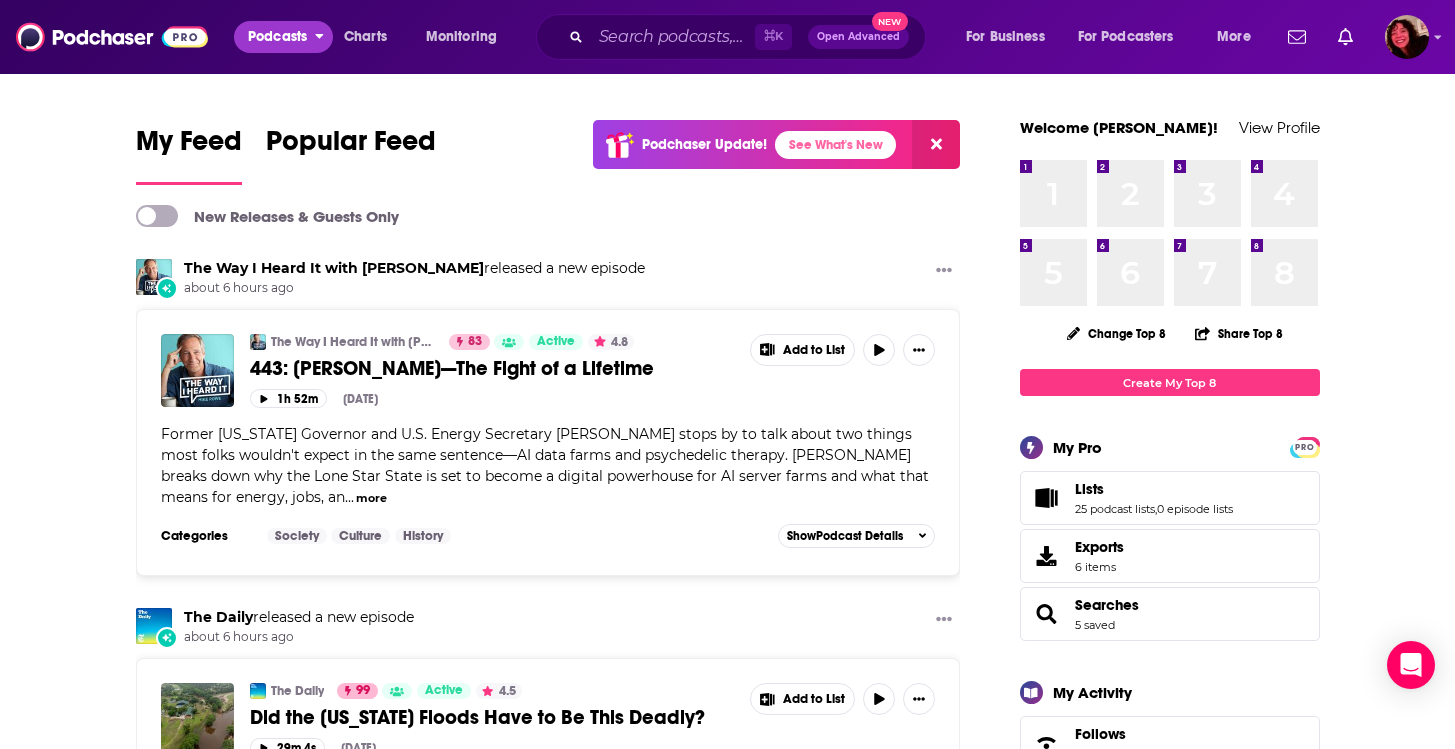 click on "Podcasts" at bounding box center [283, 37] 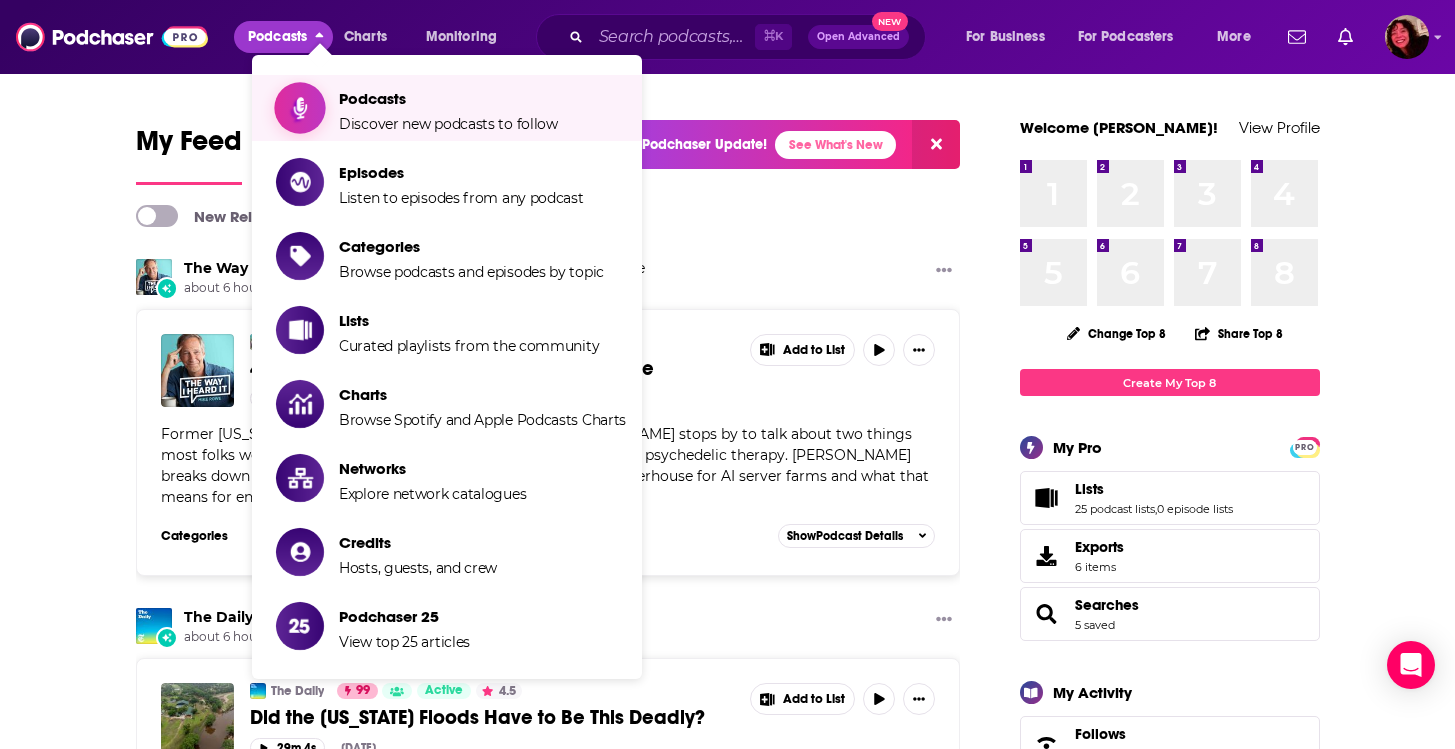 click on "Podcasts Discover new podcasts to follow" at bounding box center (448, 108) 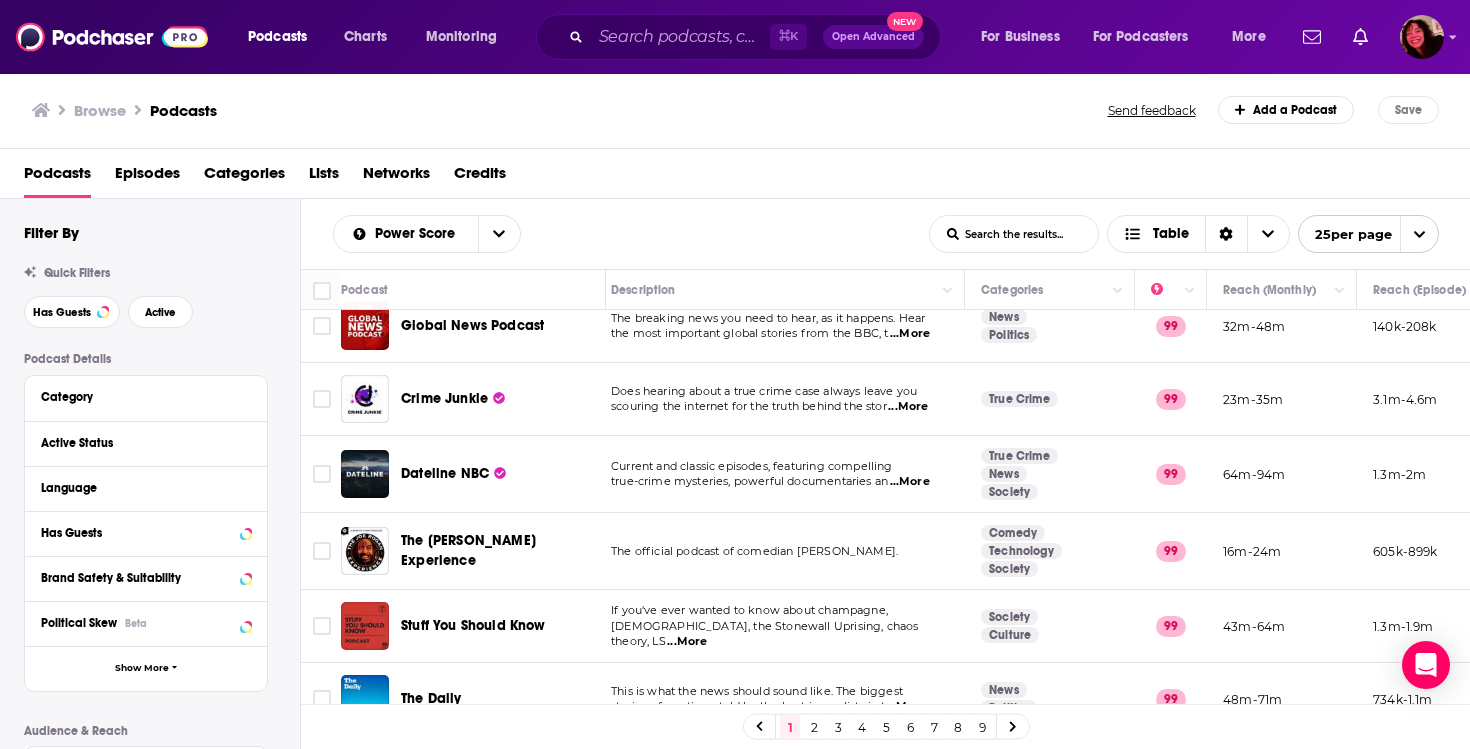 scroll, scrollTop: 20, scrollLeft: 16, axis: both 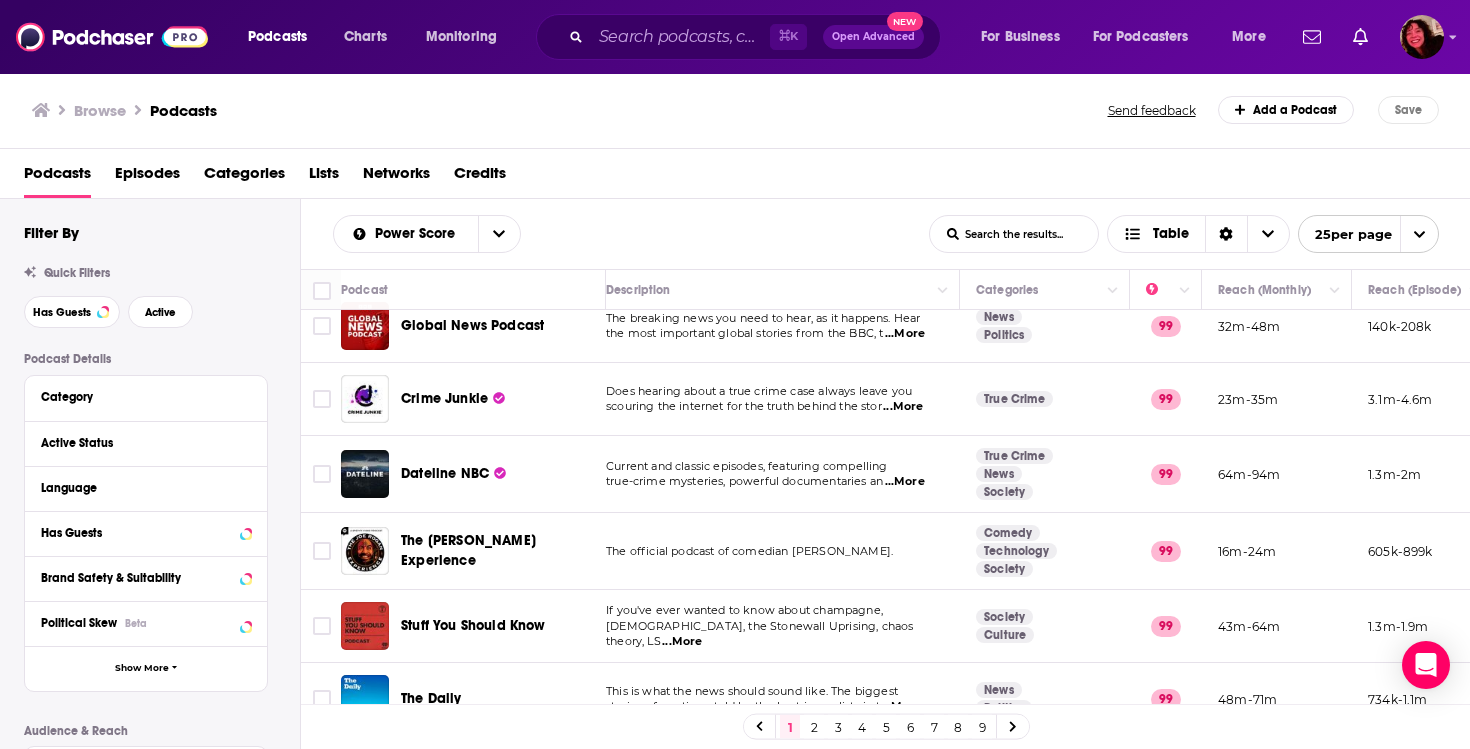 click on "Power Score List Search Input Search the results... Table List Search Input Search the results... Table 25  per page" at bounding box center (886, 234) 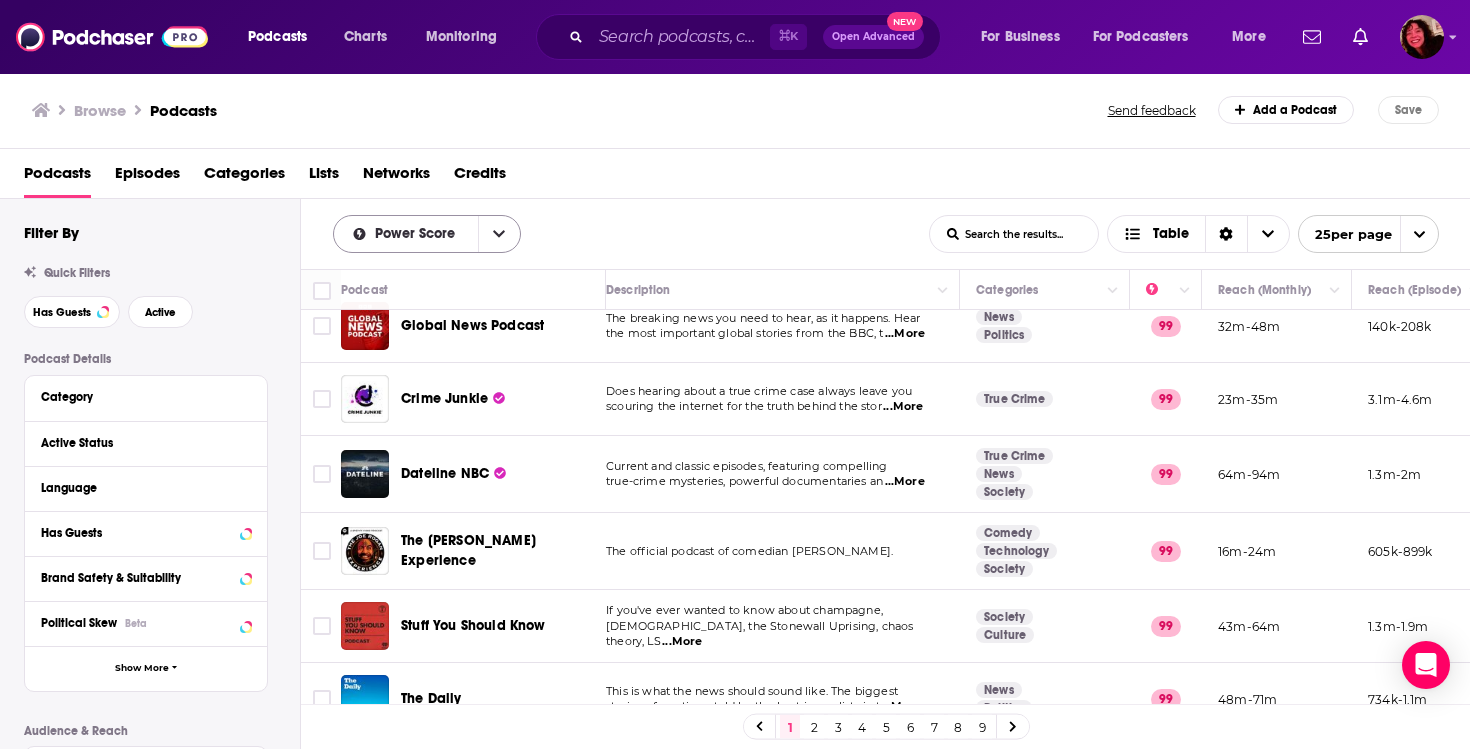 click at bounding box center (499, 234) 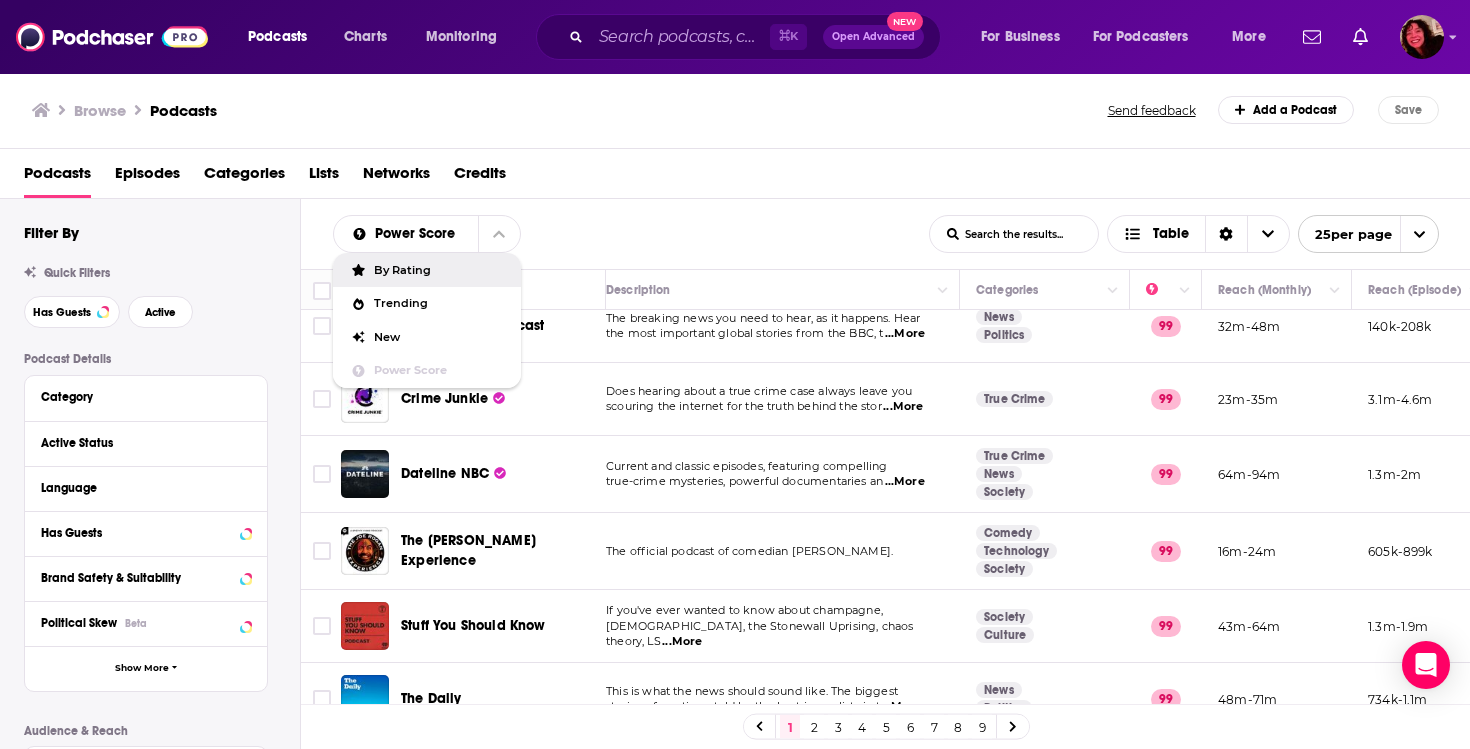 click on "By Rating" at bounding box center (427, 270) 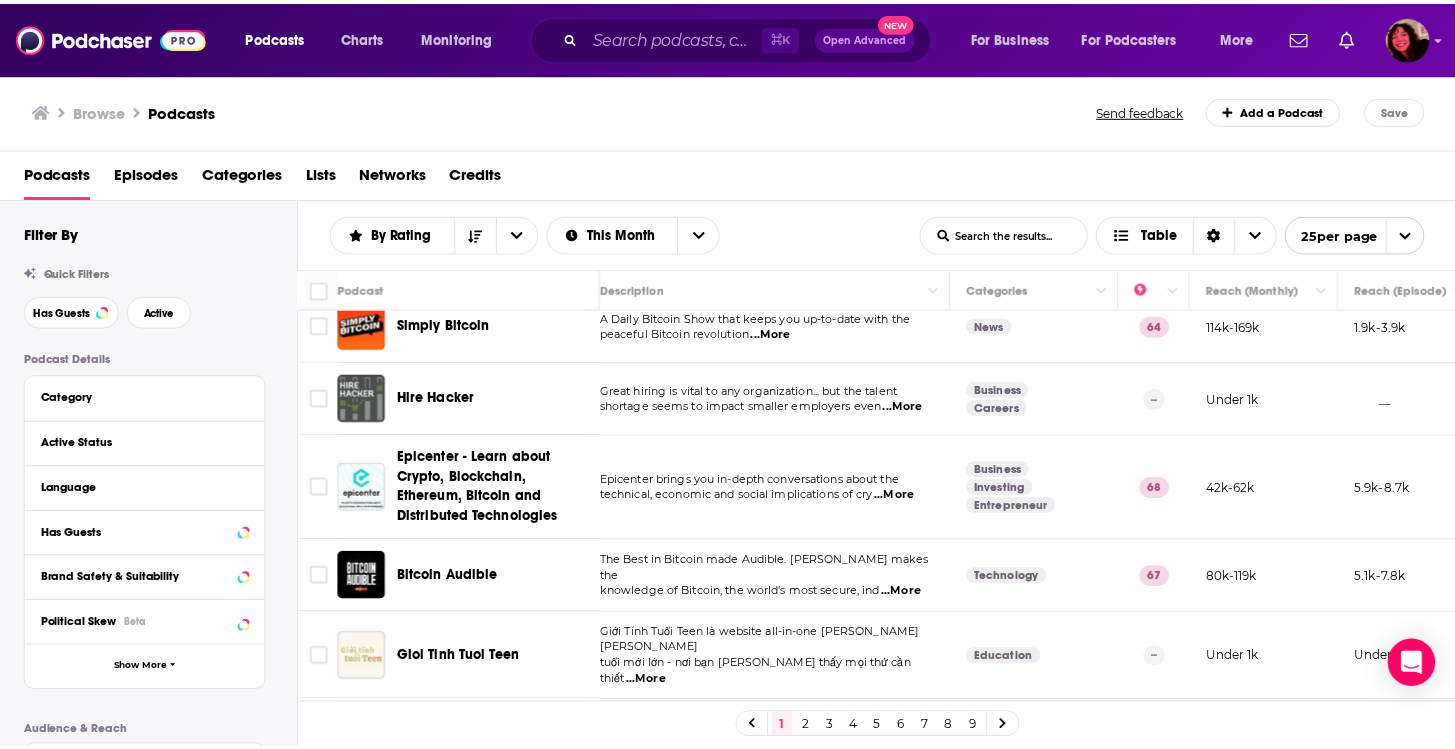 scroll, scrollTop: 0, scrollLeft: 16, axis: horizontal 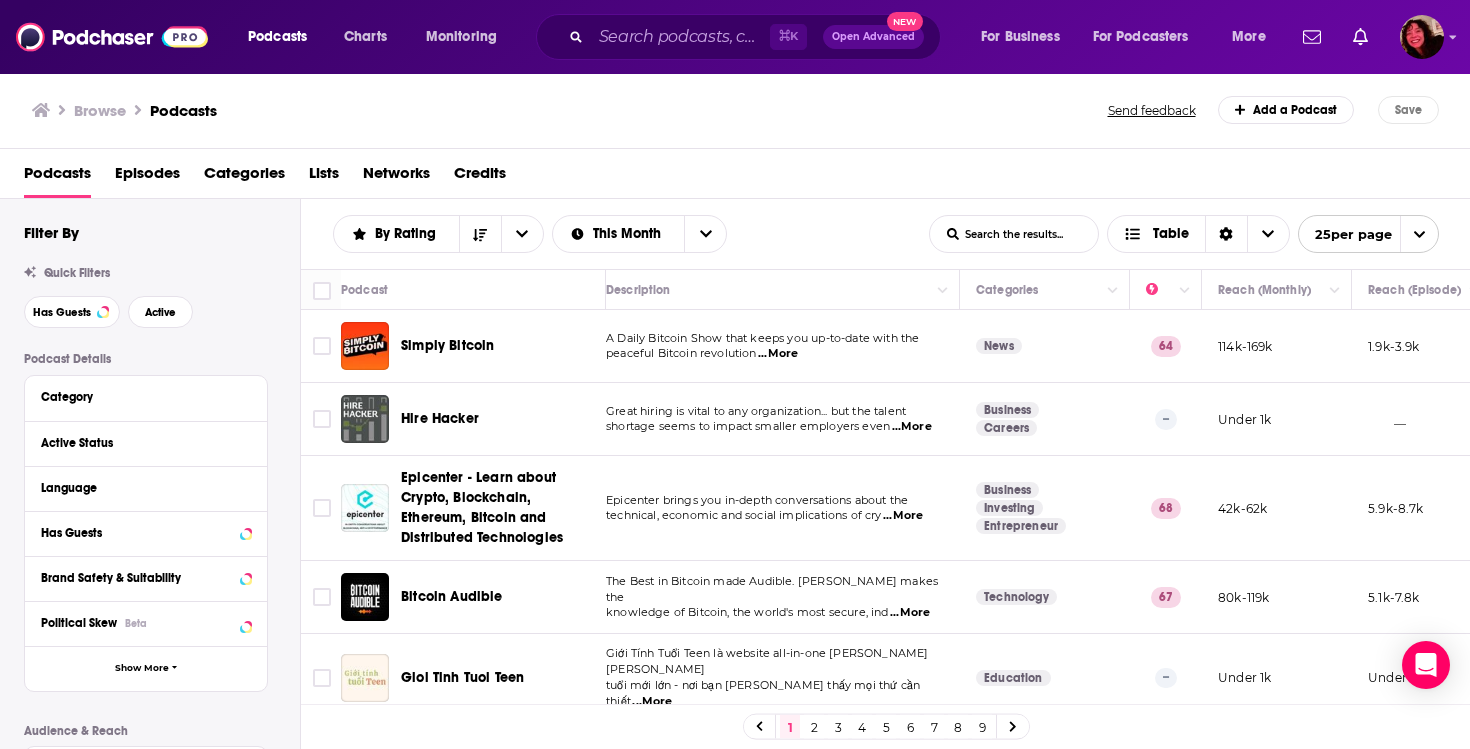 click on "Podcasts Charts Monitoring ⌘  K Open Advanced New For Business For Podcasters More" at bounding box center [759, 37] 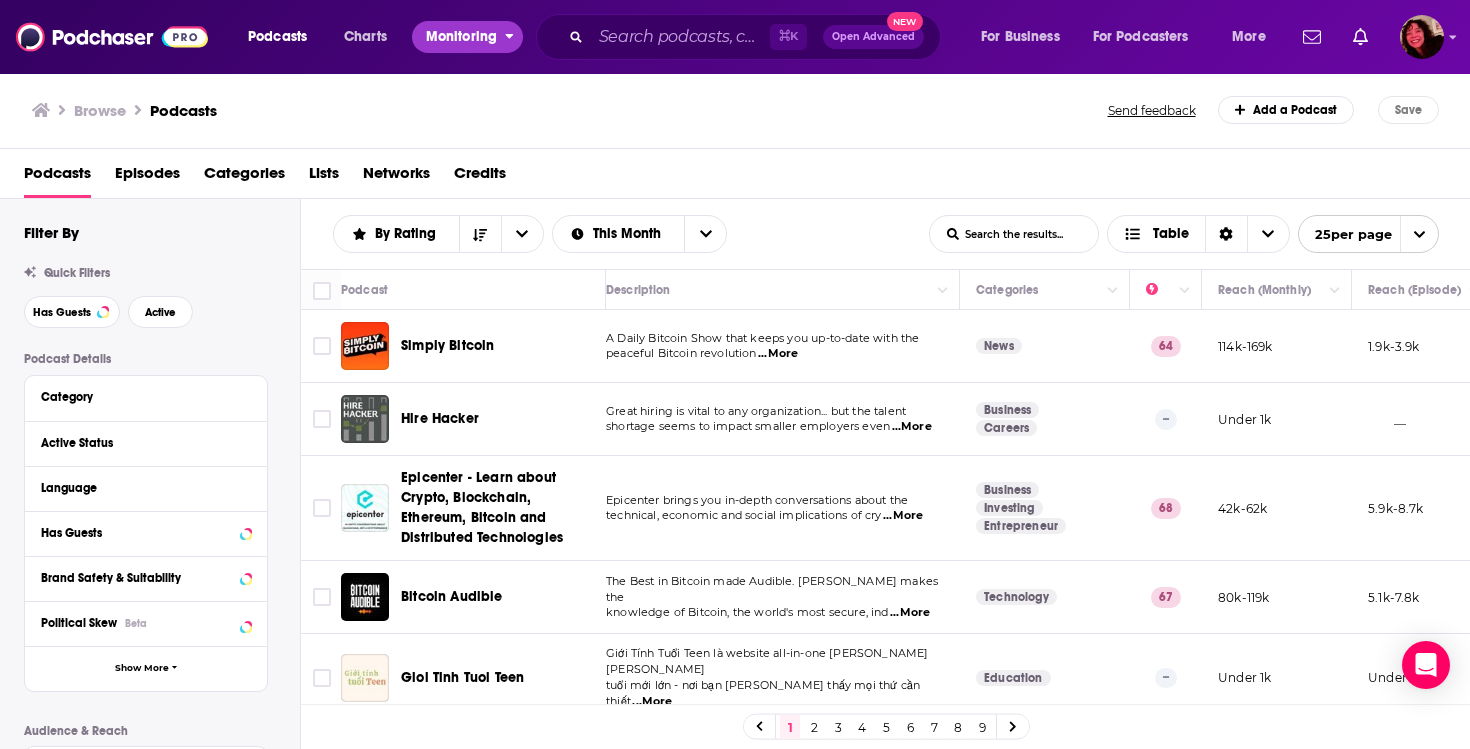 click on "Monitoring" at bounding box center [461, 37] 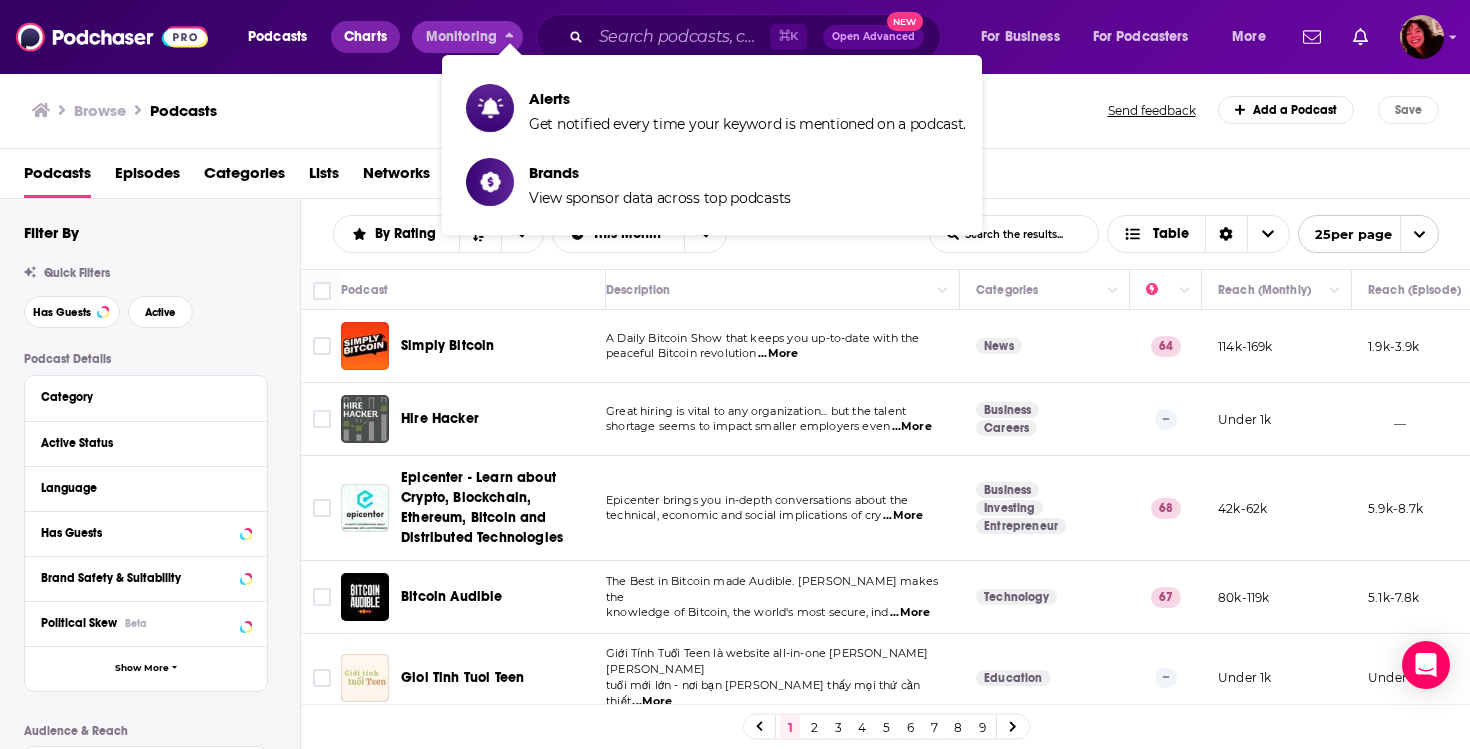 click on "Charts" at bounding box center [365, 37] 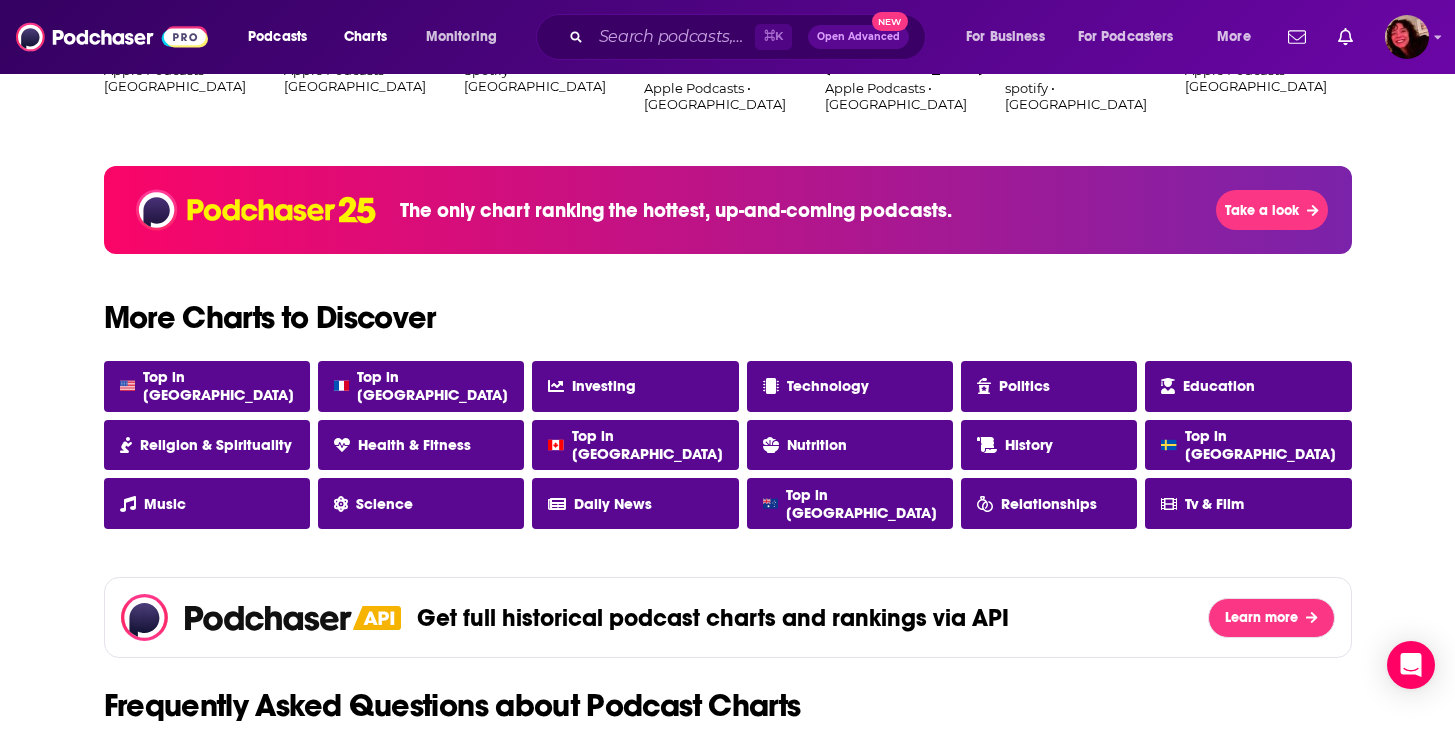 scroll, scrollTop: 1688, scrollLeft: 0, axis: vertical 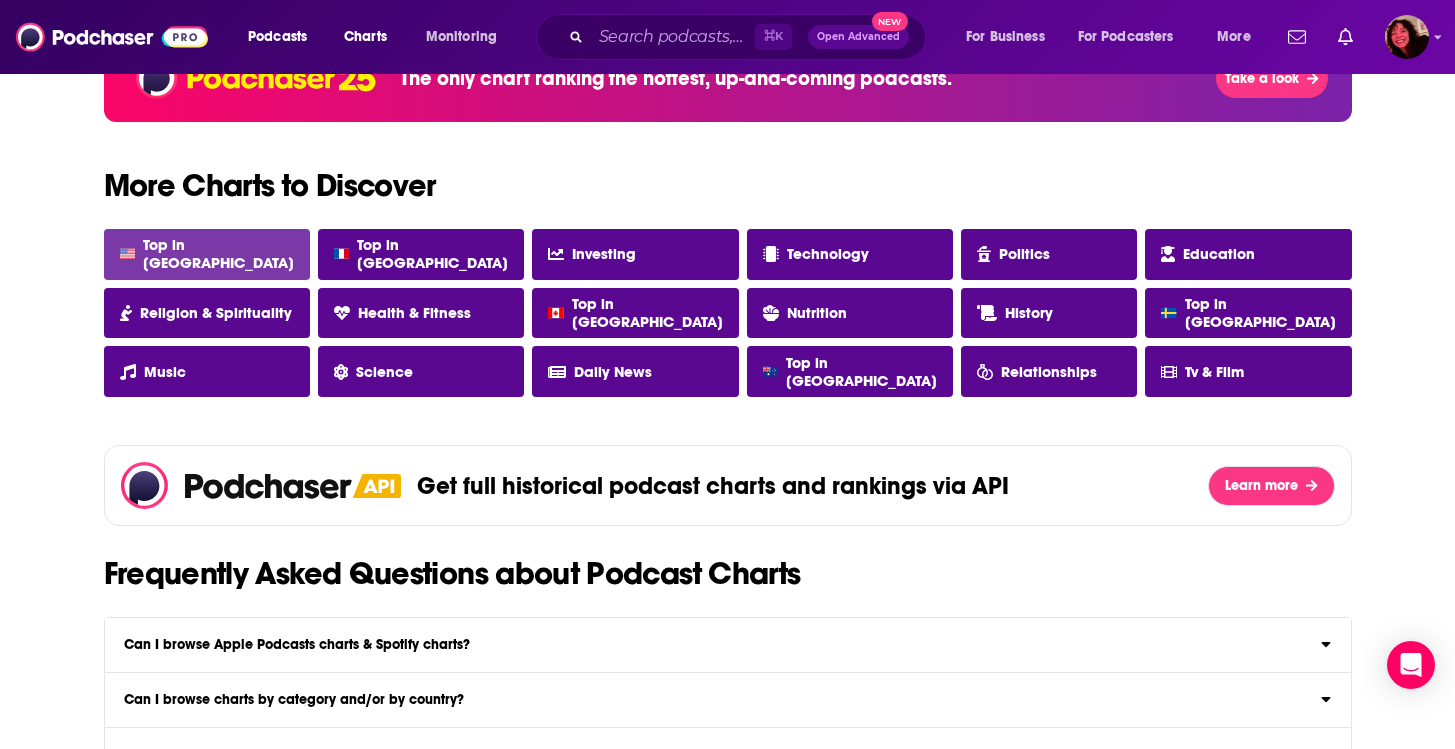 click on "Top in [GEOGRAPHIC_DATA]" at bounding box center [207, 254] 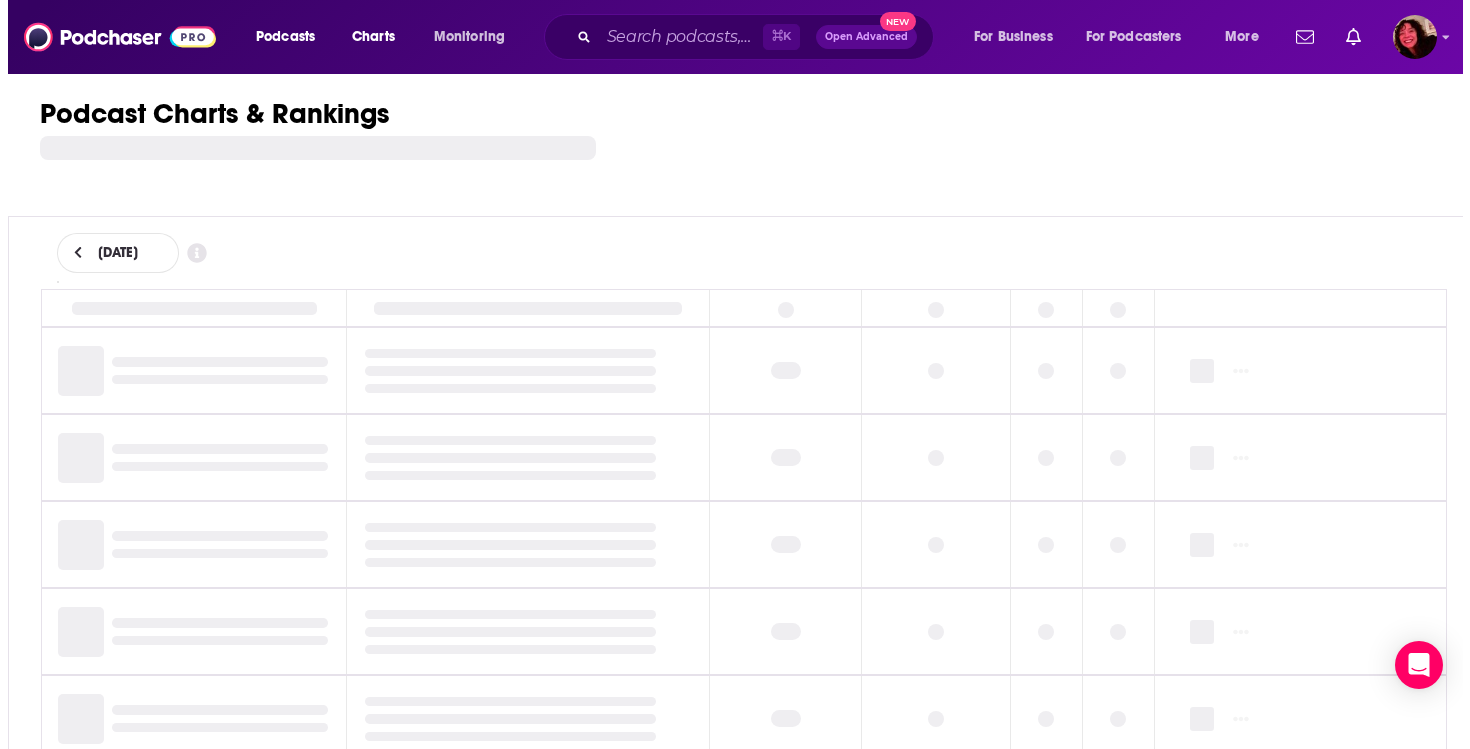scroll, scrollTop: 0, scrollLeft: 0, axis: both 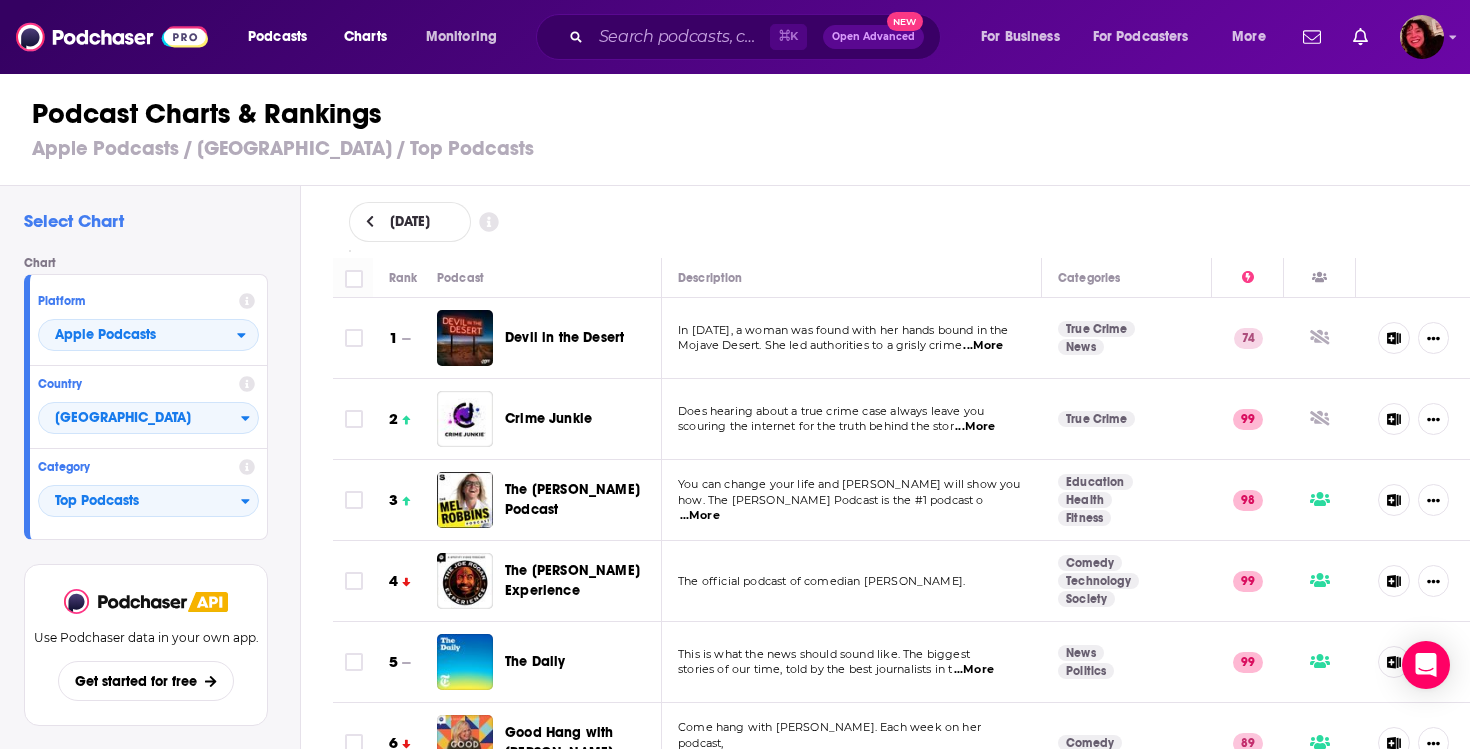 click on "Open Advanced New" at bounding box center [873, 37] 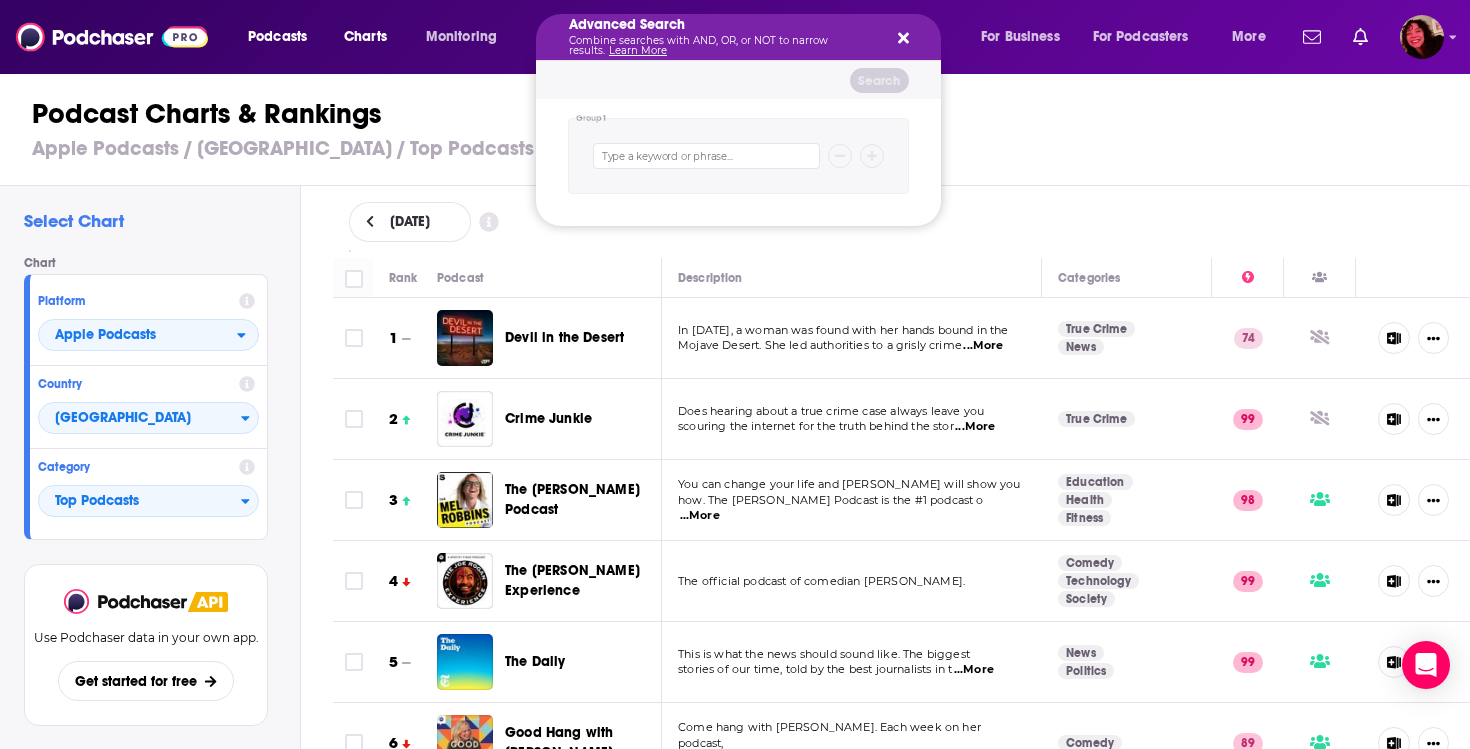 click 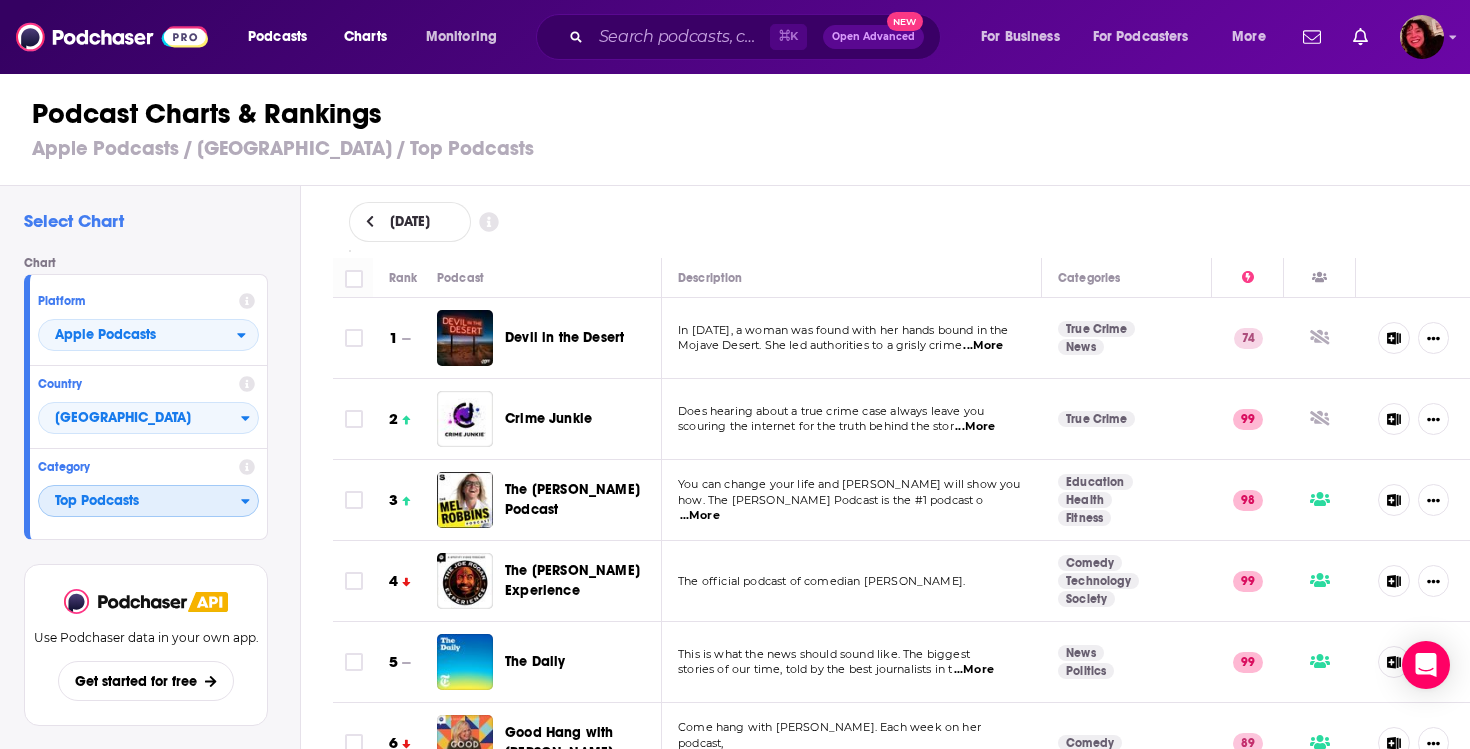 click on "Top Podcasts" at bounding box center [140, 502] 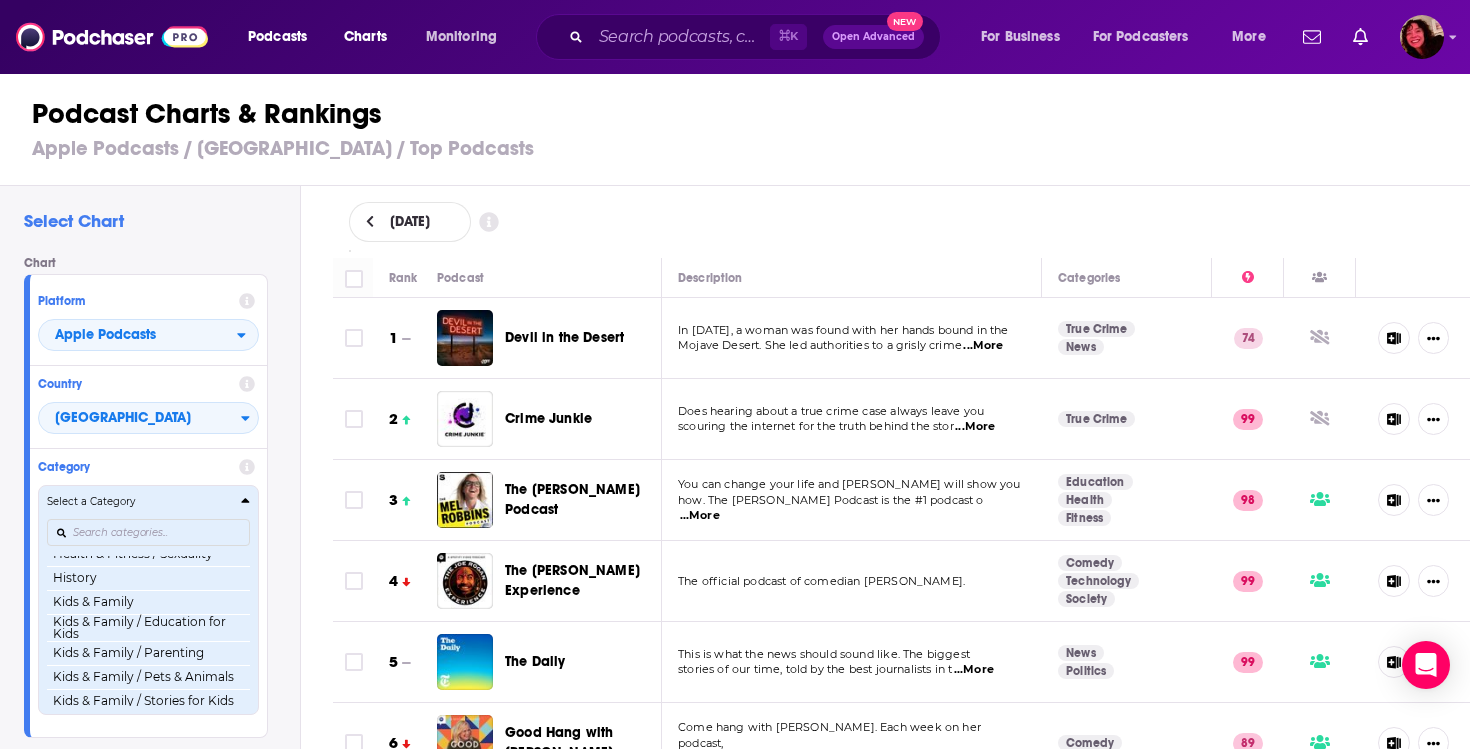 scroll, scrollTop: 860, scrollLeft: 0, axis: vertical 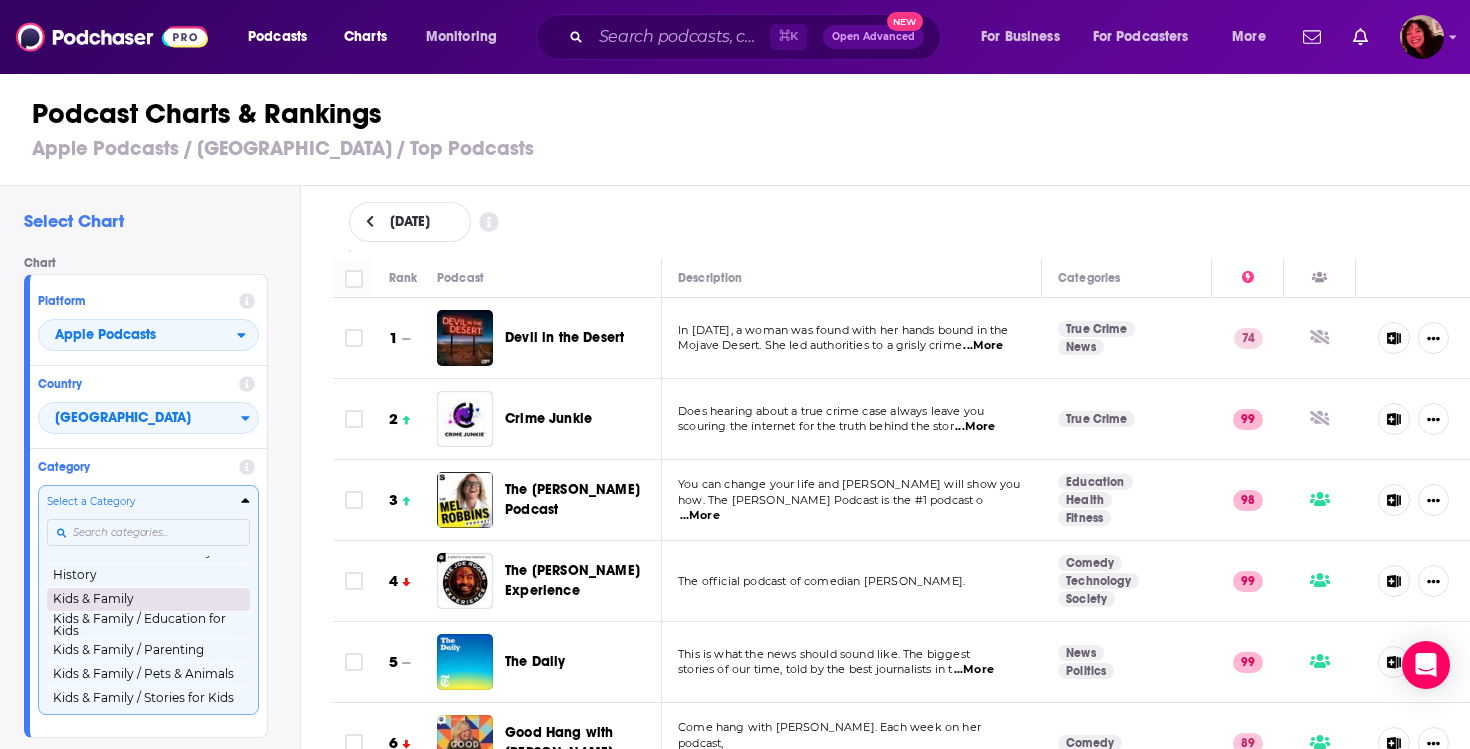 click on "Kids & Family" at bounding box center (148, 599) 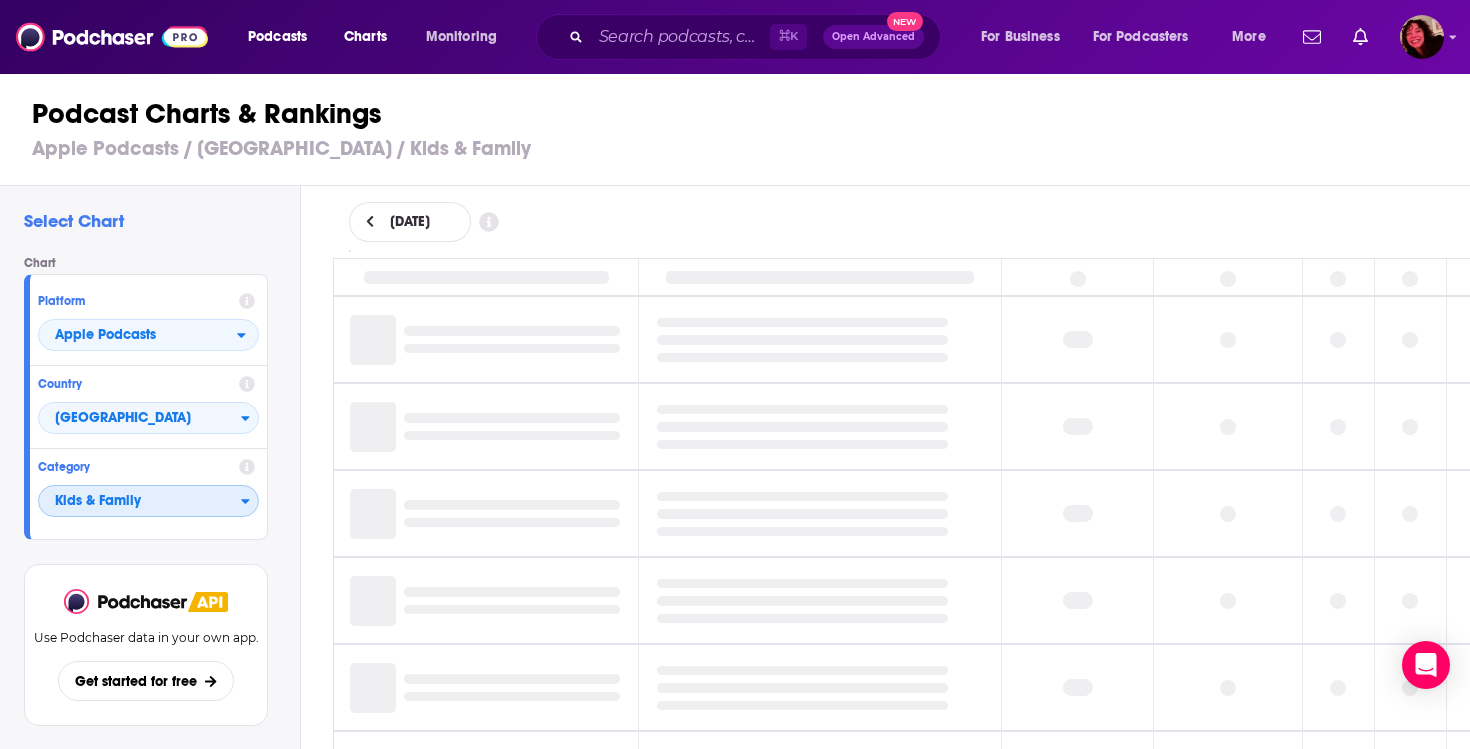 click on "Kids & Family" at bounding box center (140, 502) 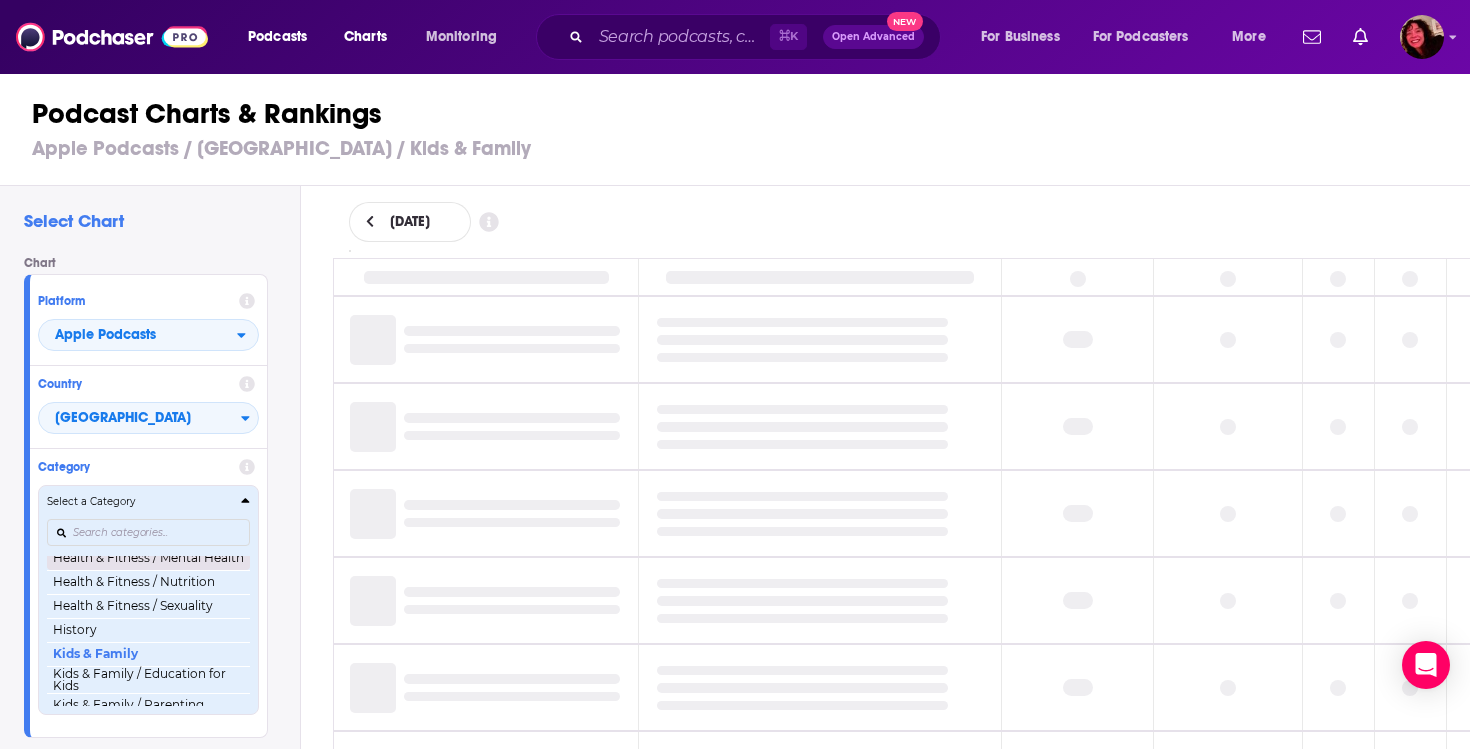 scroll, scrollTop: 825, scrollLeft: 0, axis: vertical 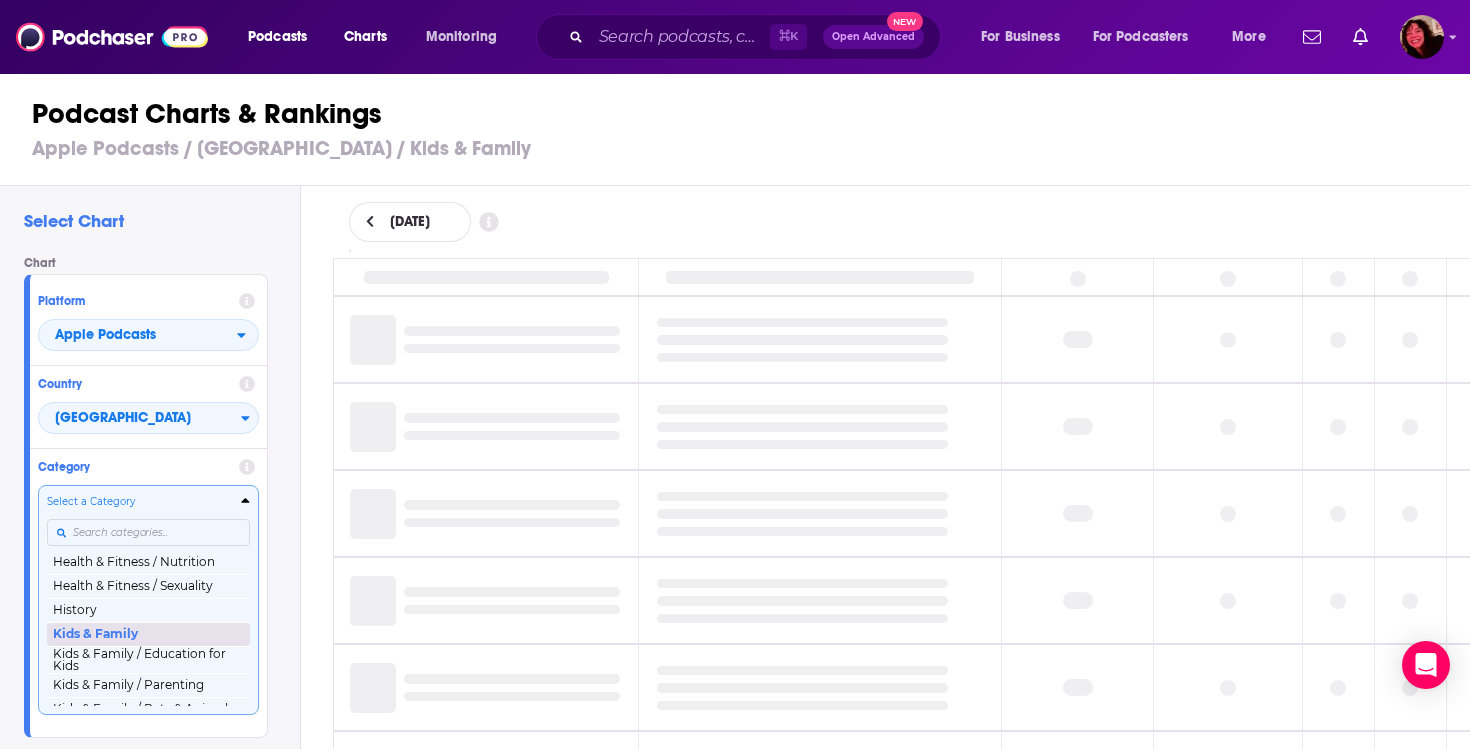 click on "Kids & Family" at bounding box center [148, 634] 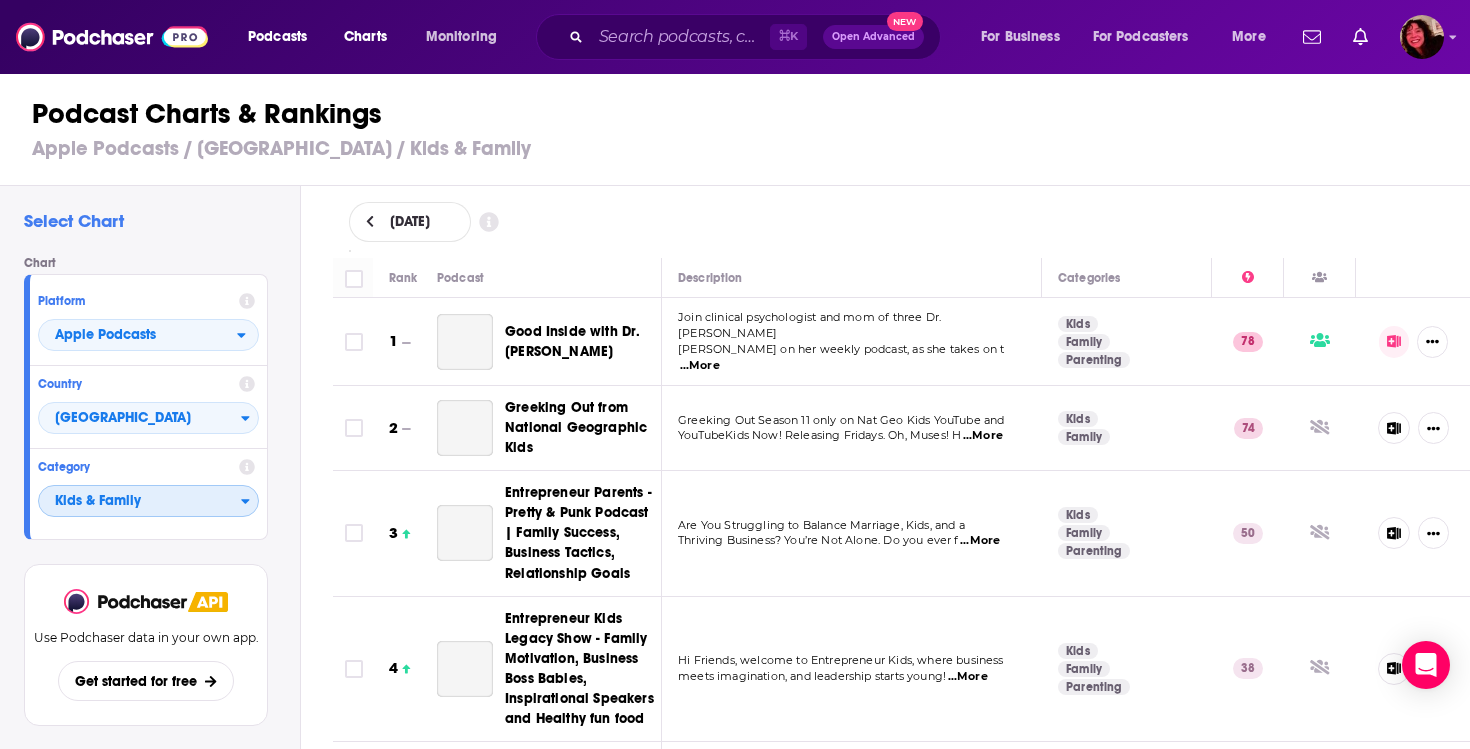 click on "Kids & Family" at bounding box center (140, 502) 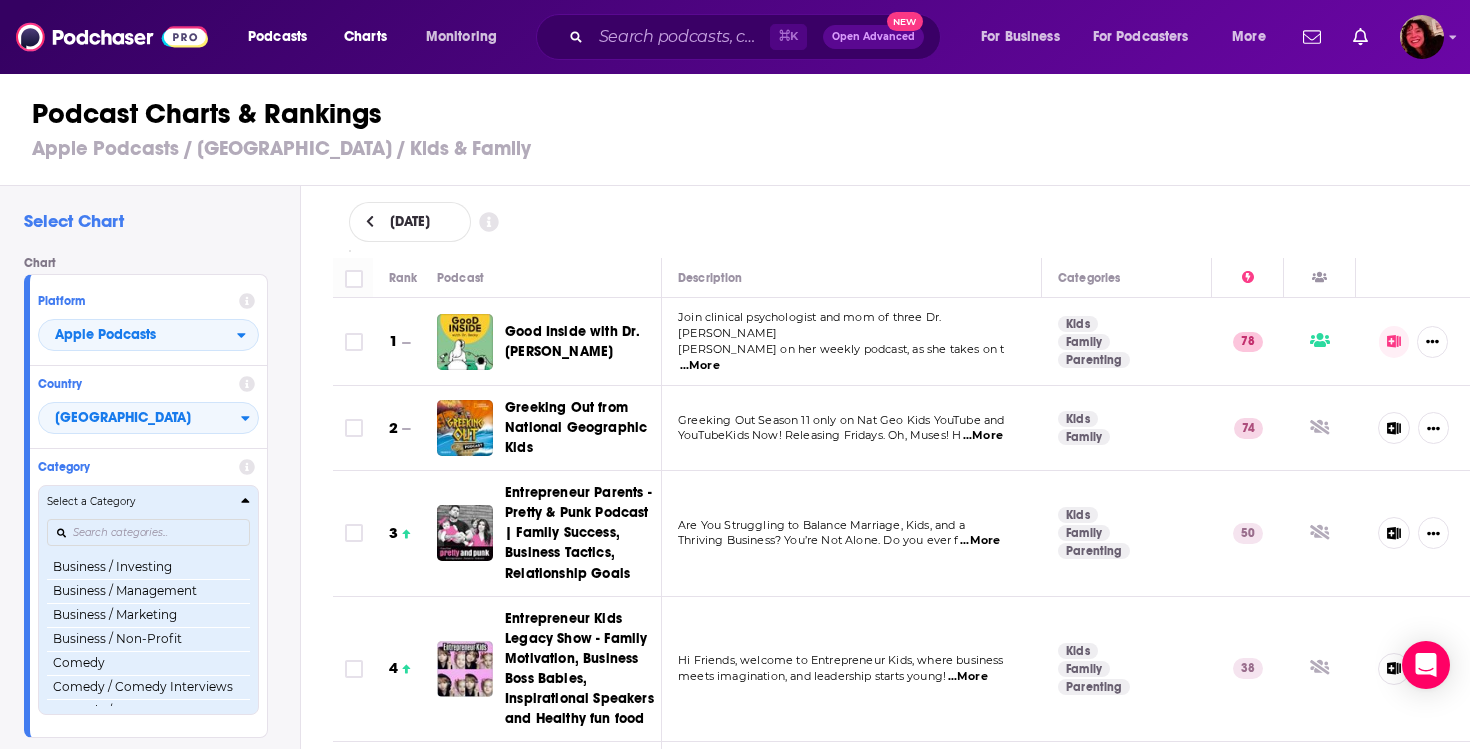 click at bounding box center (148, 533) 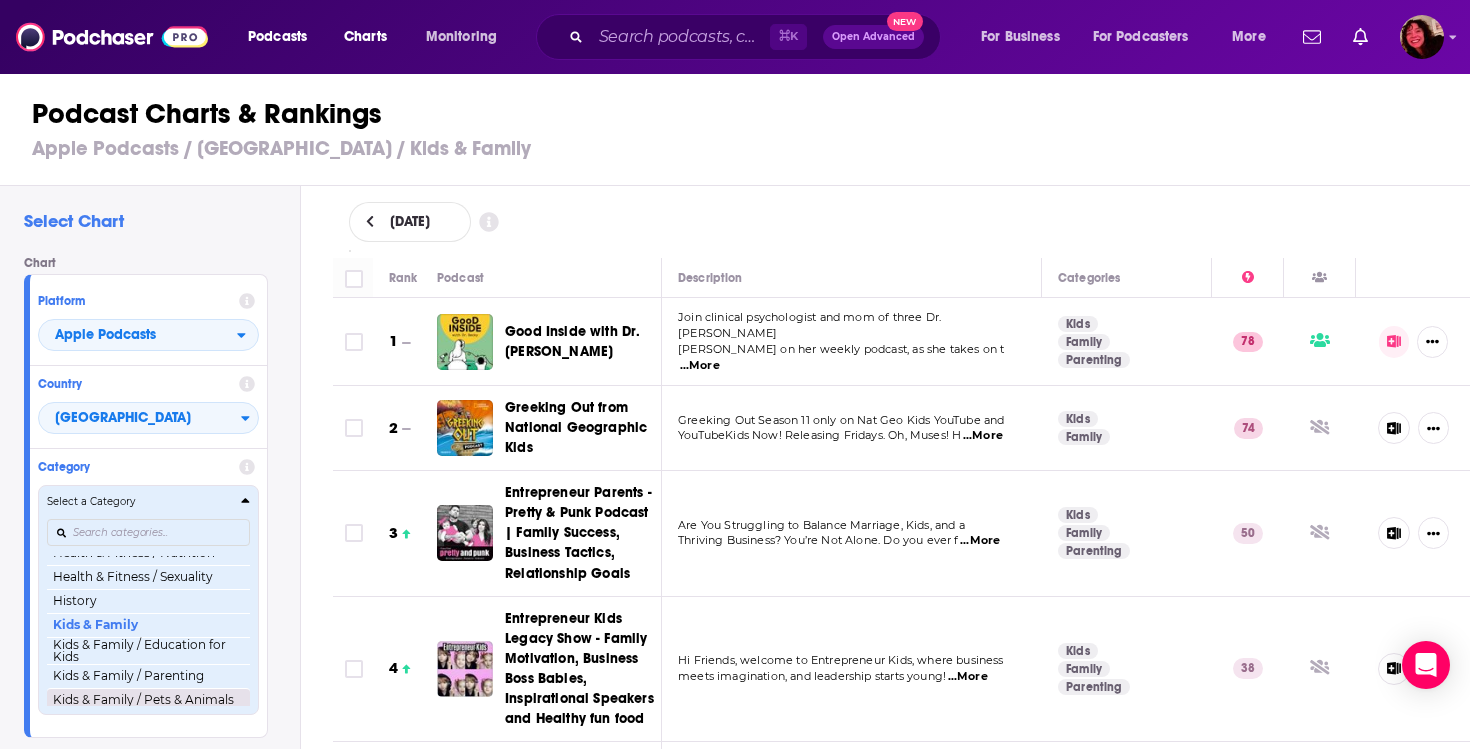scroll, scrollTop: 833, scrollLeft: 0, axis: vertical 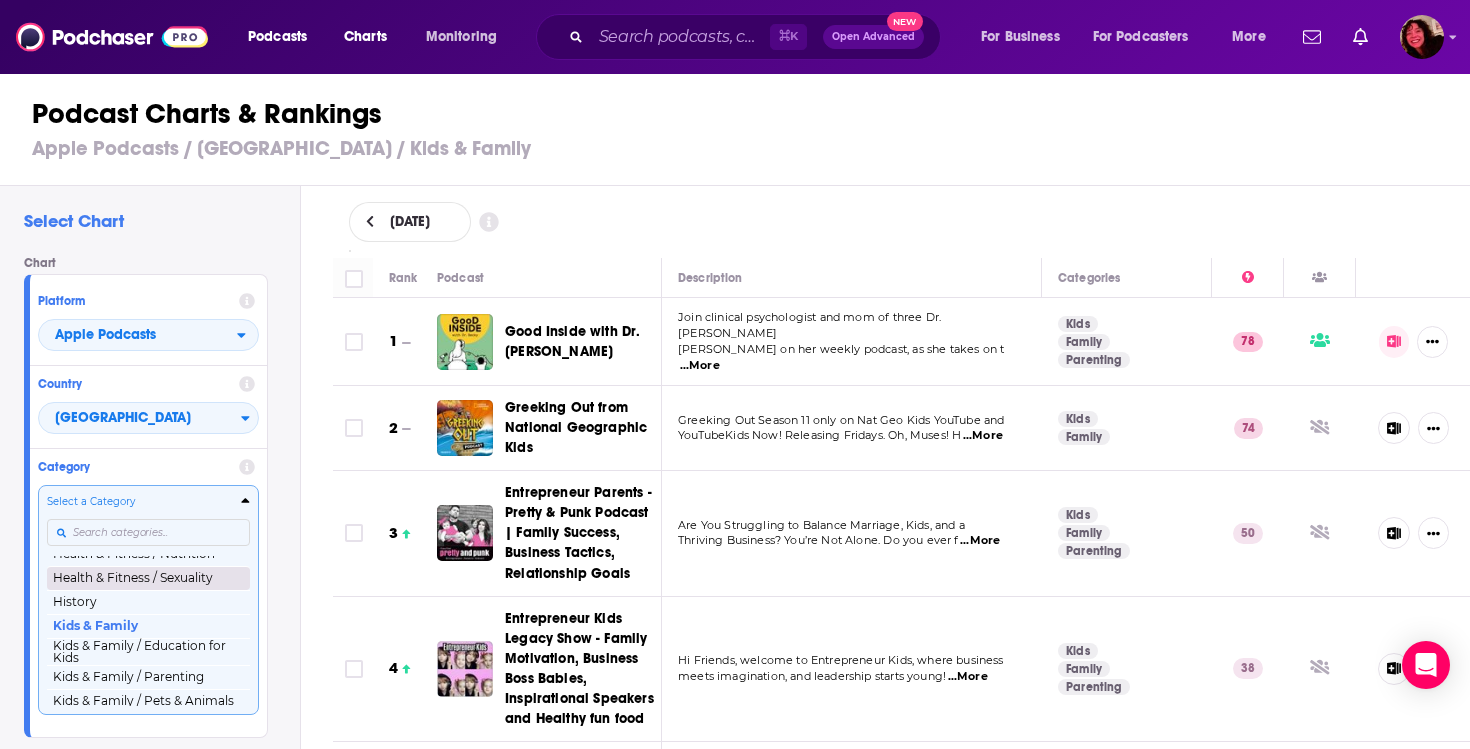 click on "Health & Fitness / Sexuality" at bounding box center [148, 578] 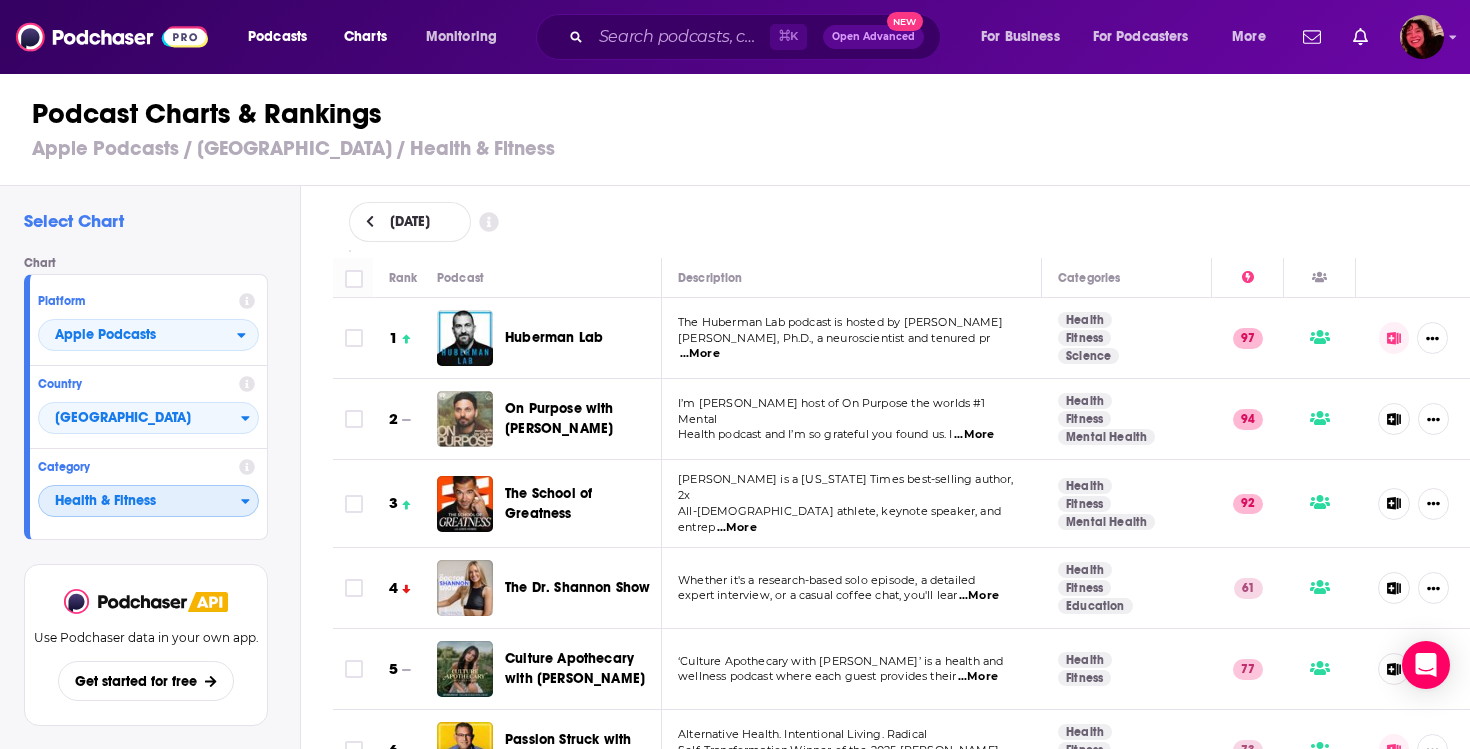 click on "Health & Fitness" at bounding box center [140, 502] 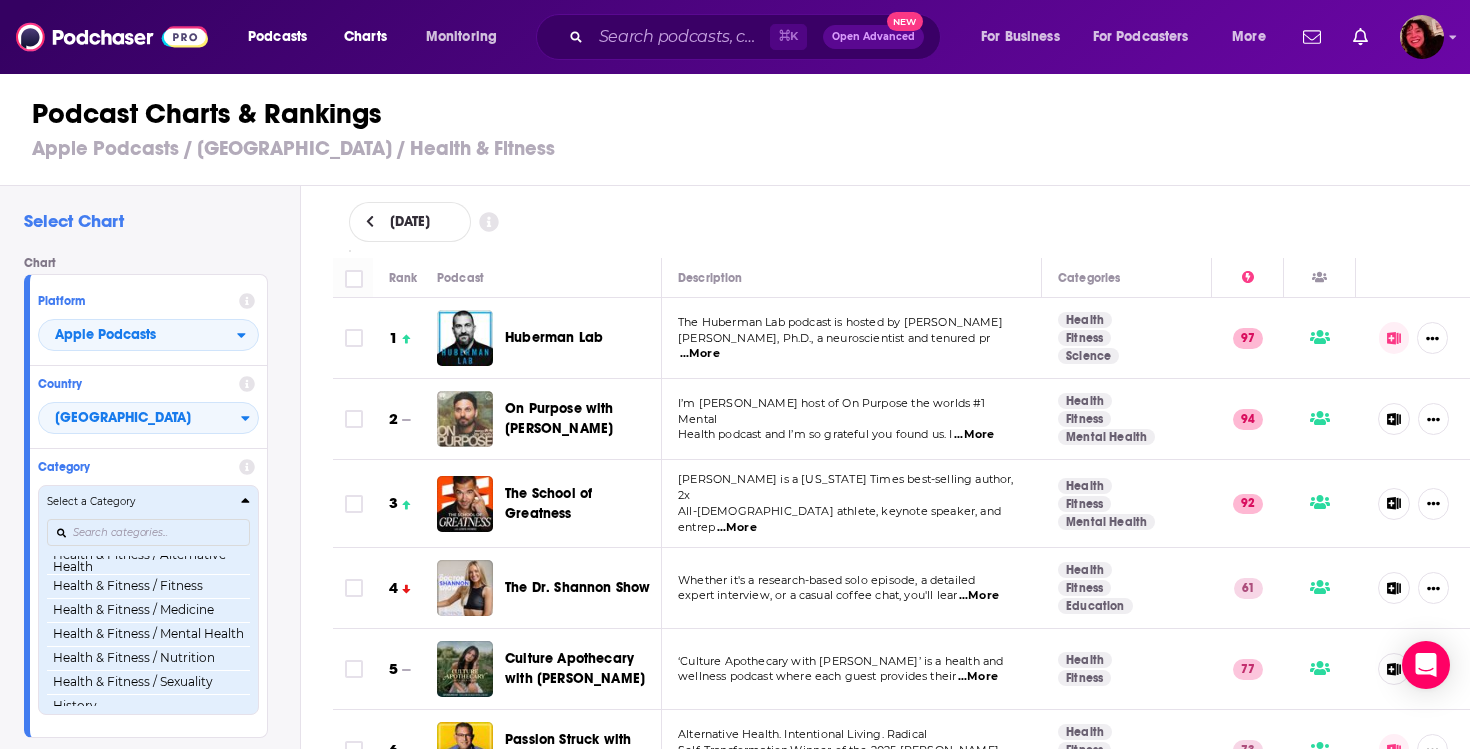 scroll, scrollTop: 731, scrollLeft: 0, axis: vertical 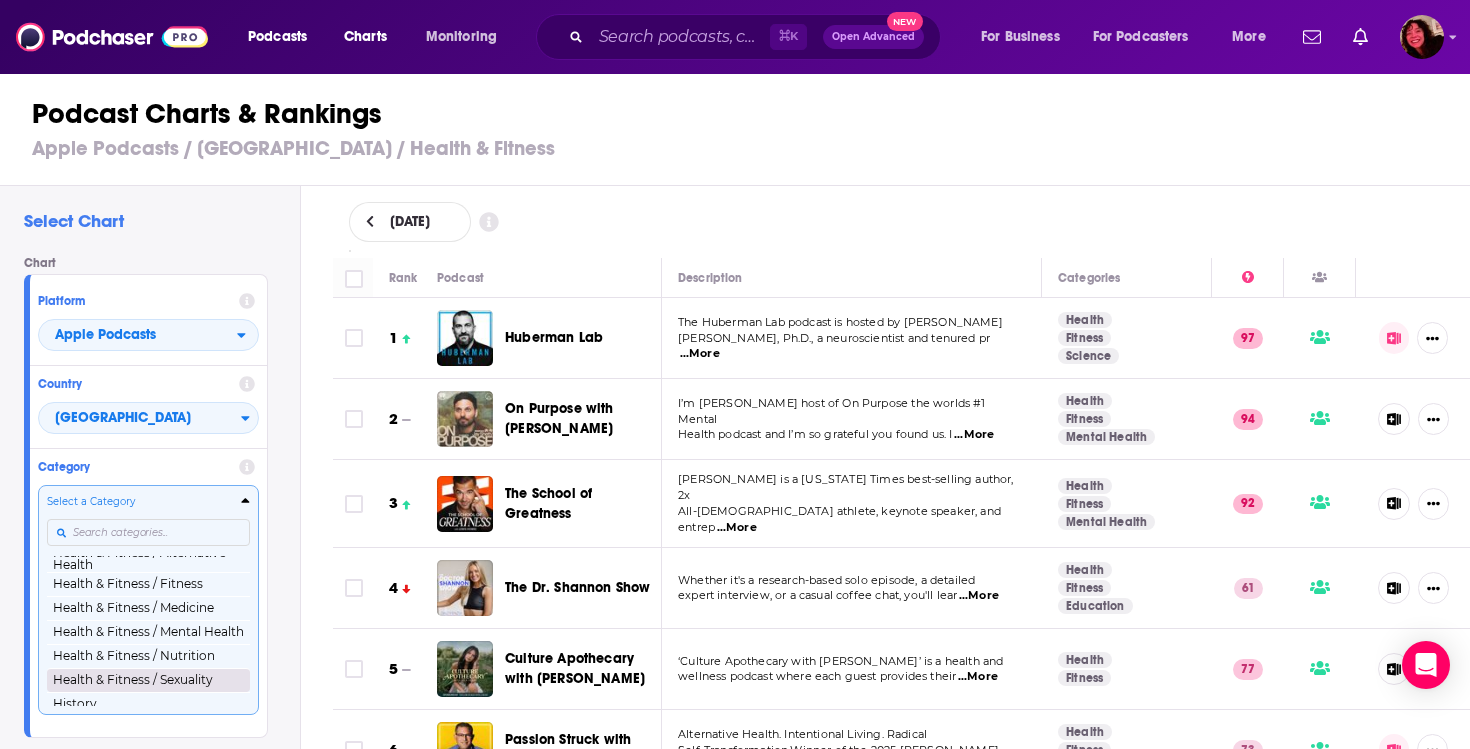 click on "Health & Fitness / Sexuality" at bounding box center [148, 680] 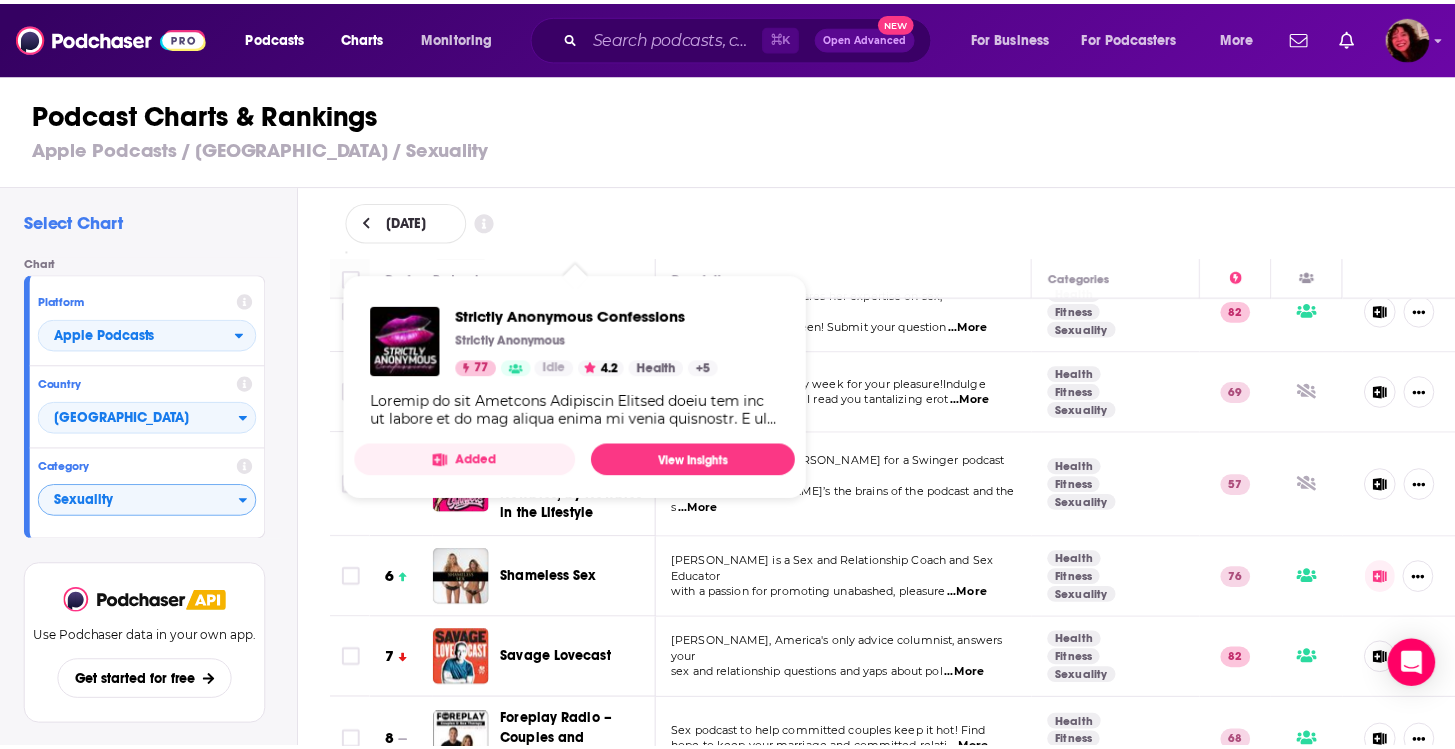 scroll, scrollTop: 190, scrollLeft: 5, axis: both 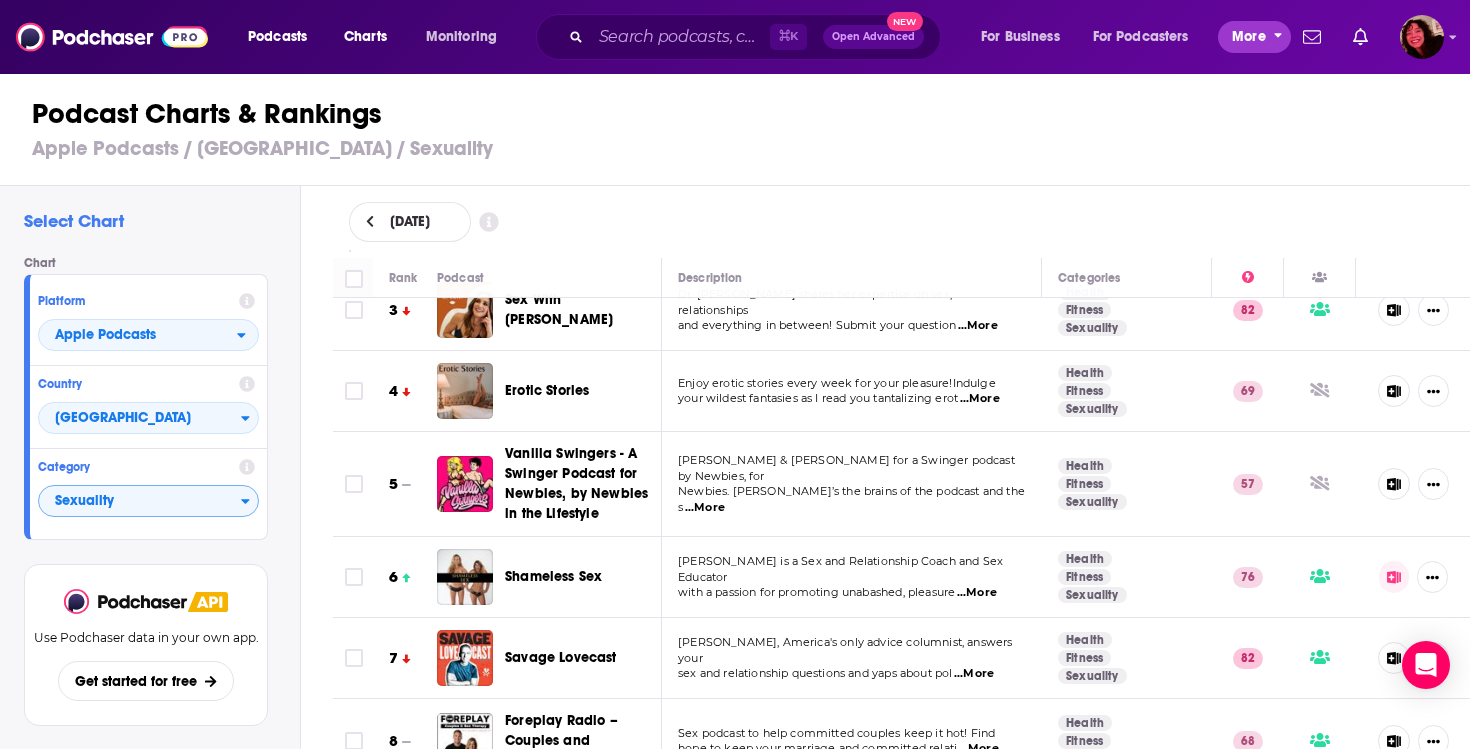 click 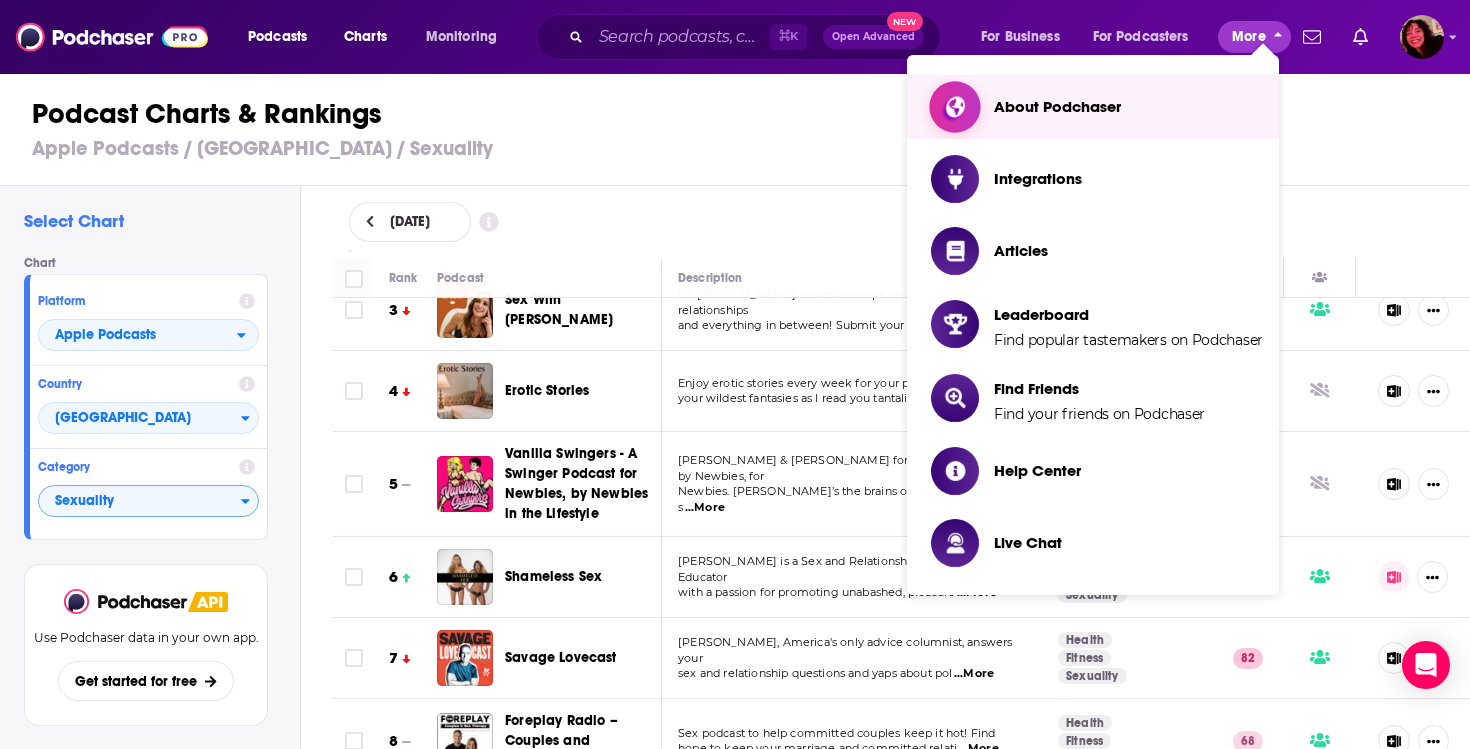click on "About Podchaser" at bounding box center (1097, 107) 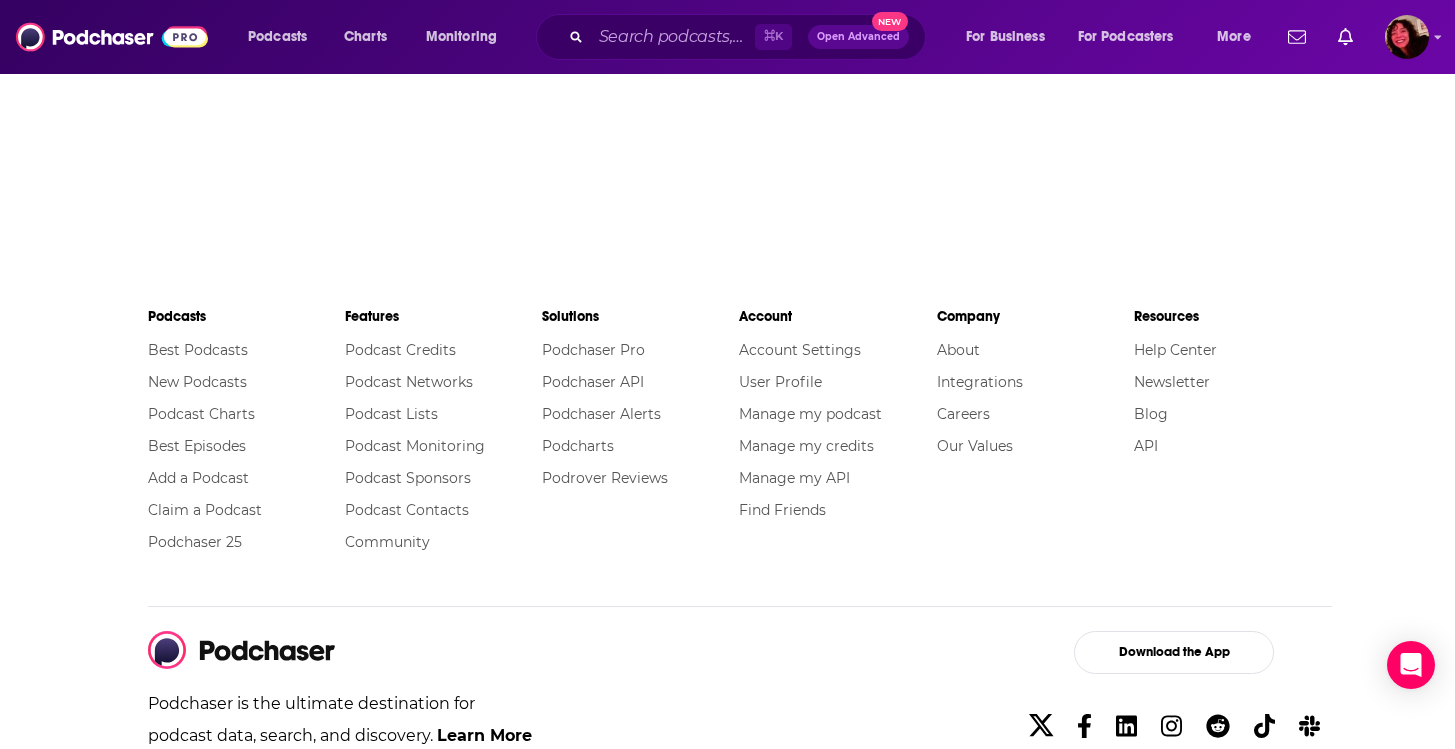 scroll, scrollTop: 5880, scrollLeft: 0, axis: vertical 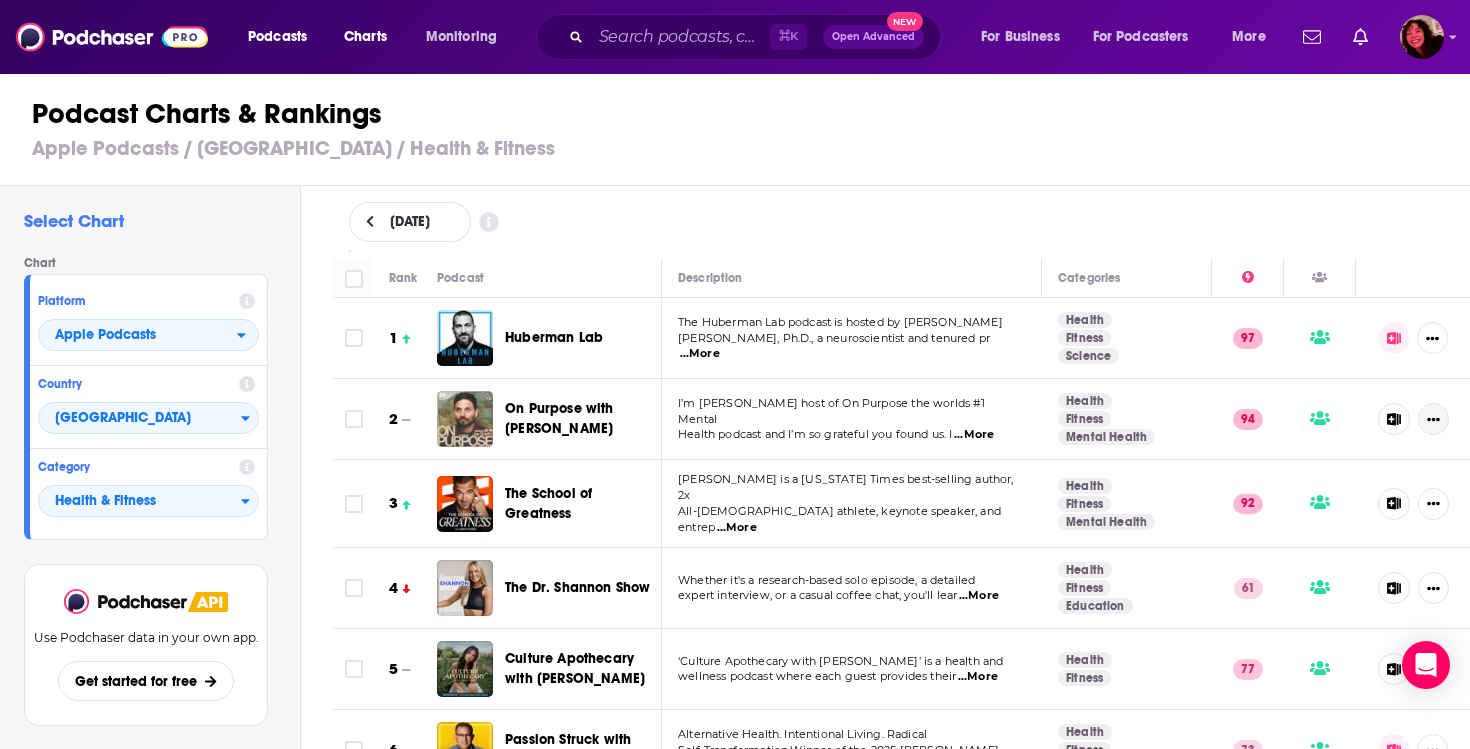 click 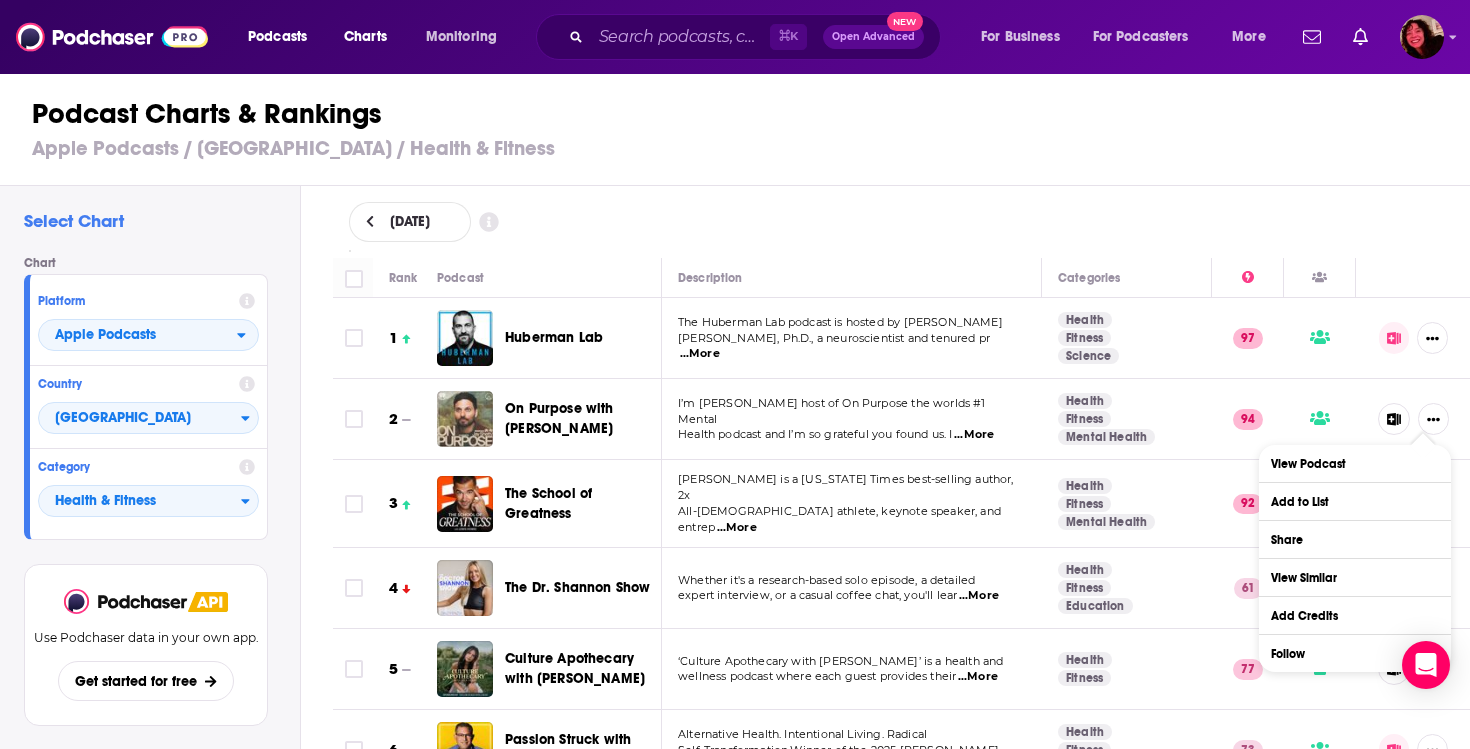 click at bounding box center (1413, 419) 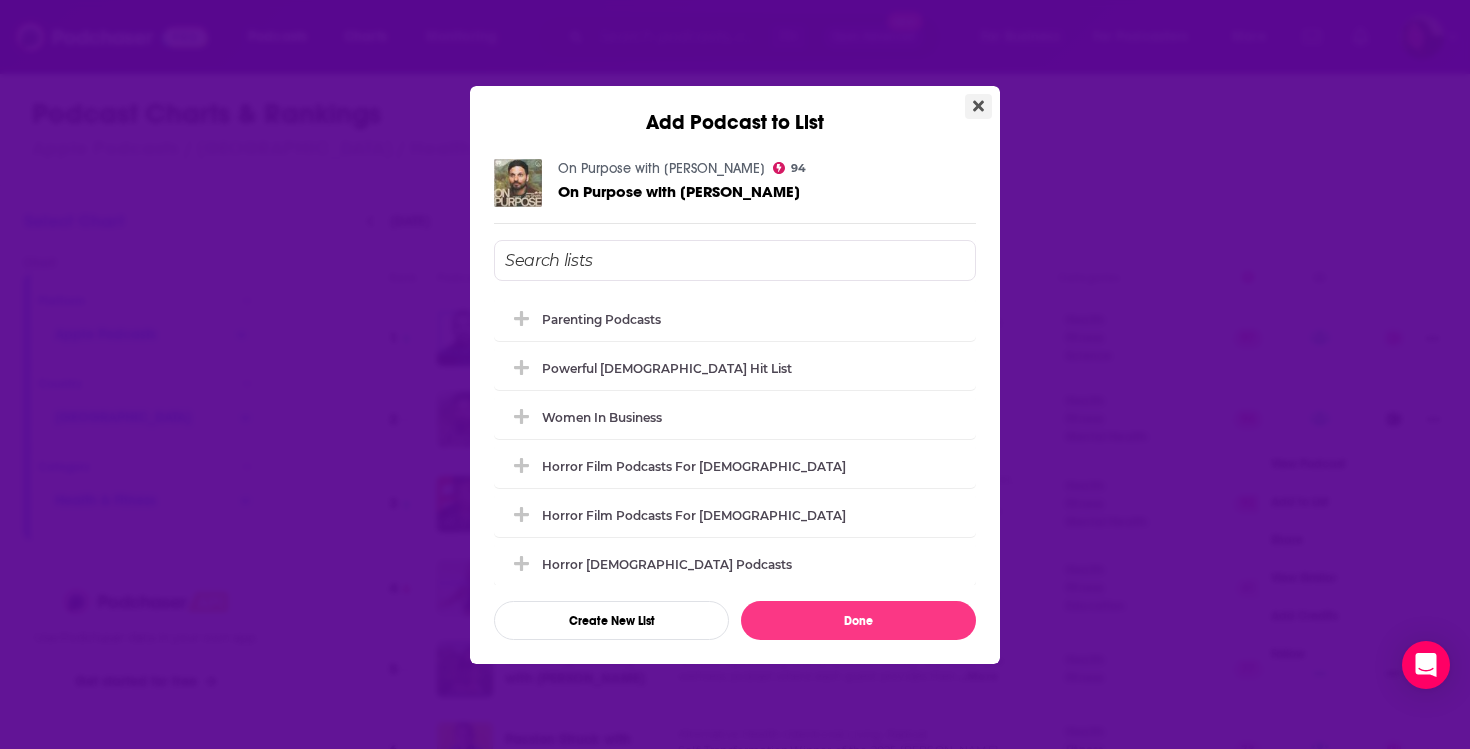 click at bounding box center (978, 106) 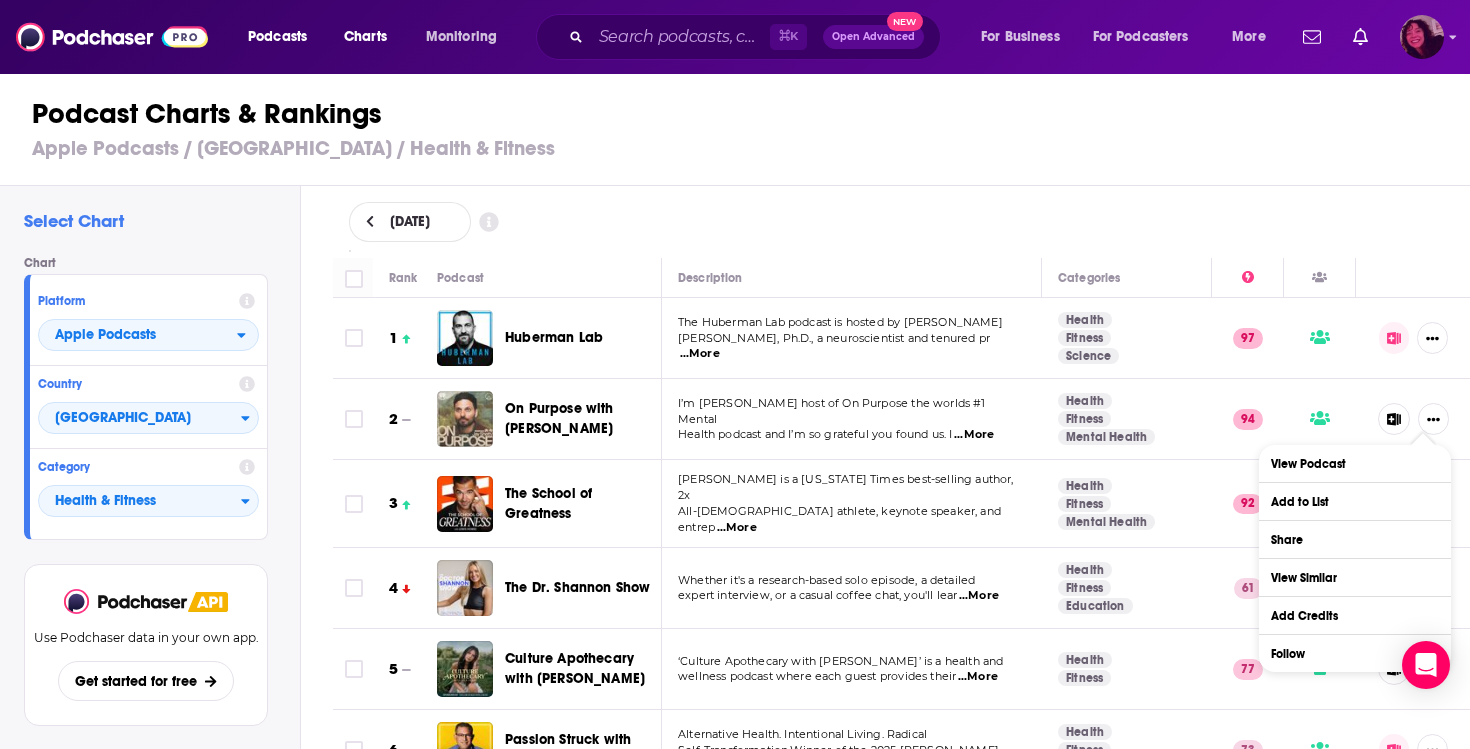 click at bounding box center [1422, 37] 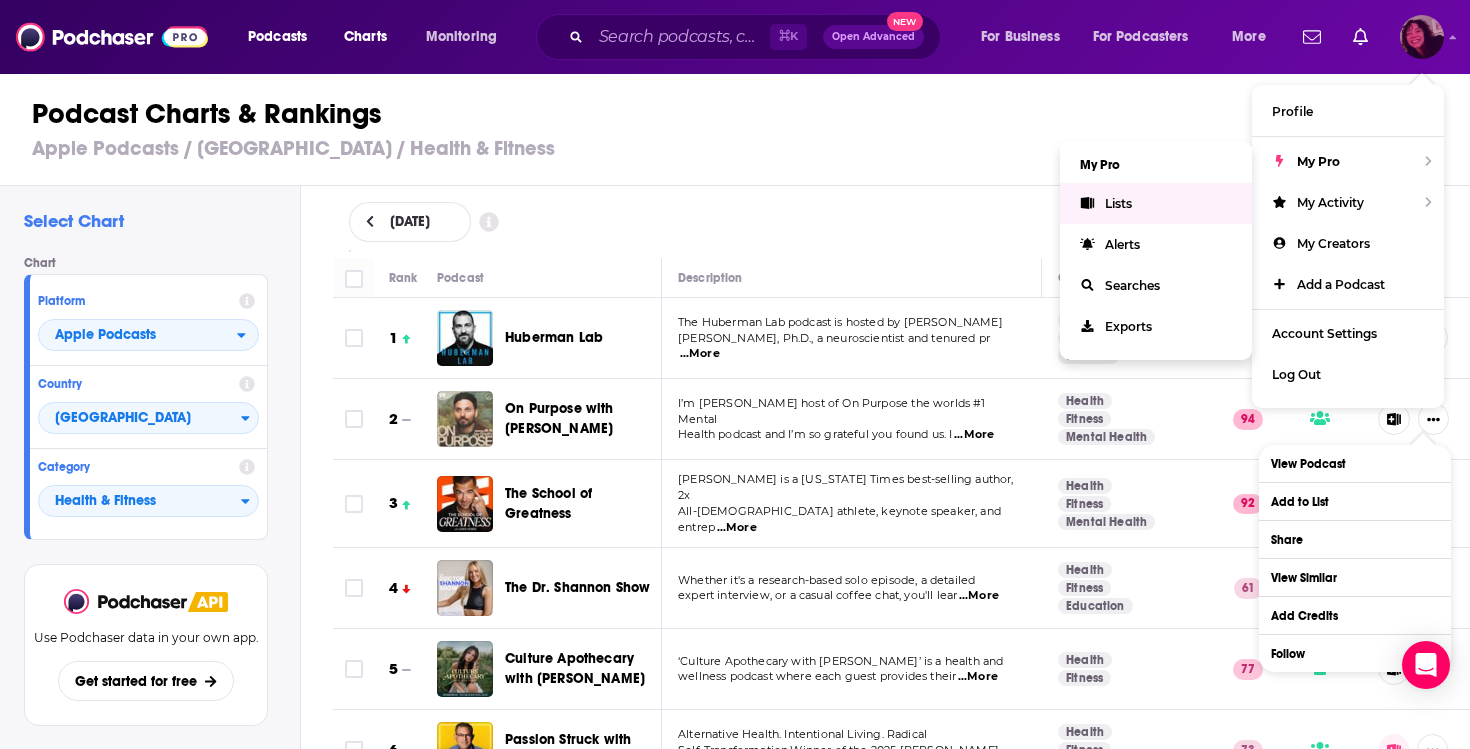 click on "Lists" at bounding box center [1156, 203] 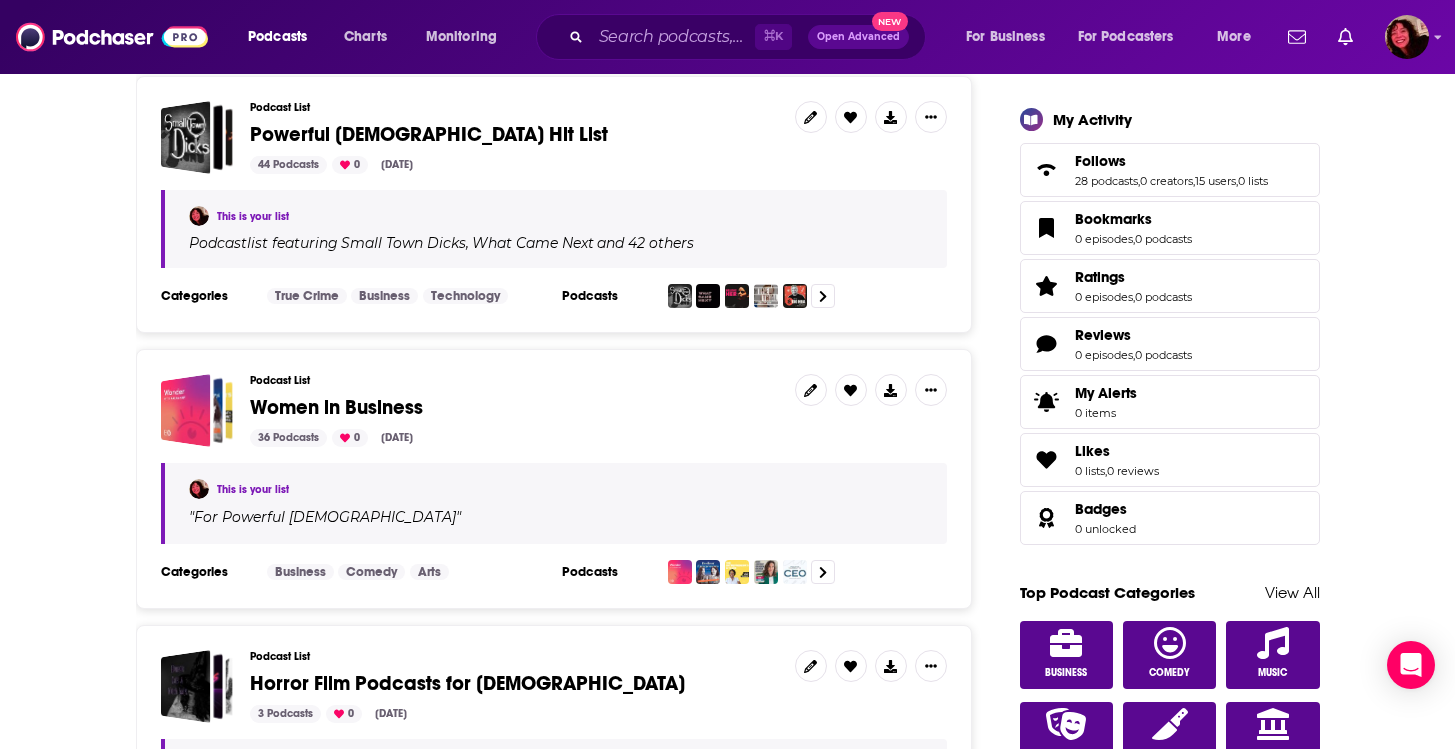scroll, scrollTop: 589, scrollLeft: 0, axis: vertical 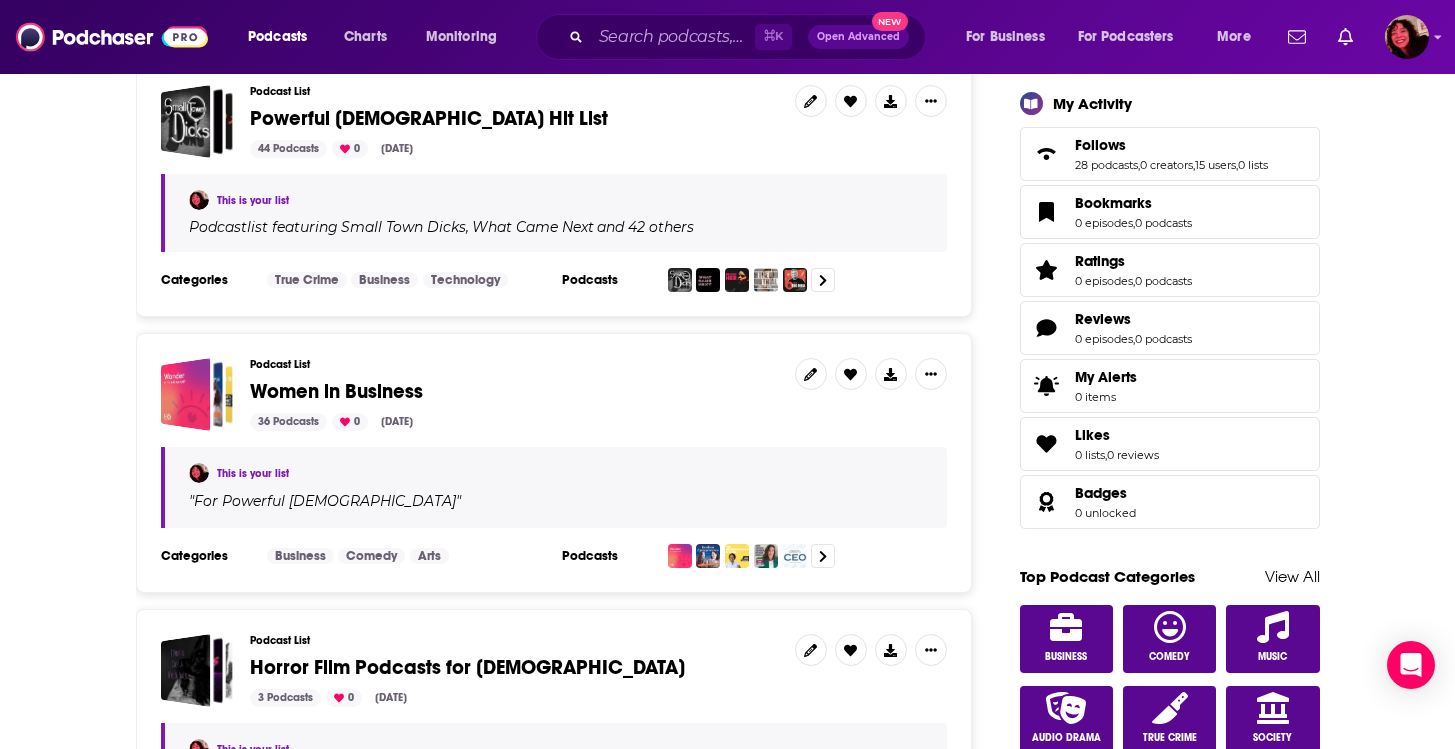 click on "This is your list " For Powerful [DEMOGRAPHIC_DATA] "" at bounding box center (554, 487) 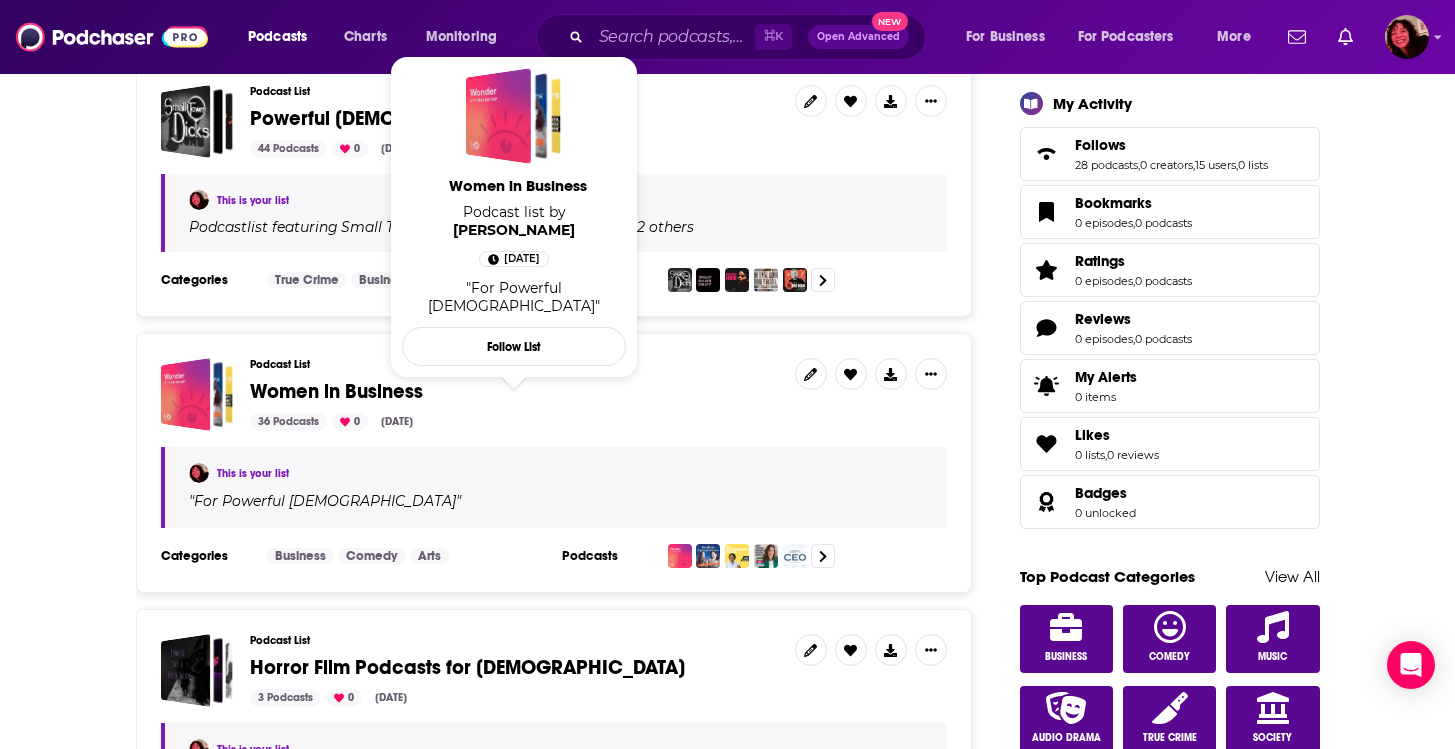 click on "Women in Business" at bounding box center [336, 391] 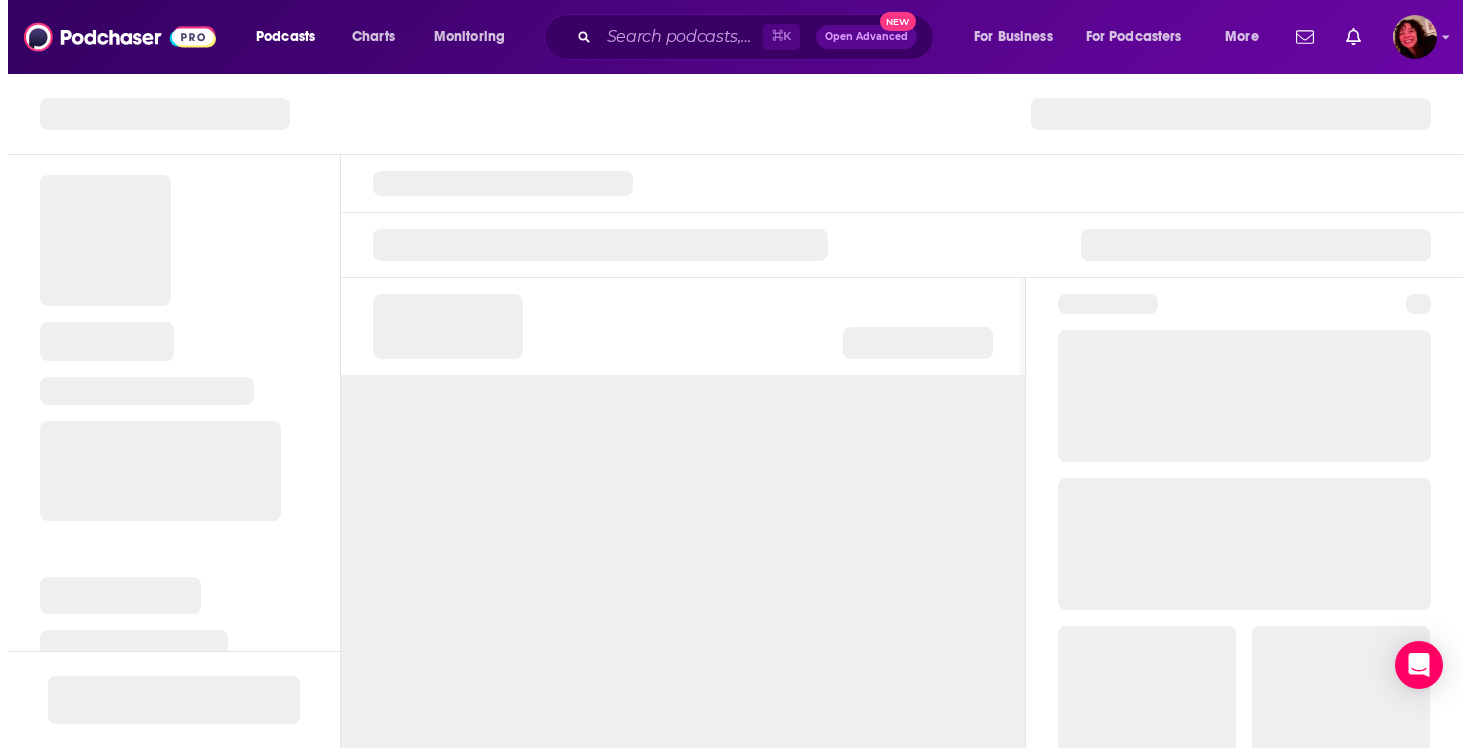 scroll, scrollTop: 0, scrollLeft: 0, axis: both 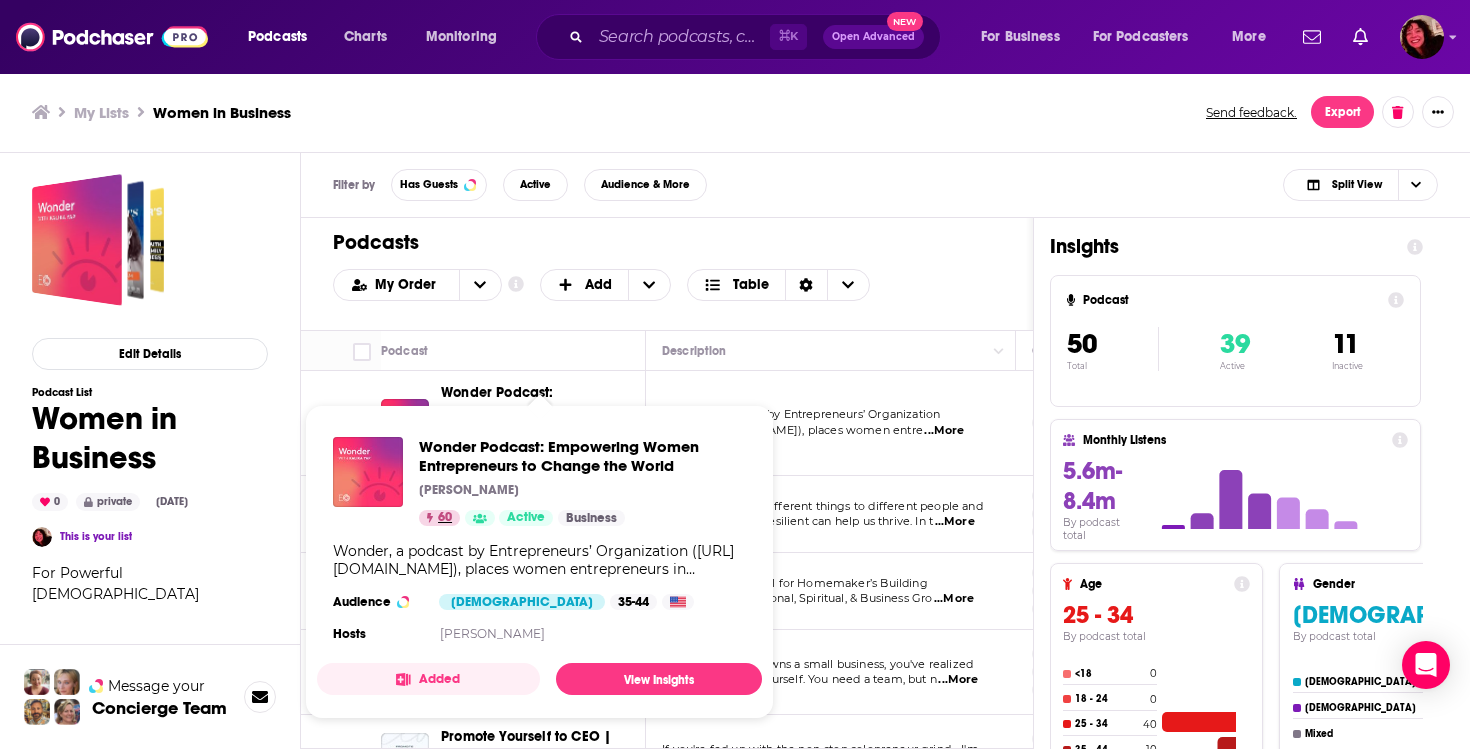 click on "60" at bounding box center (445, 518) 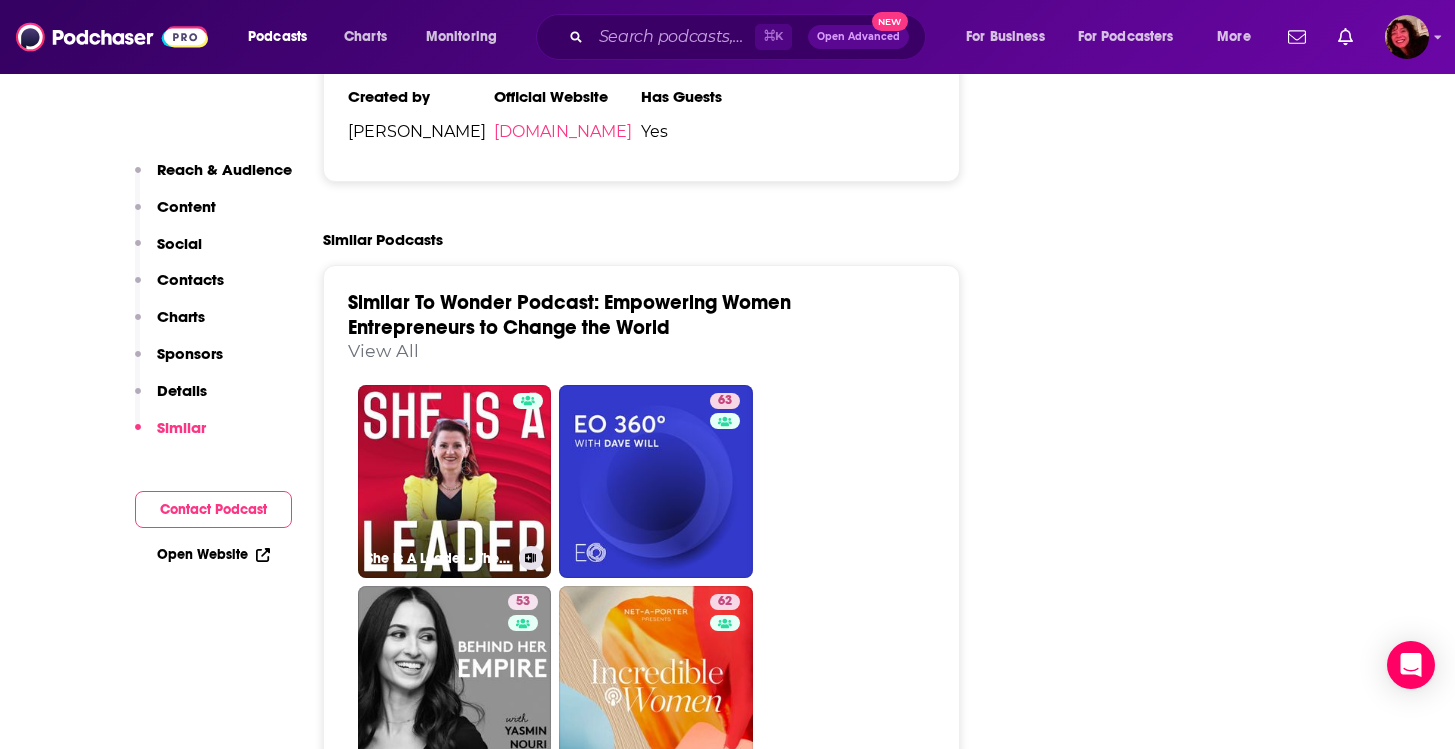 scroll, scrollTop: 3826, scrollLeft: 0, axis: vertical 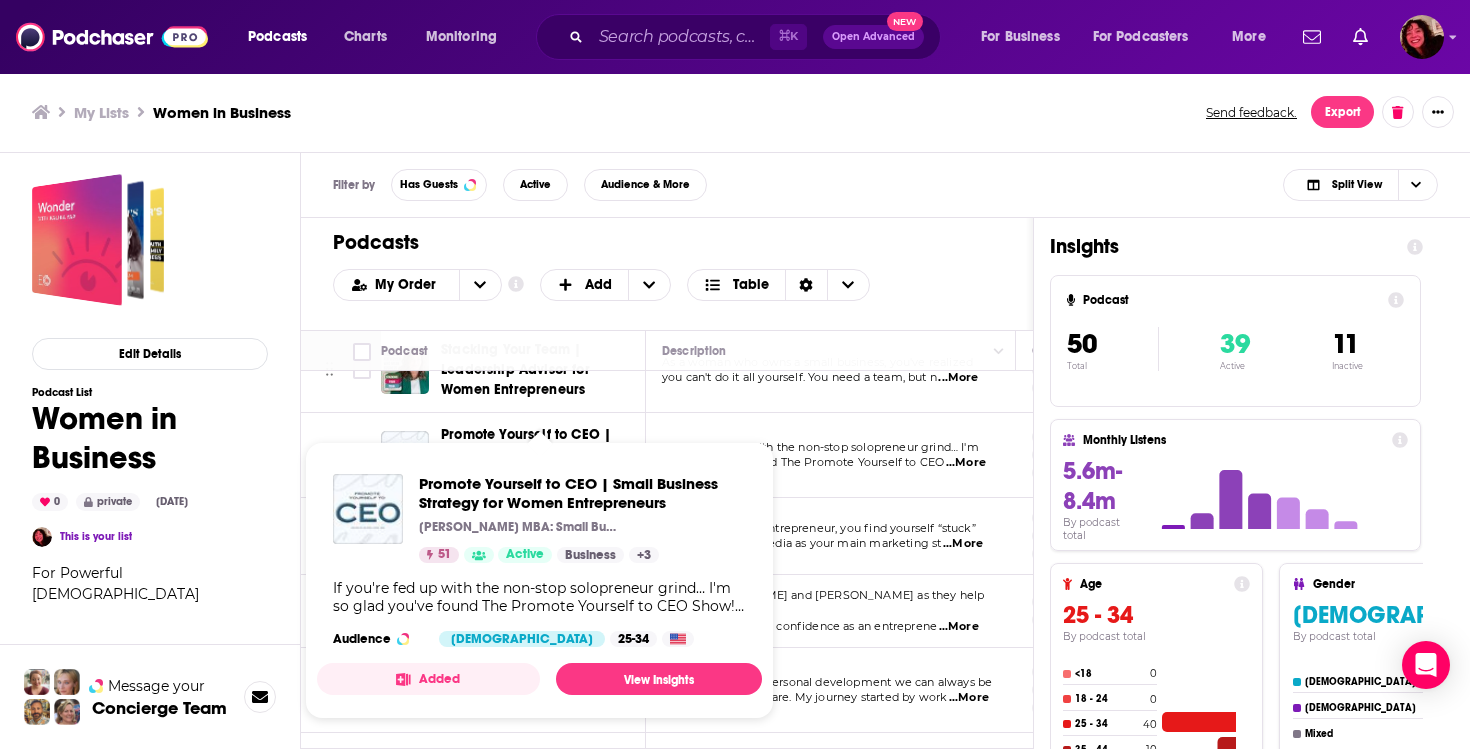 click on "Promote Yourself to CEO | Small Business Strategy for Women Entrepreneurs" at bounding box center [529, 454] 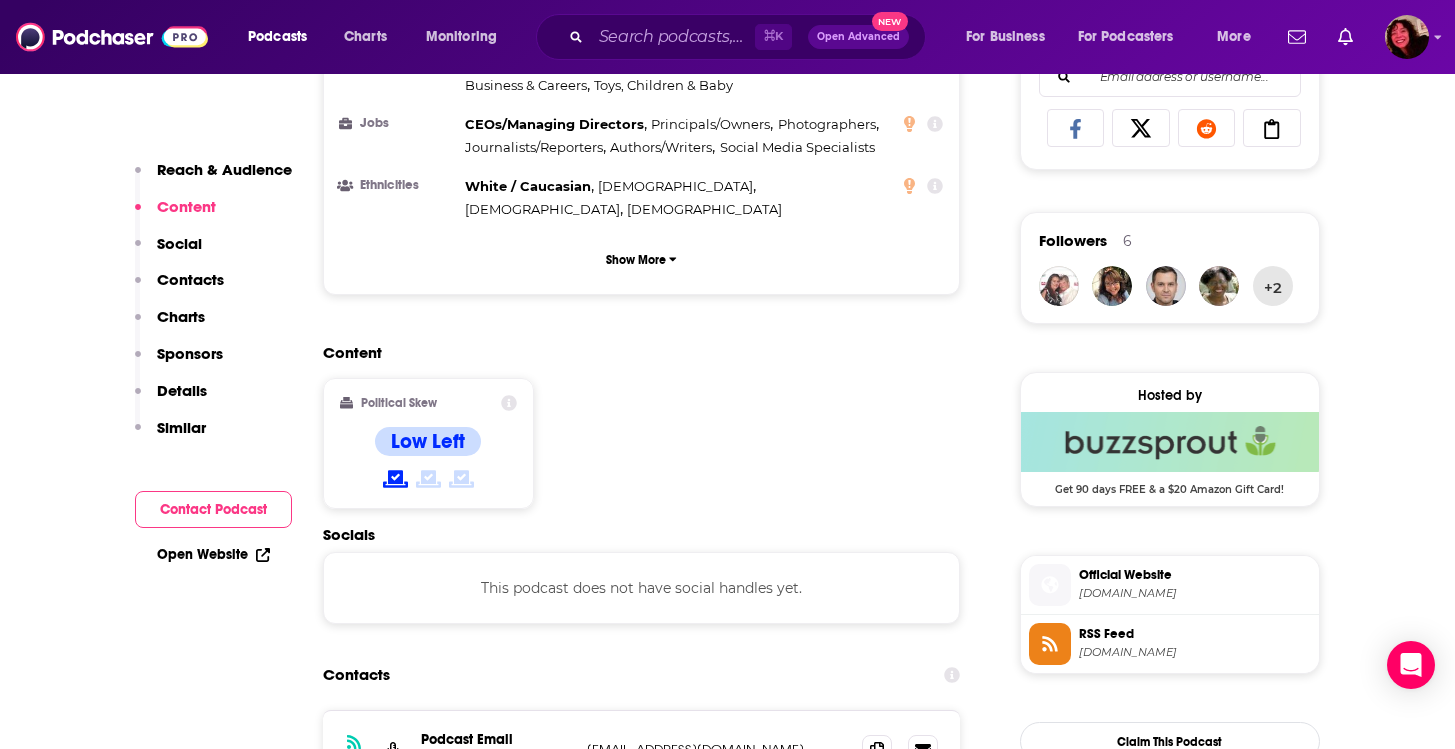 scroll, scrollTop: 1334, scrollLeft: 0, axis: vertical 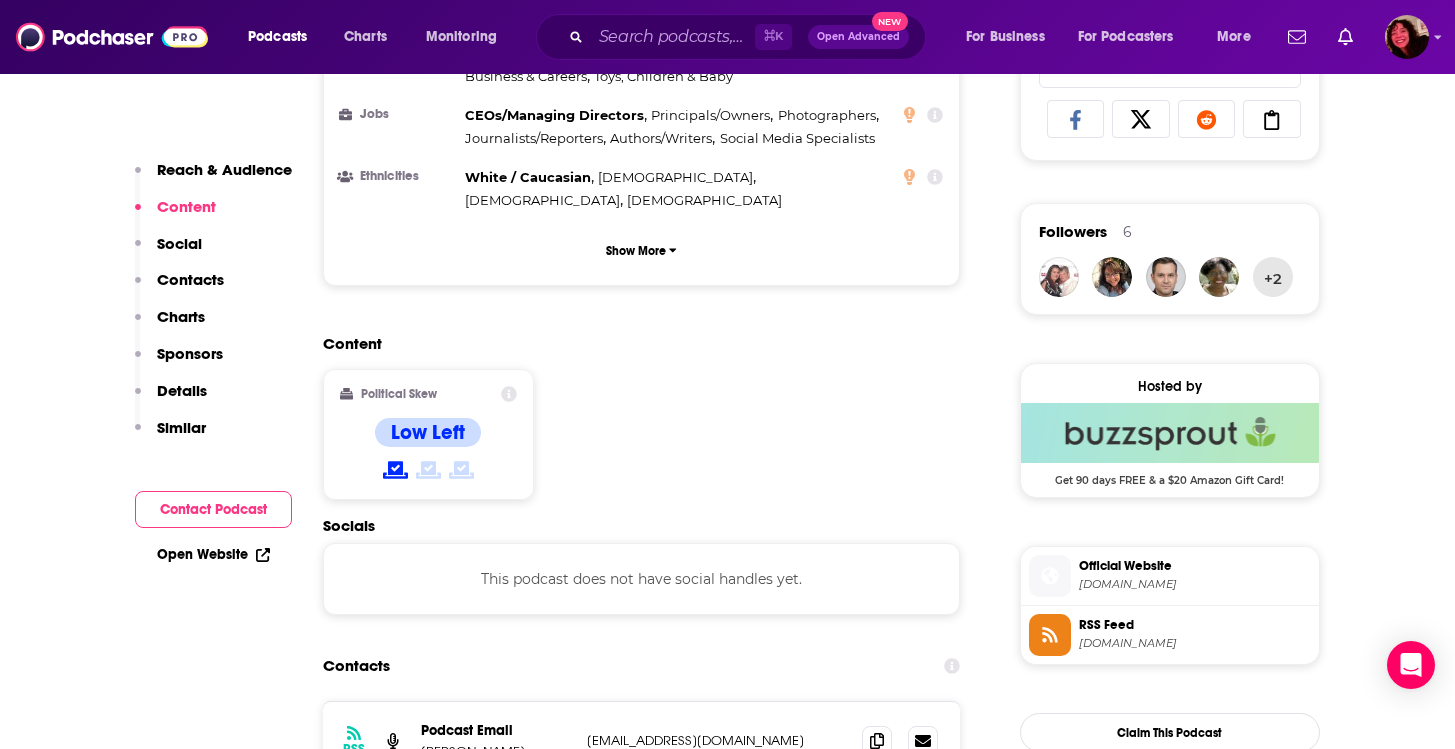 click on "Political Skew" at bounding box center (399, 394) 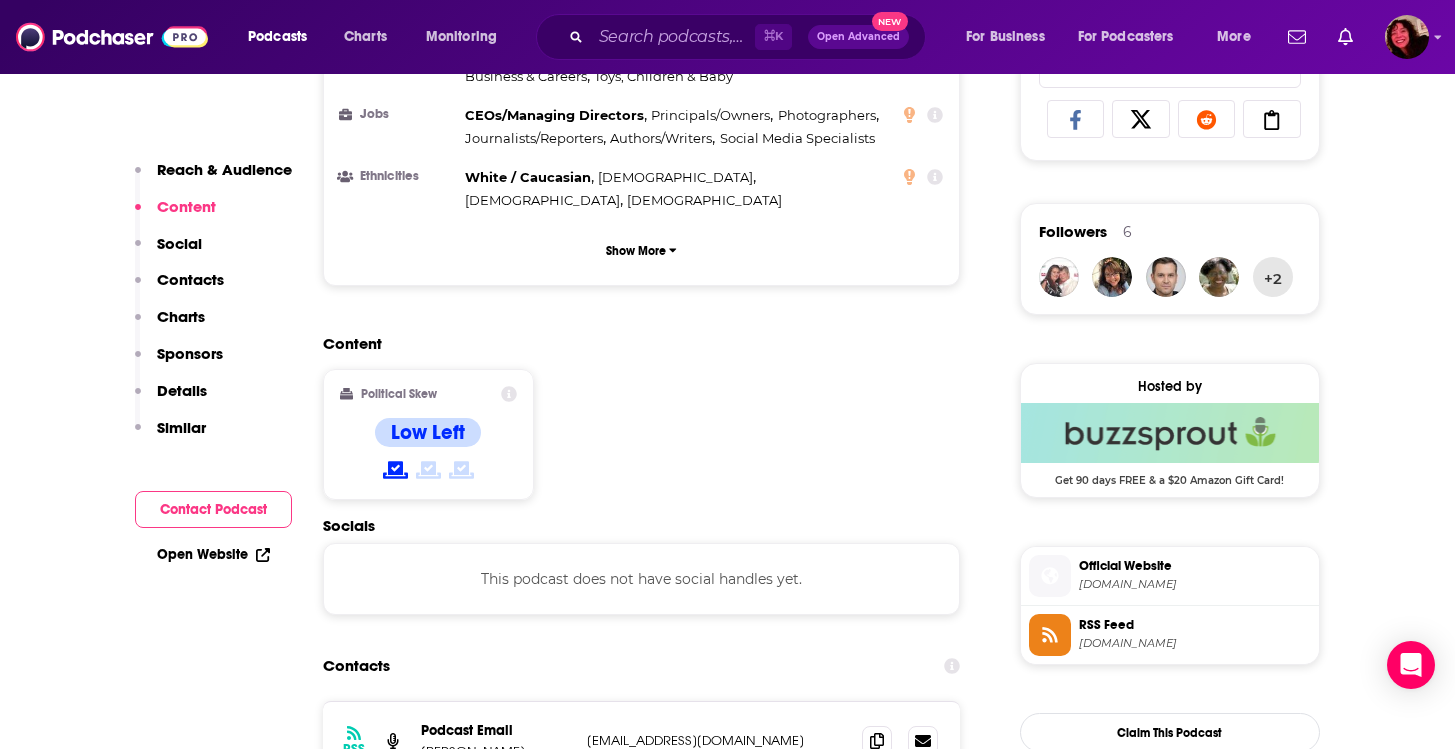 click 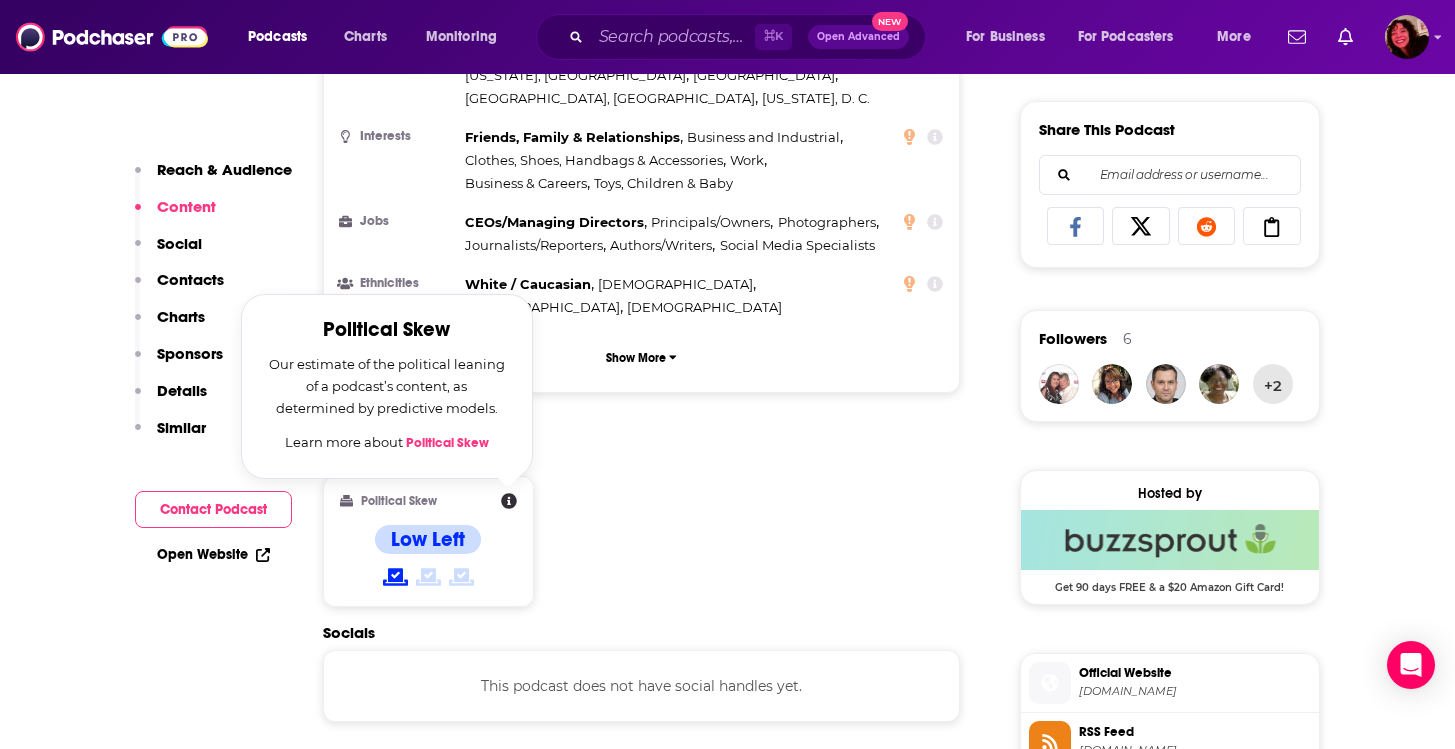 scroll, scrollTop: 1196, scrollLeft: 0, axis: vertical 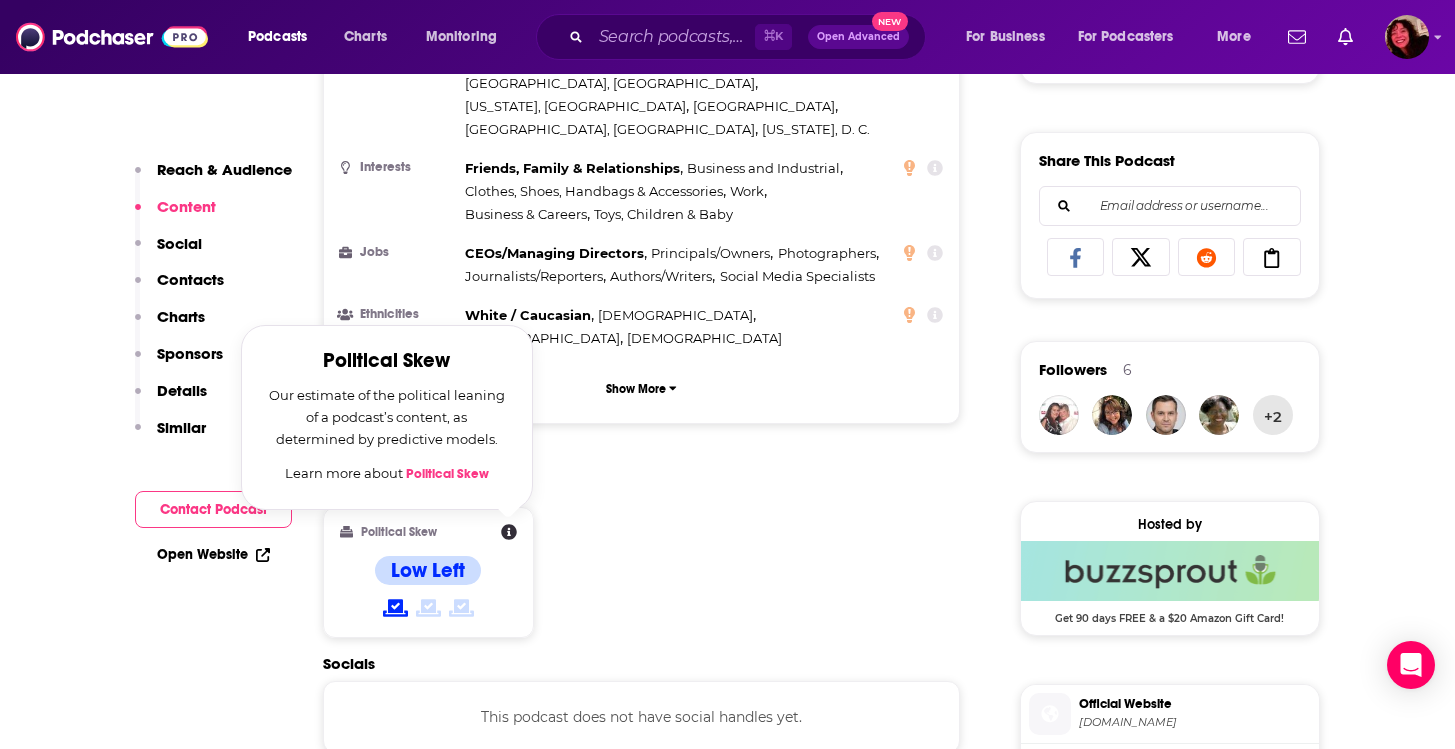 click on "Content Political Skew Political Skew Our estimate of the political leaning of a podcast’s content, as determined by predictive models.   Learn more about Political Skew Low Left" at bounding box center (642, 563) 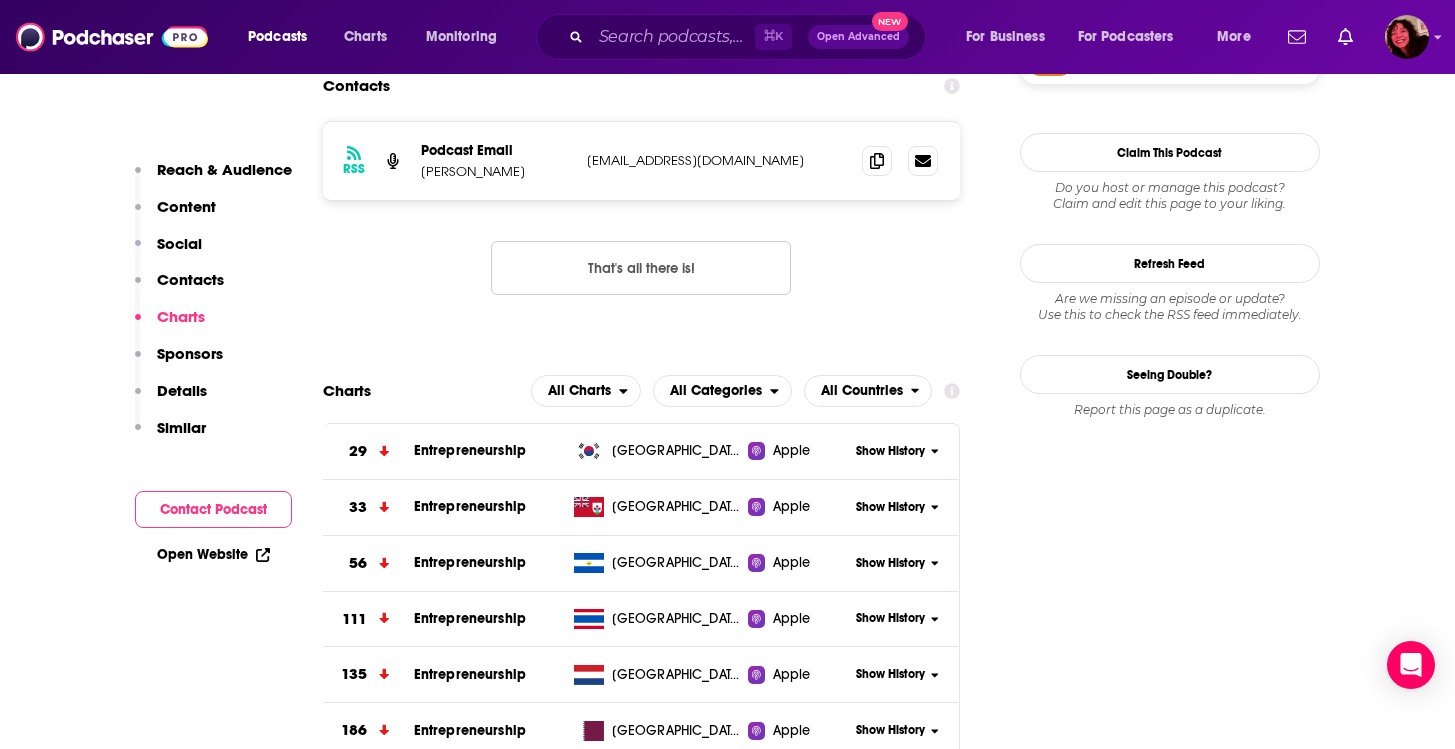 scroll, scrollTop: 1918, scrollLeft: 0, axis: vertical 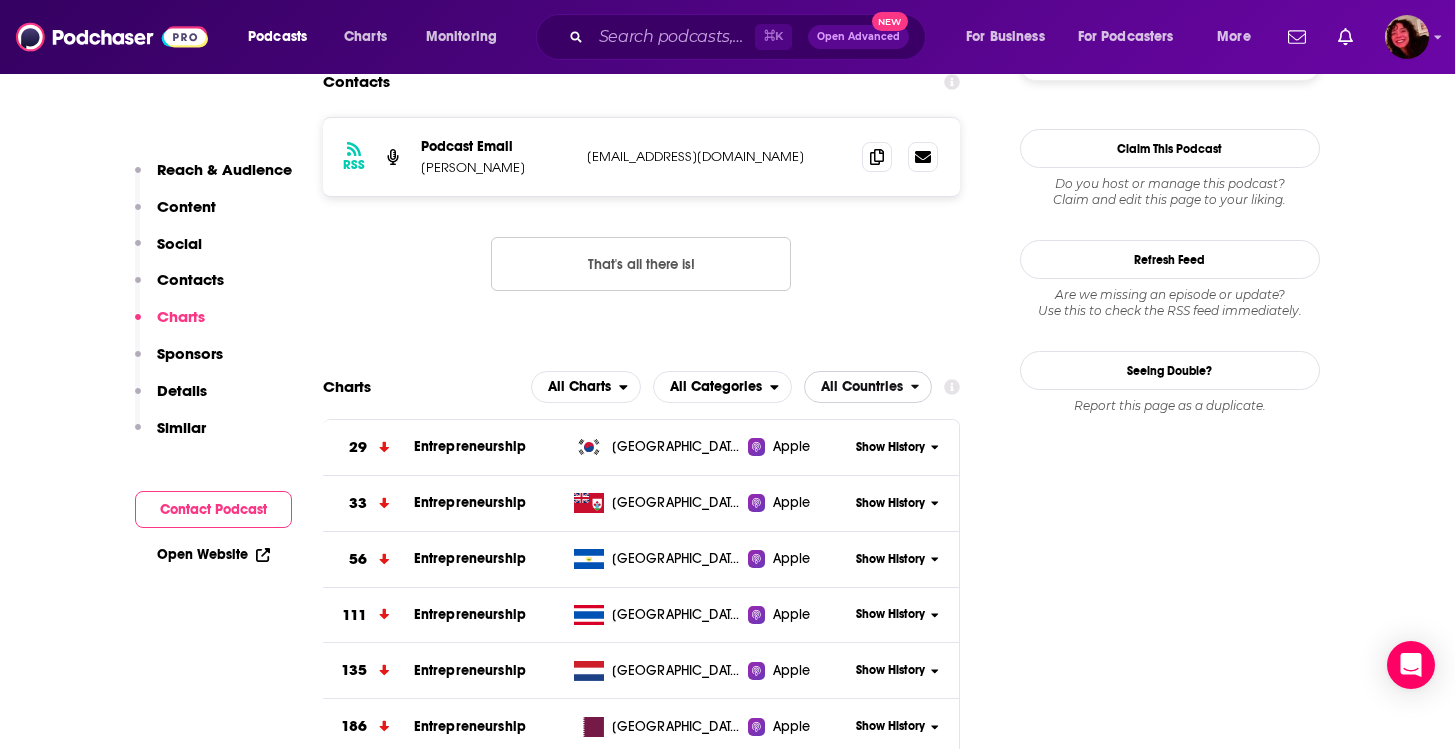 click on "All Countries" at bounding box center (862, 387) 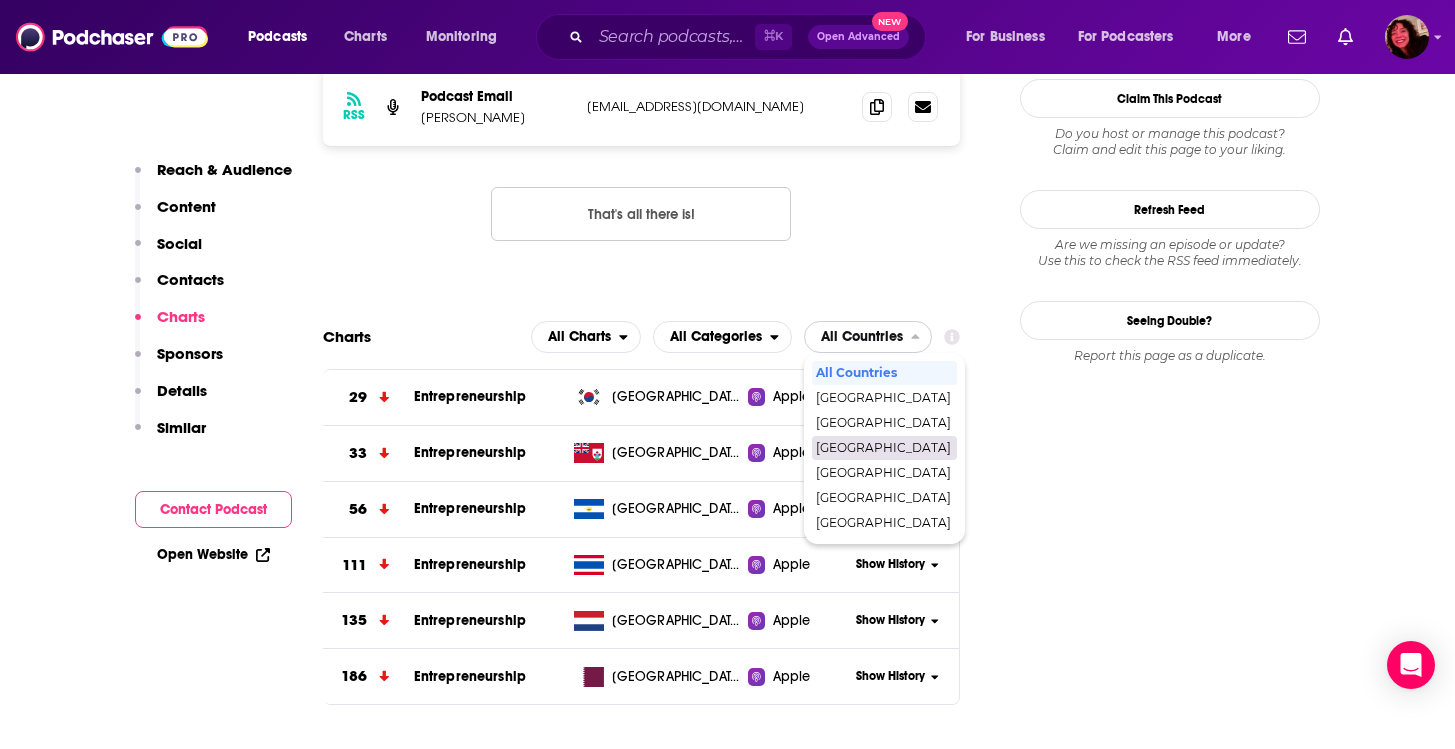 scroll, scrollTop: 1989, scrollLeft: 0, axis: vertical 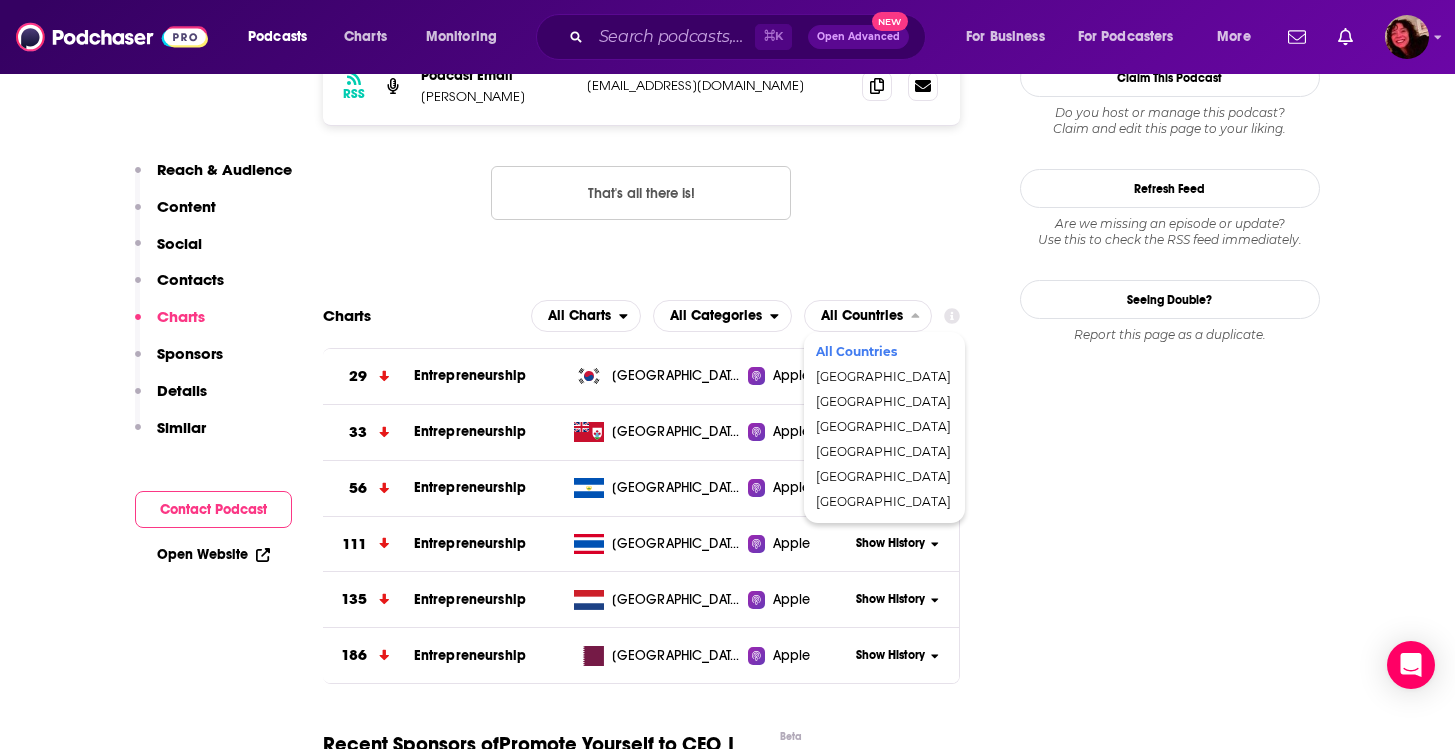 click 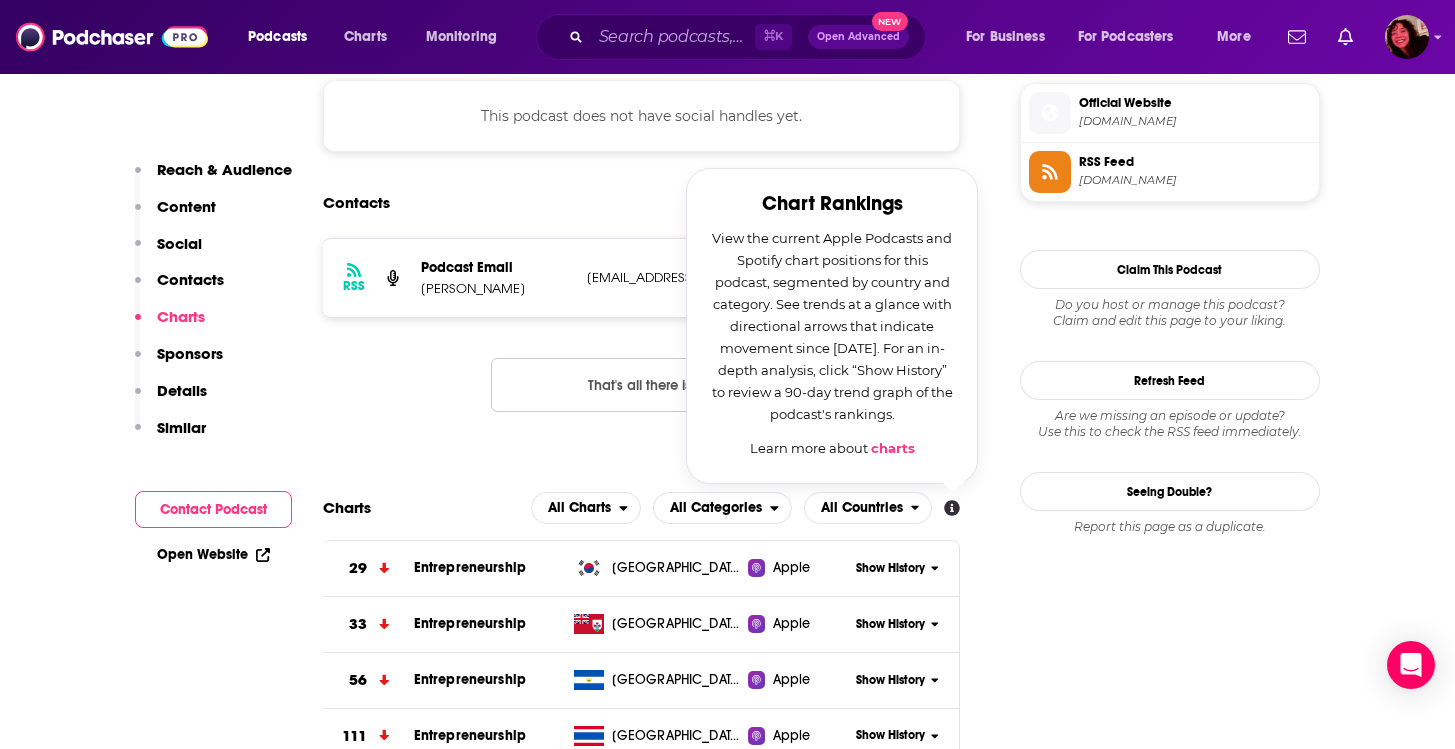 scroll, scrollTop: 1787, scrollLeft: 0, axis: vertical 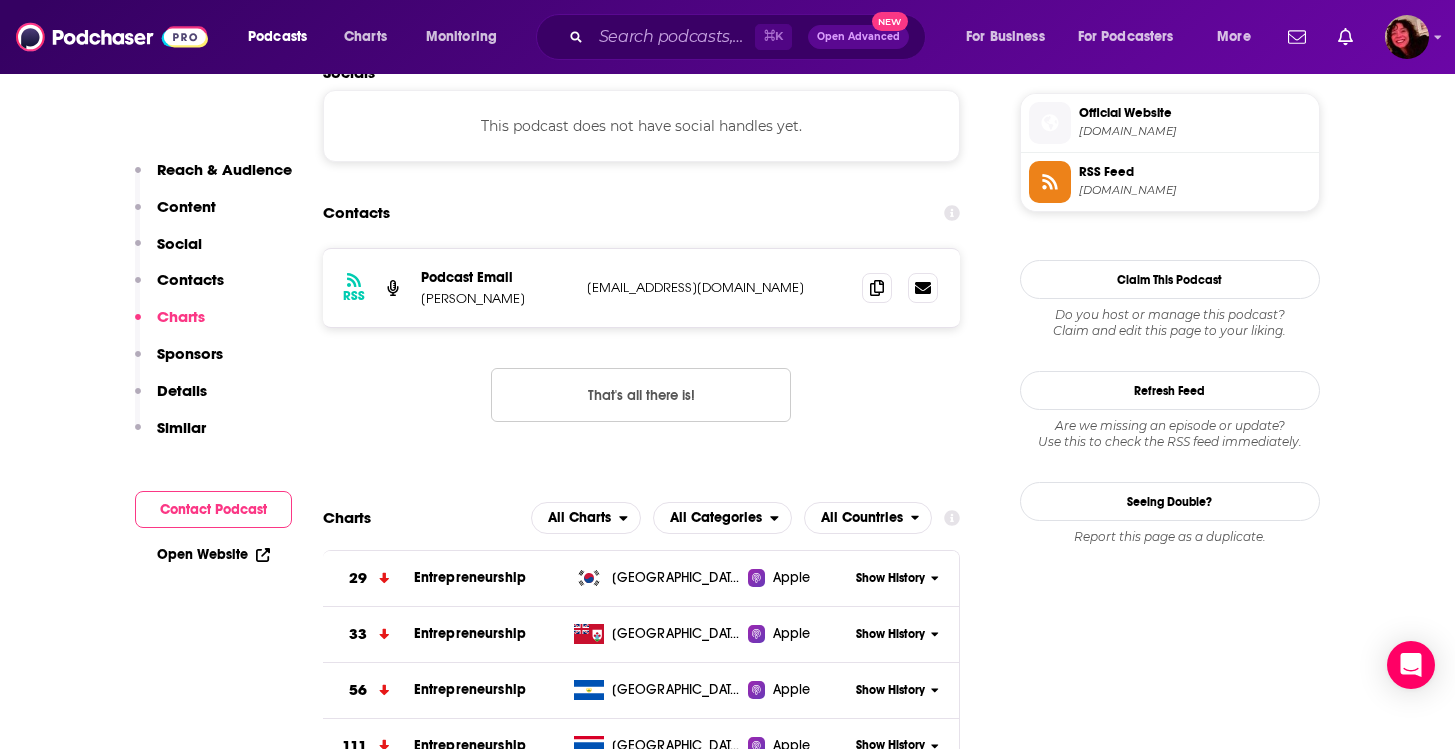 click on "Reach Power Score™ 51 Total Monthly Listens 1.5k-3.5k New Episode Listens Under 1.5k Export One-Sheet Audience Demographics Gender [DEMOGRAPHIC_DATA] Age [DEMOGRAPHIC_DATA] yo Income $ $ $ $ $ Parental Status Not Parents Countries 1 [GEOGRAPHIC_DATA] 2 [GEOGRAPHIC_DATA] 3 [GEOGRAPHIC_DATA] 4 [GEOGRAPHIC_DATA] Top Cities [GEOGRAPHIC_DATA], [GEOGRAPHIC_DATA] , [GEOGRAPHIC_DATA], [GEOGRAPHIC_DATA] , [US_STATE], [GEOGRAPHIC_DATA] , [GEOGRAPHIC_DATA] , [GEOGRAPHIC_DATA], [GEOGRAPHIC_DATA] , [US_STATE][GEOGRAPHIC_DATA] Interests Friends, Family & Relationships , Business and Industrial , Clothes, Shoes, Handbags & Accessories , Work , Business & Careers , Toys, Children & Baby Jobs CEOs/Managing Directors , Principals/Owners , Photographers , Journalists/Reporters , Authors/Writers , Social Media Specialists Ethnicities White / Caucasian , [DEMOGRAPHIC_DATA] , [DEMOGRAPHIC_DATA] , [DEMOGRAPHIC_DATA] Show More Content Political Skew Low Left Socials This podcast does not have social handles yet. Contacts   RSS   Podcast Email [PERSON_NAME] [EMAIL_ADDRESS][DOMAIN_NAME] [EMAIL_ADDRESS][DOMAIN_NAME] That's all there is! Charts All Charts All Categories All Countries 29 Entrepreneurship   [GEOGRAPHIC_DATA], [GEOGRAPHIC_DATA] 33" at bounding box center [642, 3985] 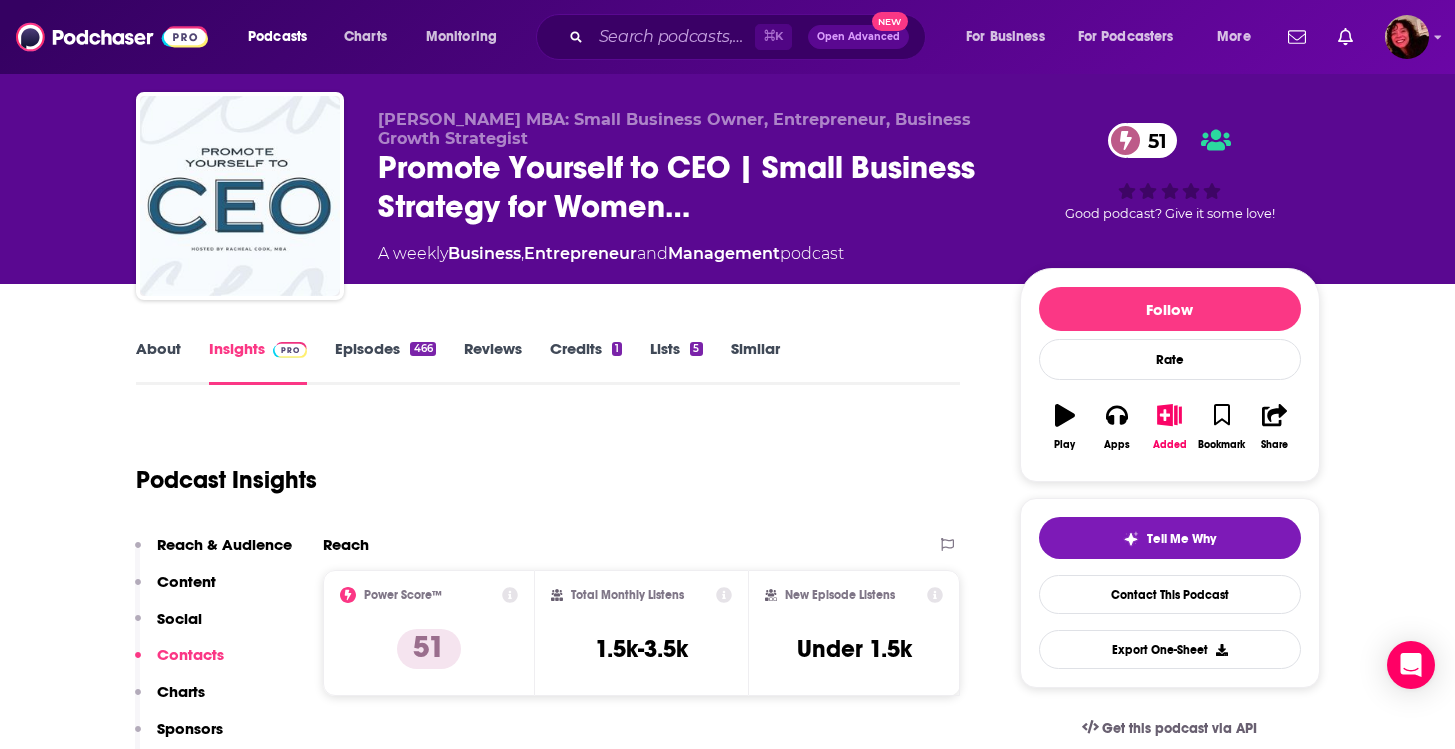 scroll, scrollTop: 0, scrollLeft: 0, axis: both 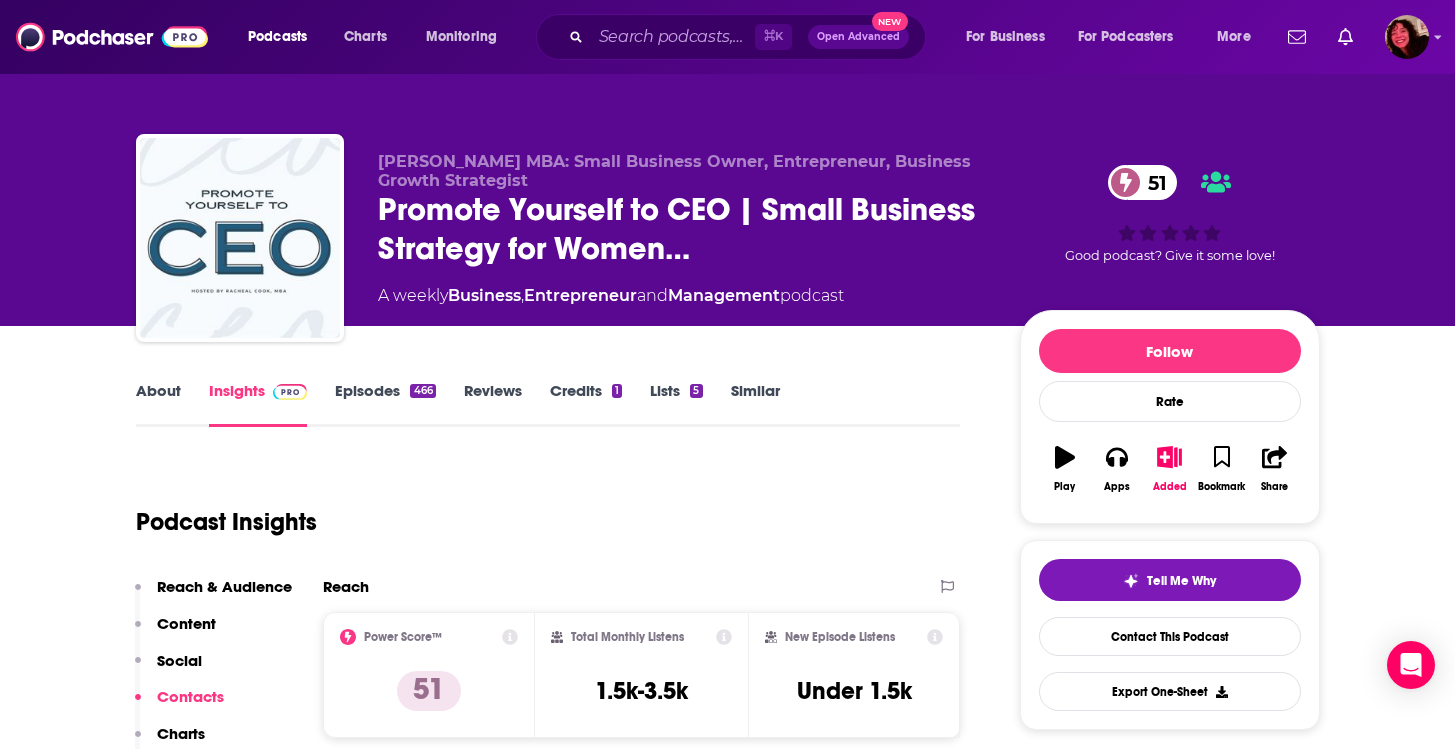click on "Episodes 466" at bounding box center [385, 404] 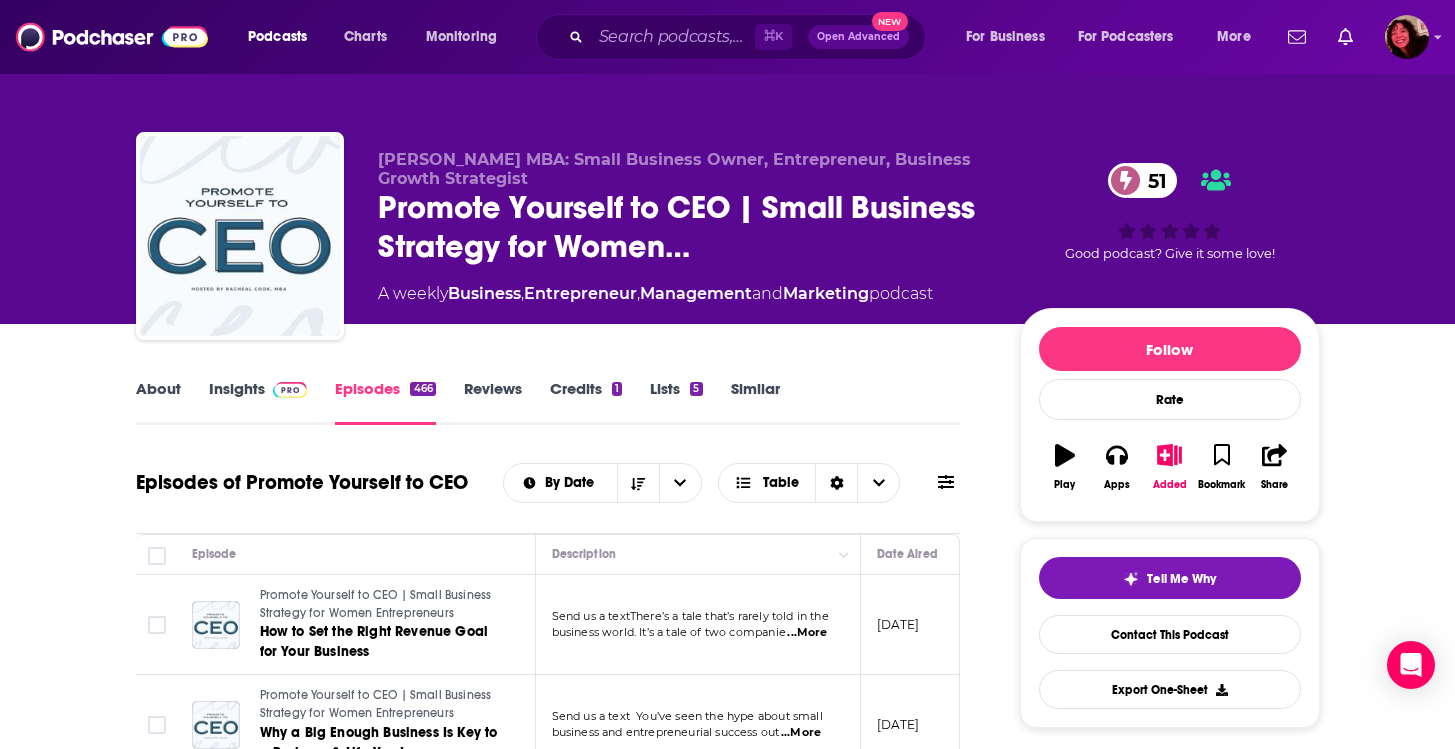 scroll, scrollTop: 0, scrollLeft: 0, axis: both 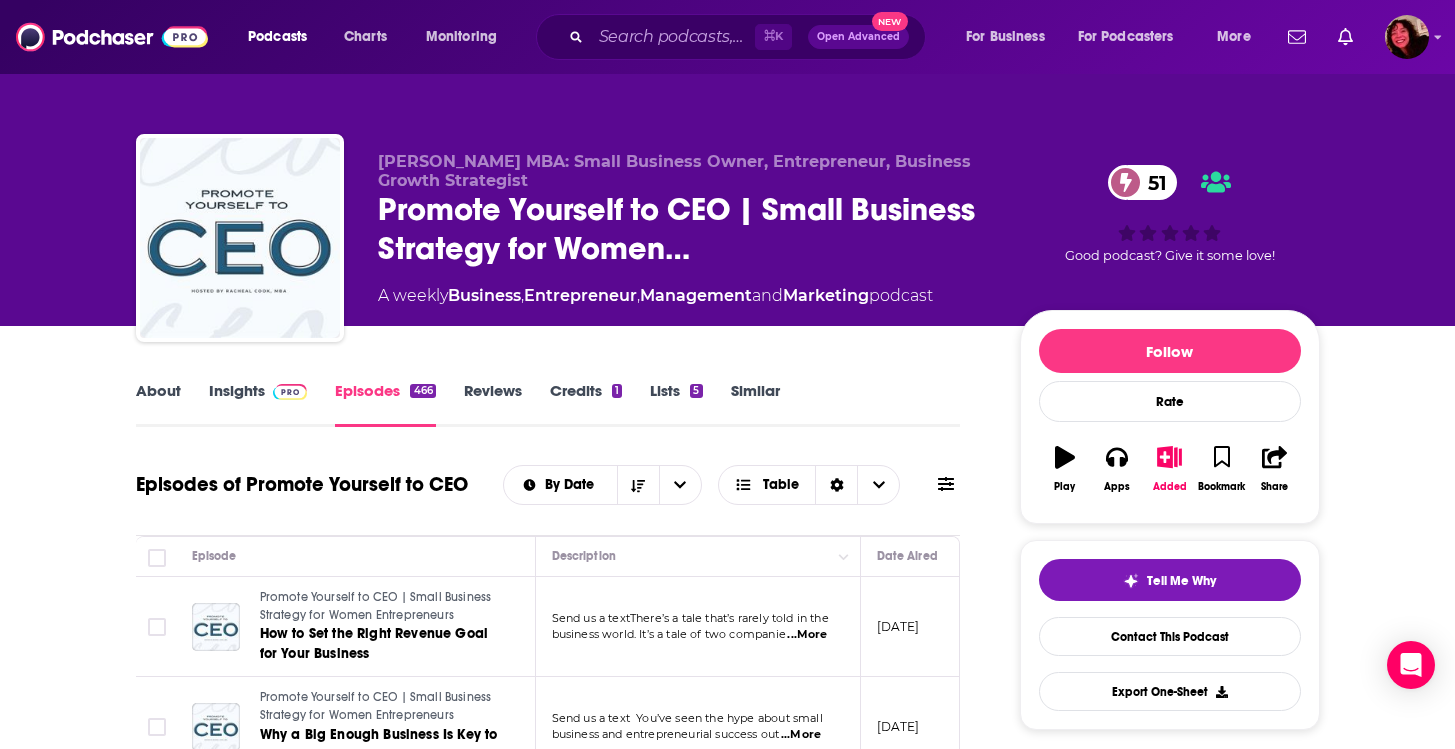 click on "About" at bounding box center (158, 404) 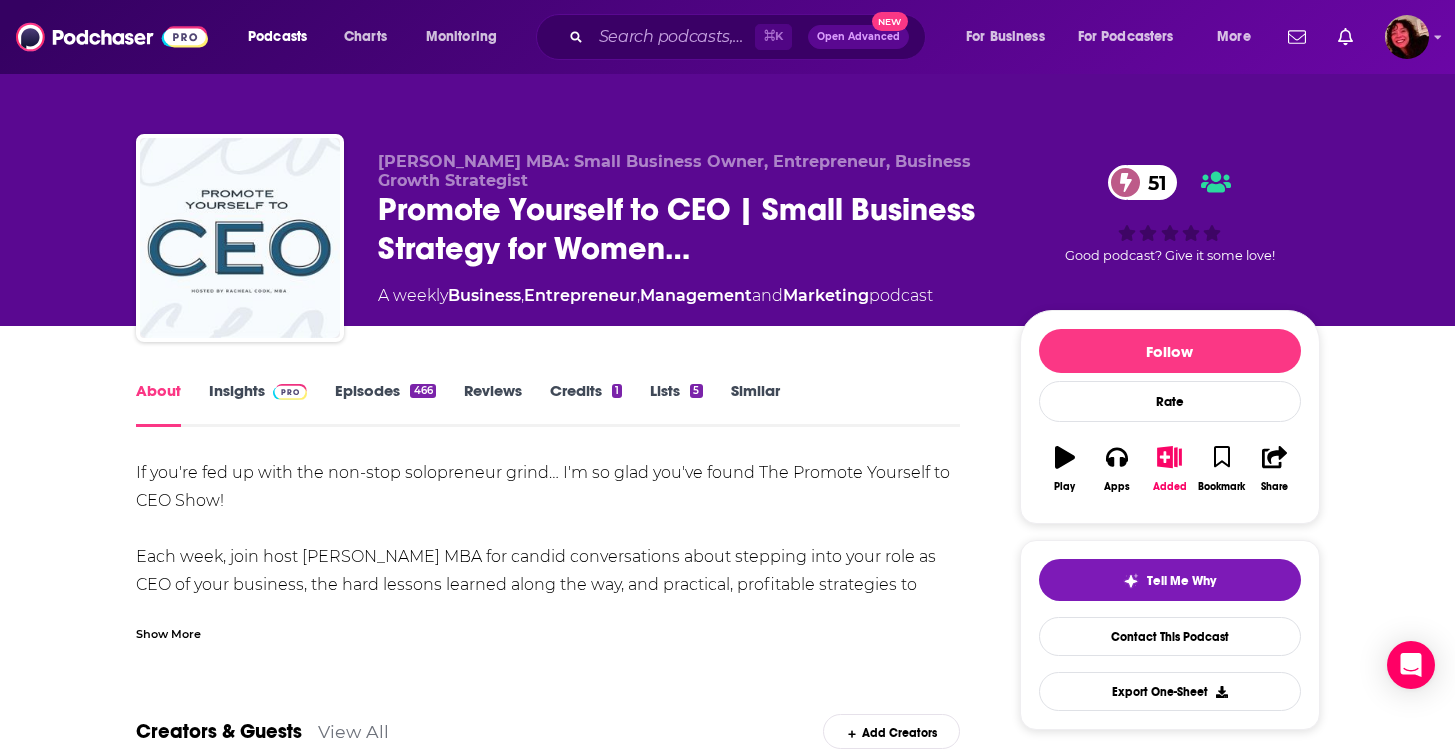 click on "Podcasts" at bounding box center (277, 37) 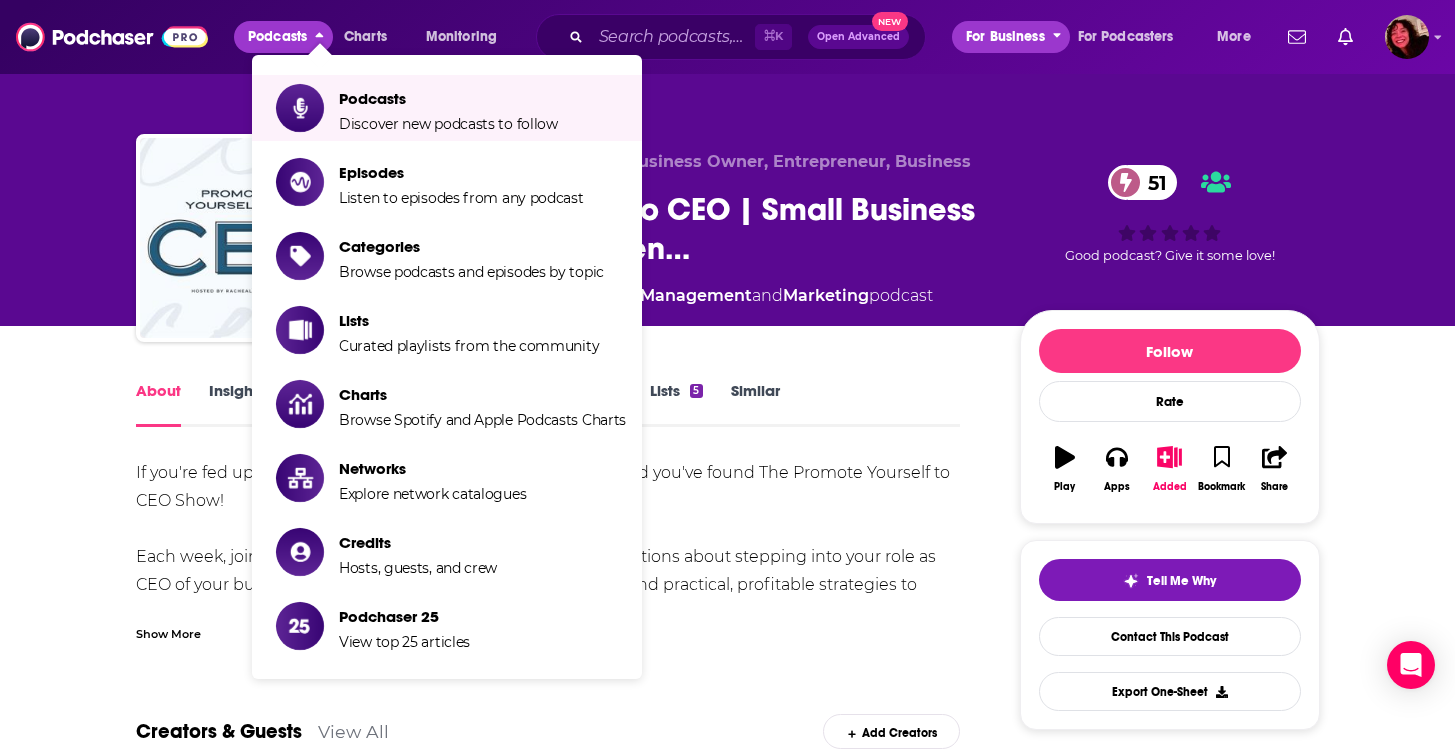 click on "For Business" at bounding box center (1011, 37) 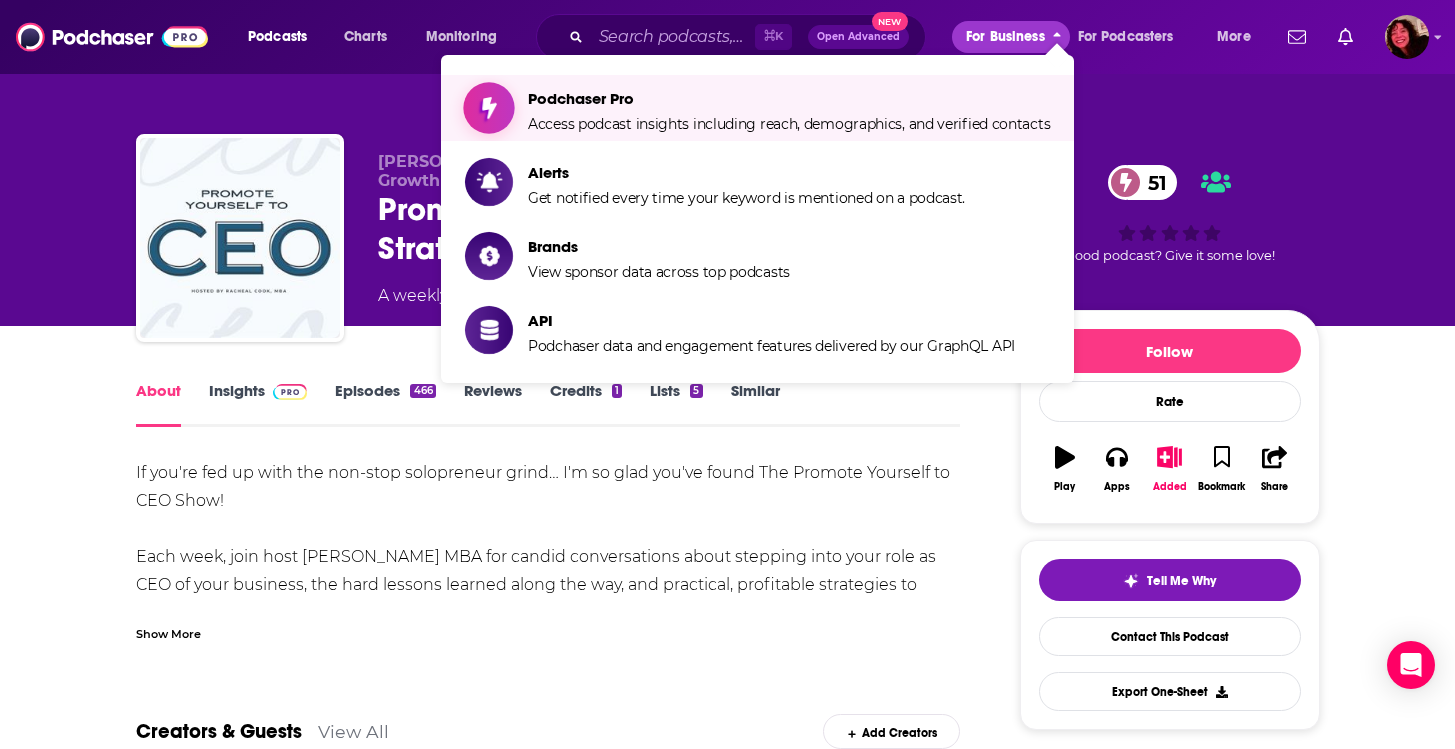 click on "Podchaser Pro Access podcast insights including reach, demographics, and verified contacts" at bounding box center (789, 108) 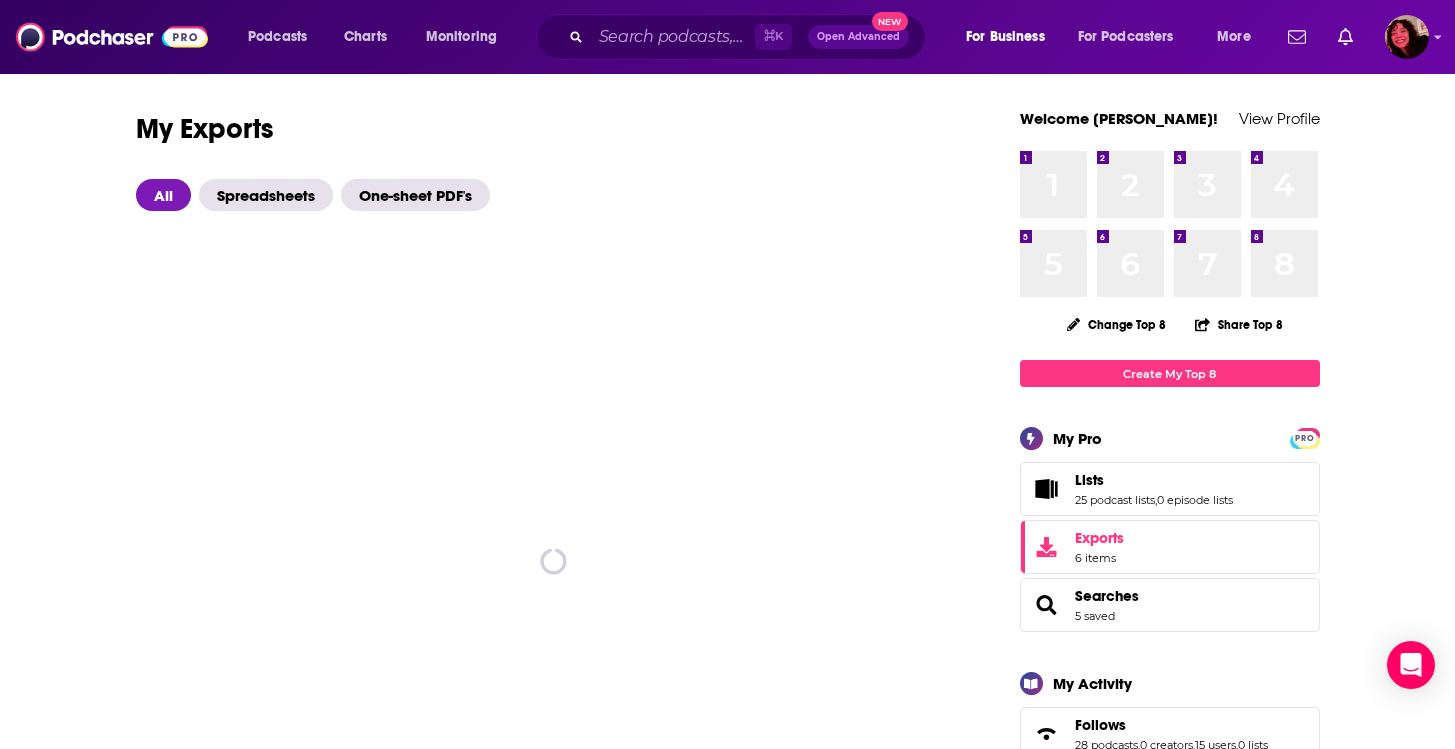 scroll, scrollTop: 31, scrollLeft: 0, axis: vertical 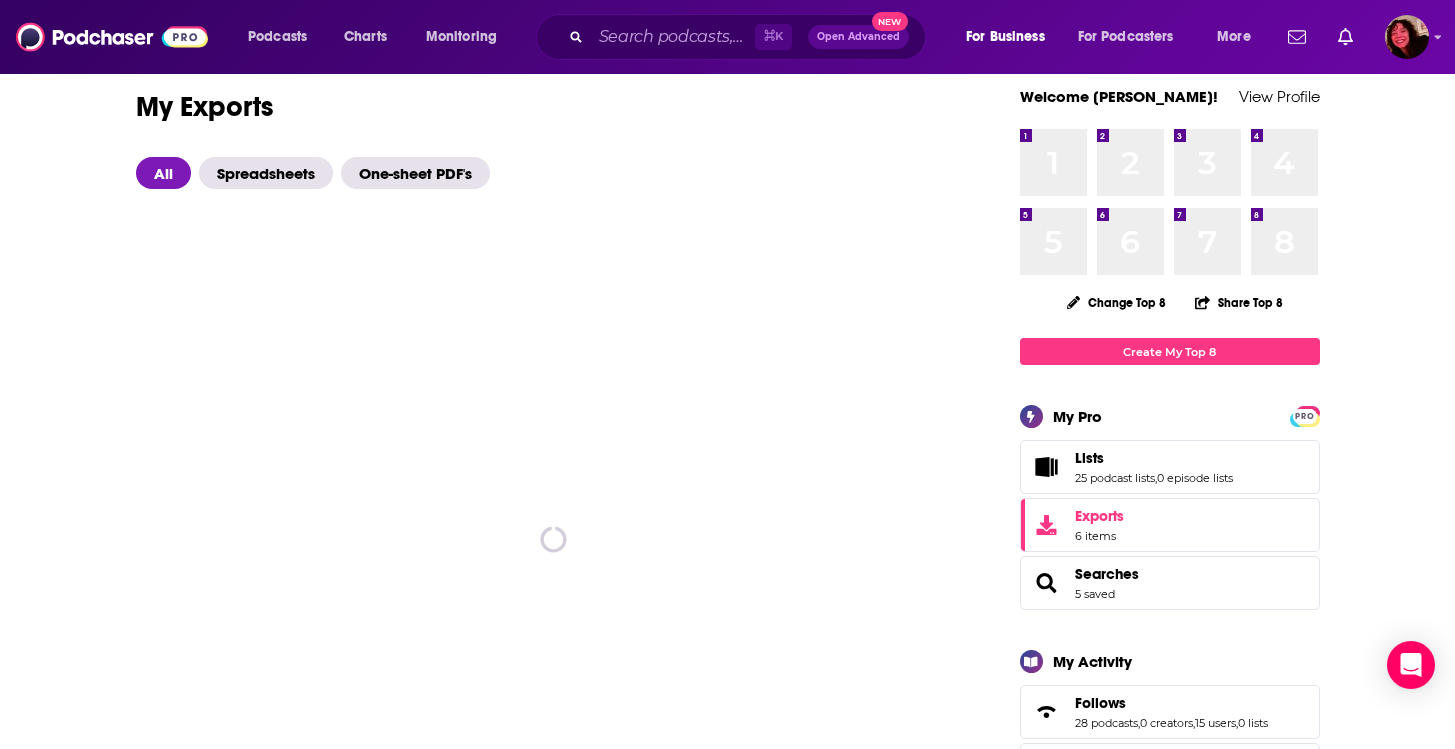 click on "My Exports All Spreadsheets One-sheet PDF's spinner" at bounding box center [578, 1793] 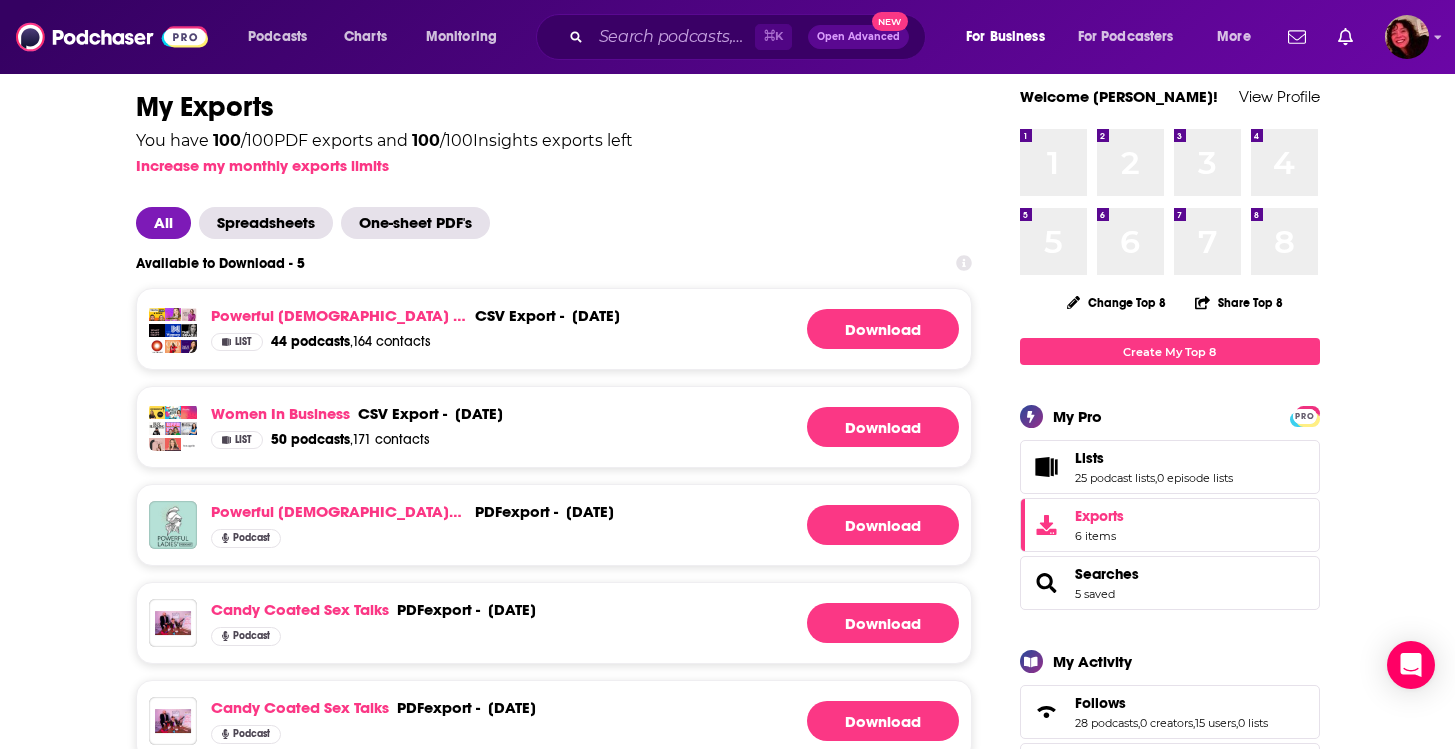 click on "Powerful [DEMOGRAPHIC_DATA] Hit List csv   export - [DATE] csv   export - [DATE]" at bounding box center [415, 319] 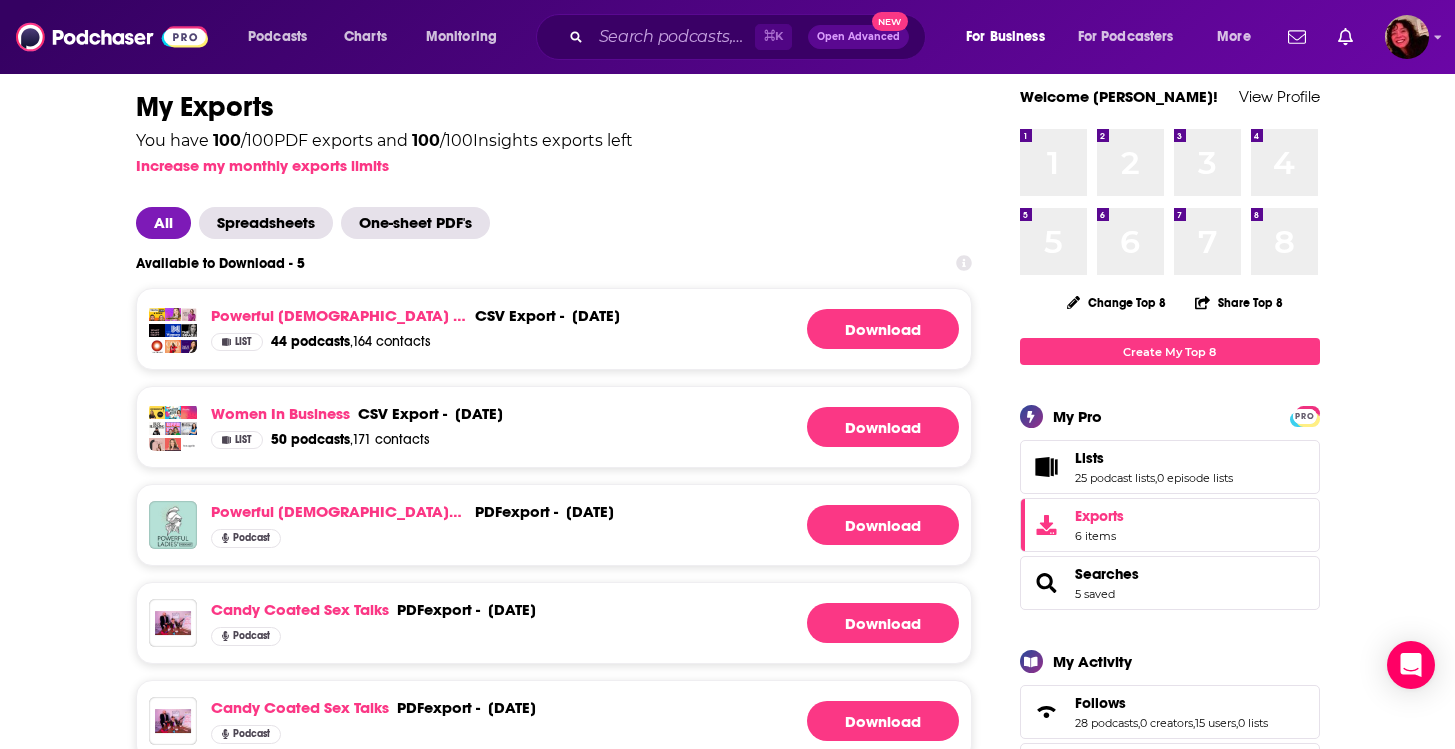 click on "List" at bounding box center (243, 342) 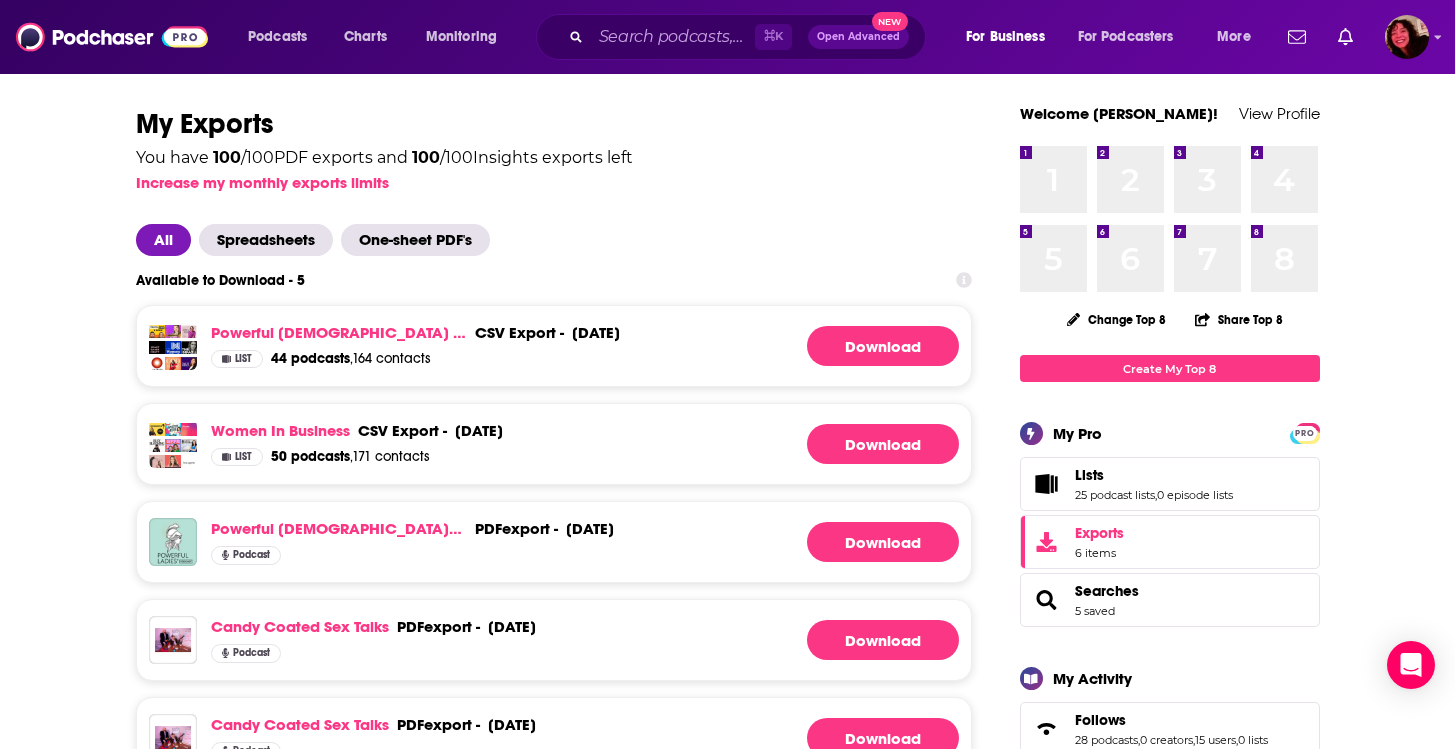 scroll, scrollTop: 0, scrollLeft: 0, axis: both 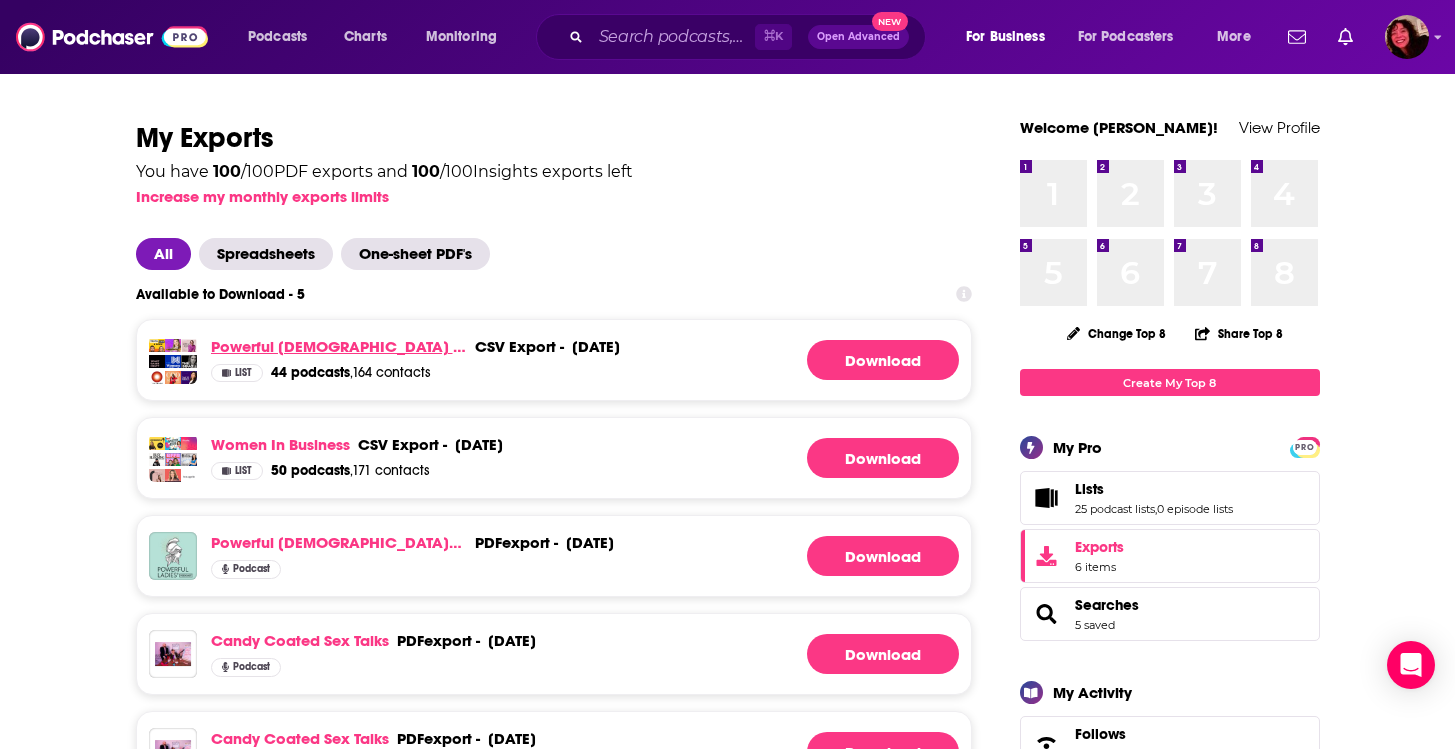 click on "Powerful [DEMOGRAPHIC_DATA] Hit List" at bounding box center (339, 346) 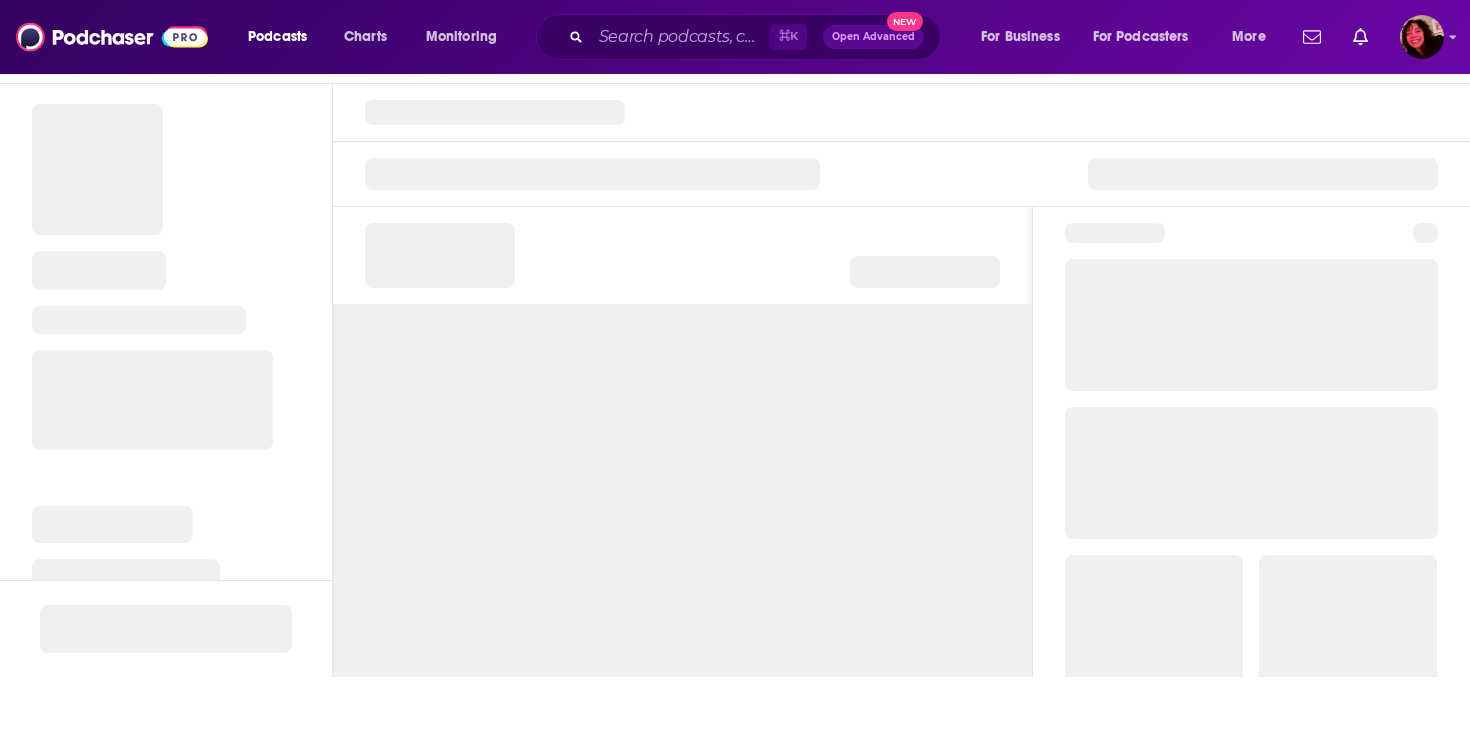 scroll, scrollTop: 0, scrollLeft: 0, axis: both 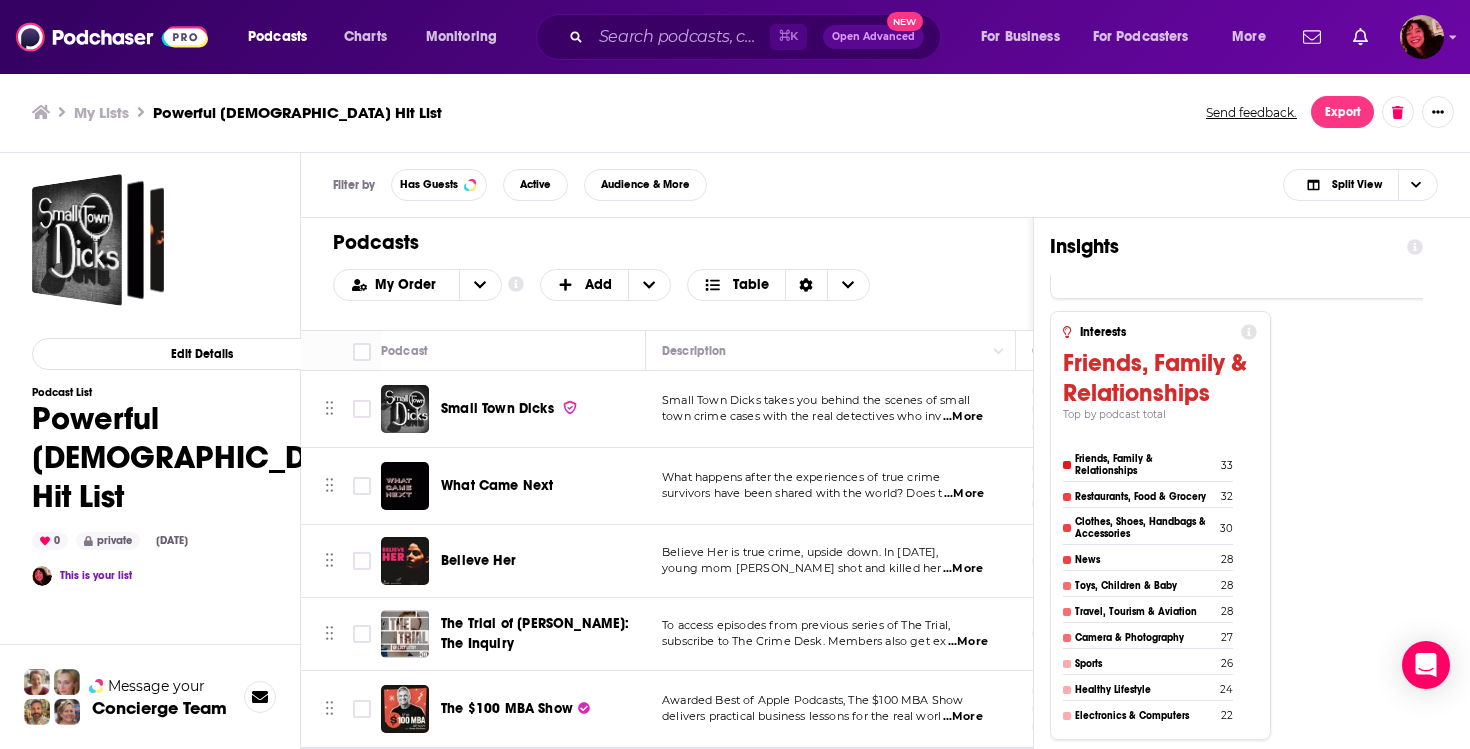 click on "My Lists Powerful Ladies Hit List Send feedback. Export" at bounding box center [735, 112] 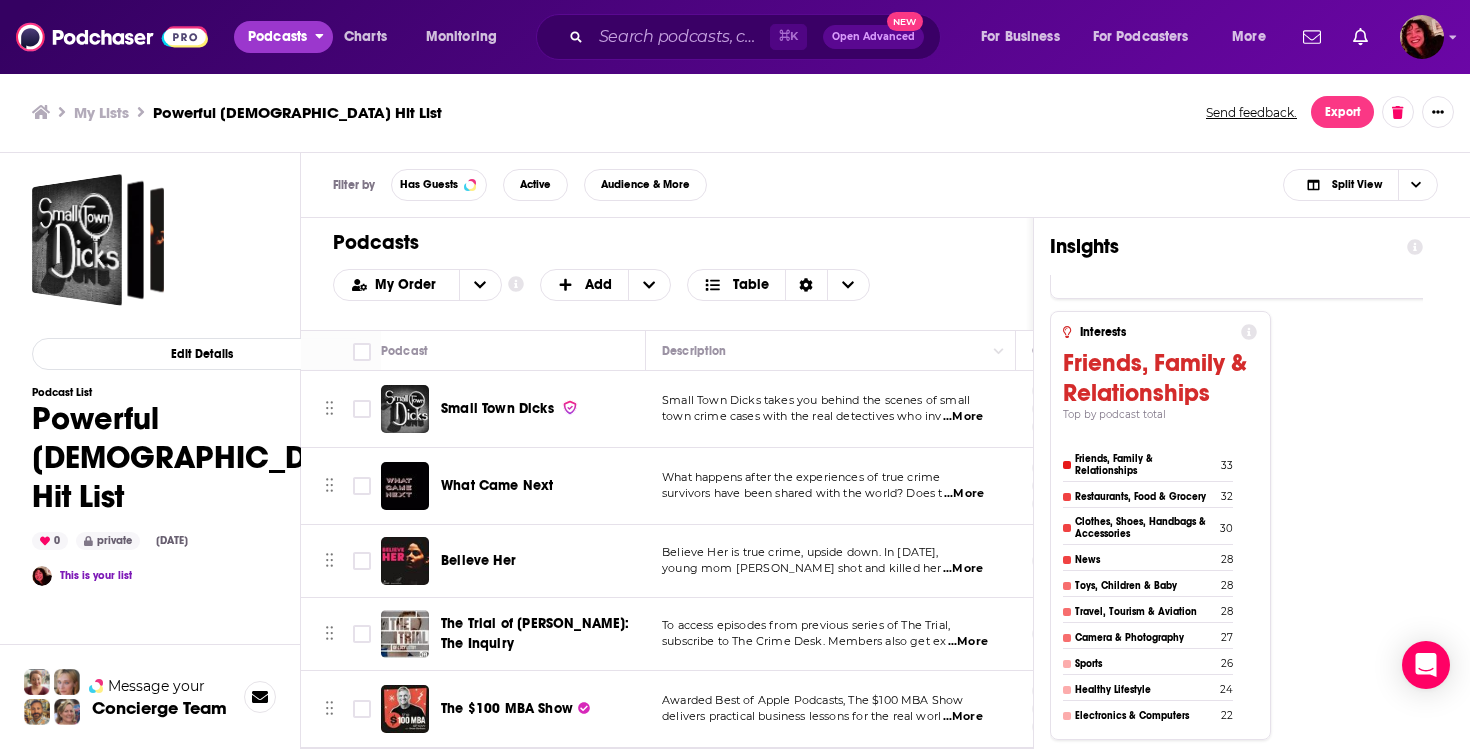 click on "Podcasts" at bounding box center (283, 37) 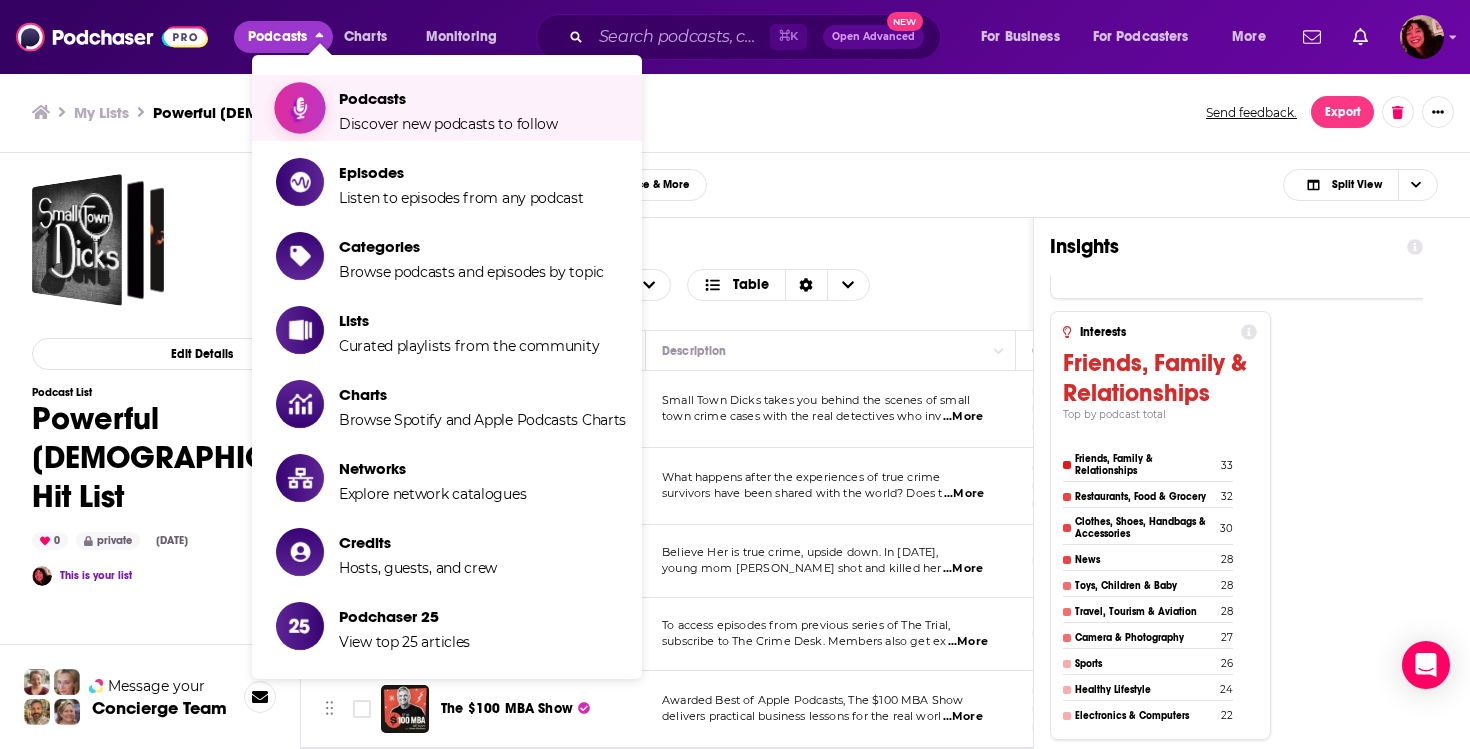 click at bounding box center (300, 108) 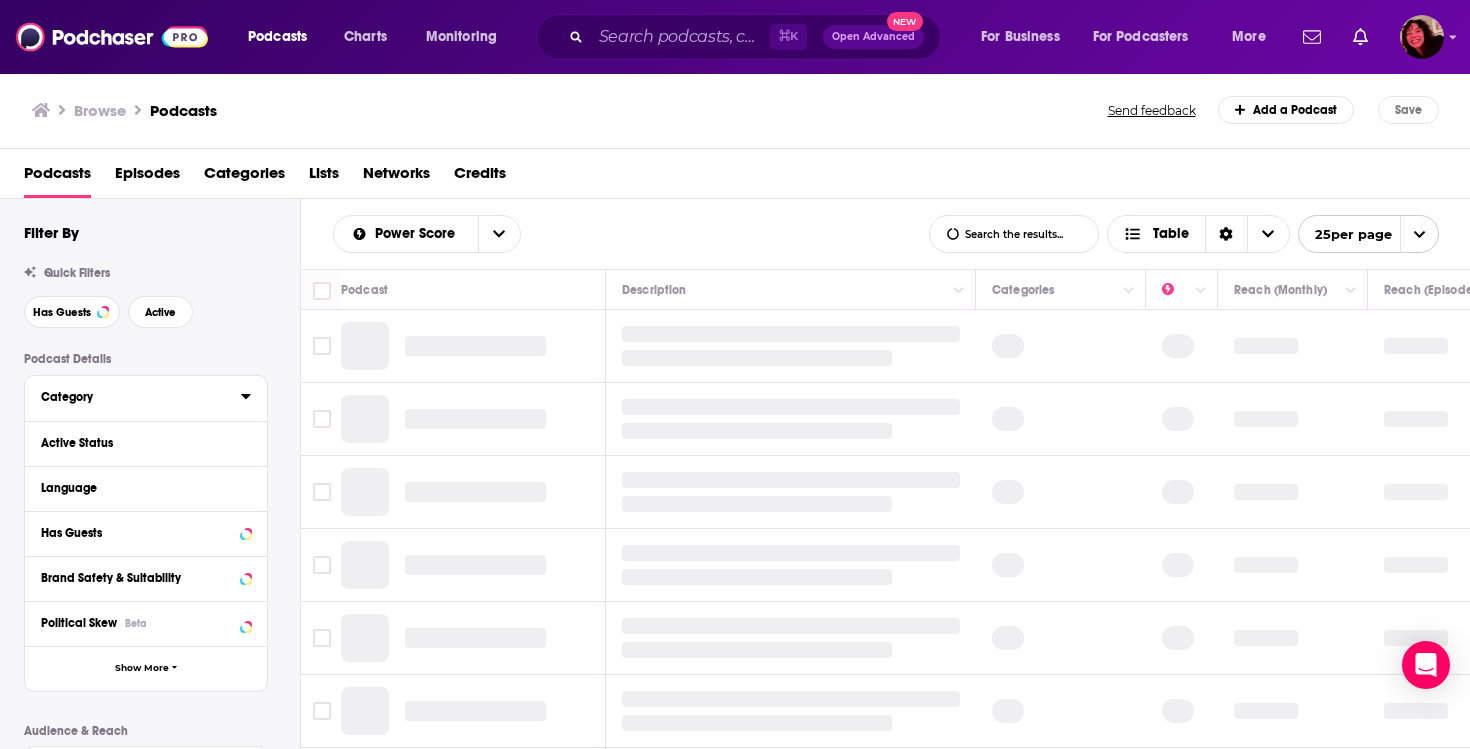 click on "Category" at bounding box center (141, 396) 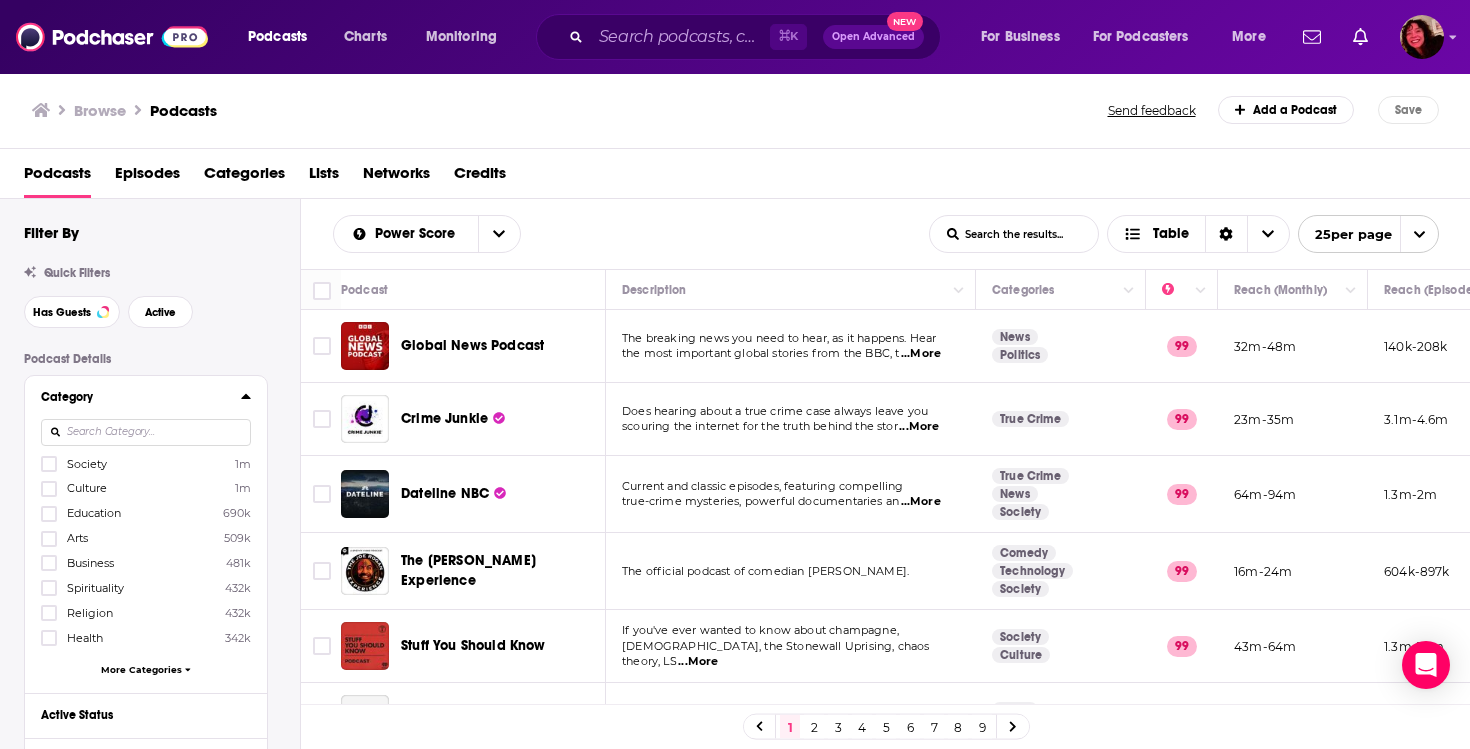 scroll, scrollTop: 4, scrollLeft: 0, axis: vertical 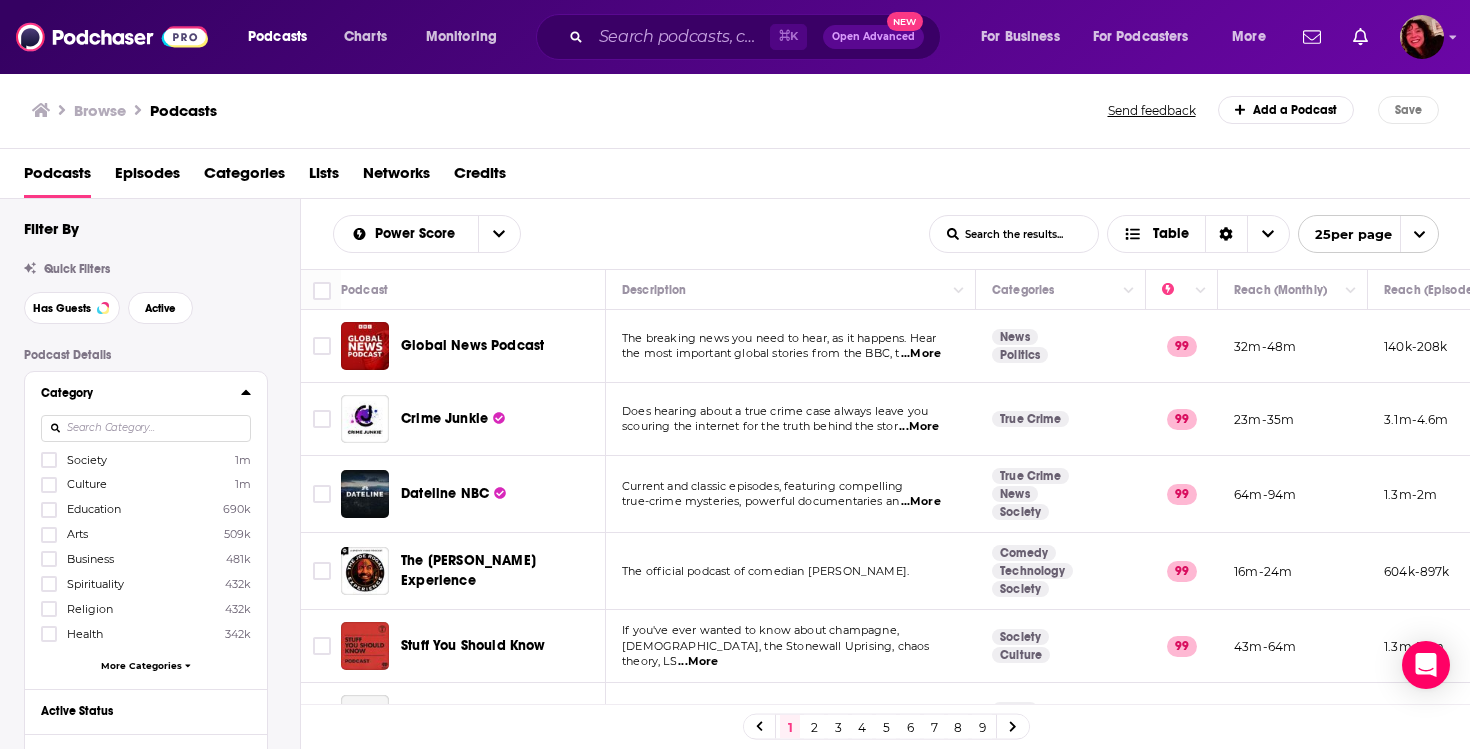 click on "More Categories" at bounding box center [141, 665] 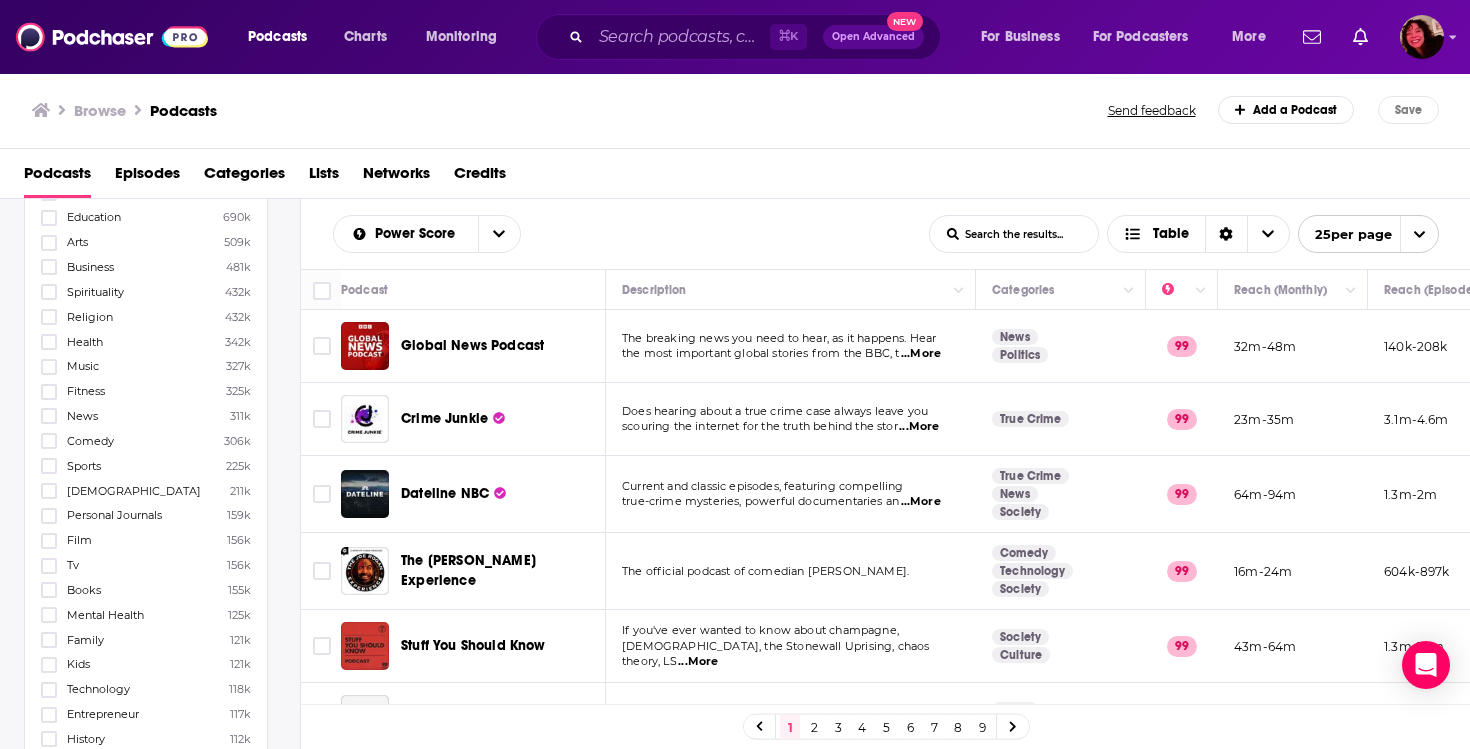 scroll, scrollTop: 298, scrollLeft: 0, axis: vertical 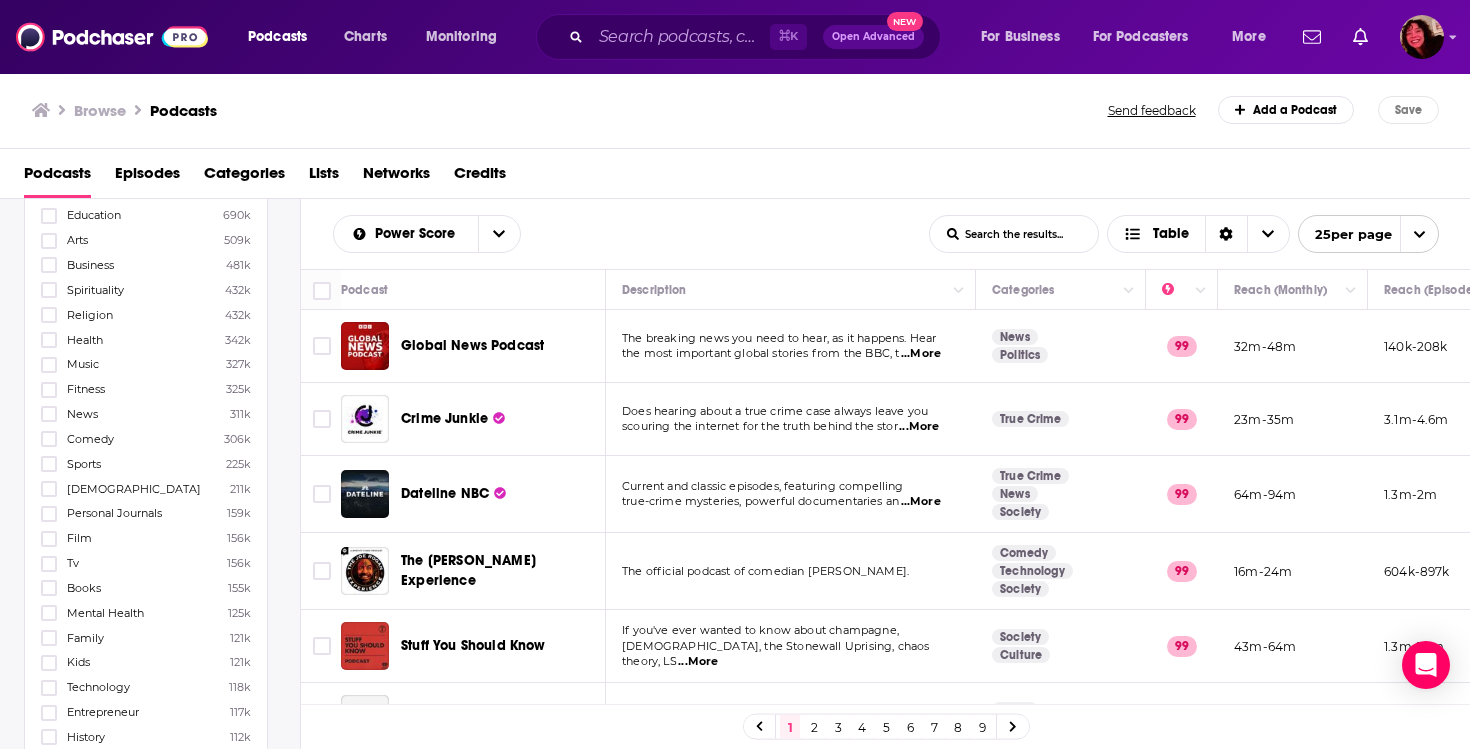 click at bounding box center (51, 463) 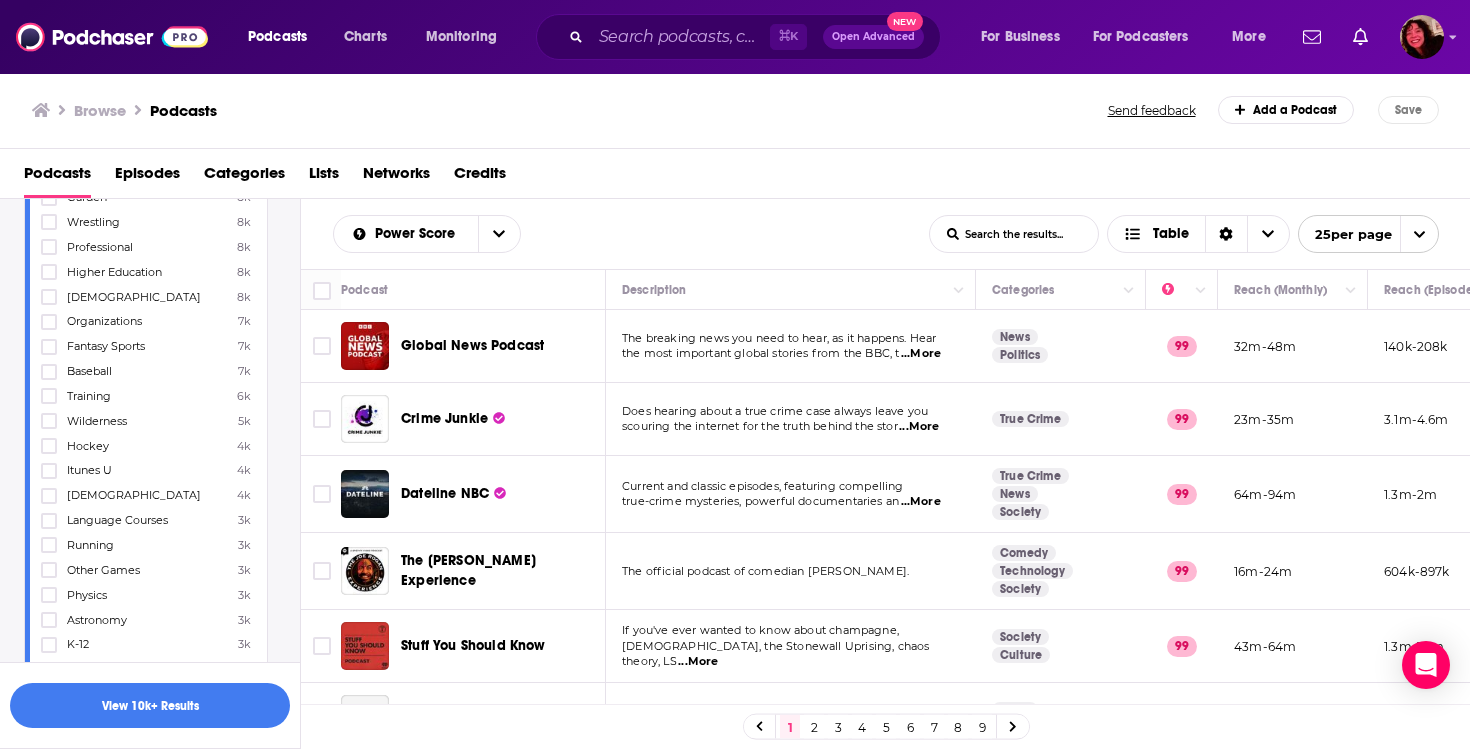 scroll, scrollTop: 2093, scrollLeft: 0, axis: vertical 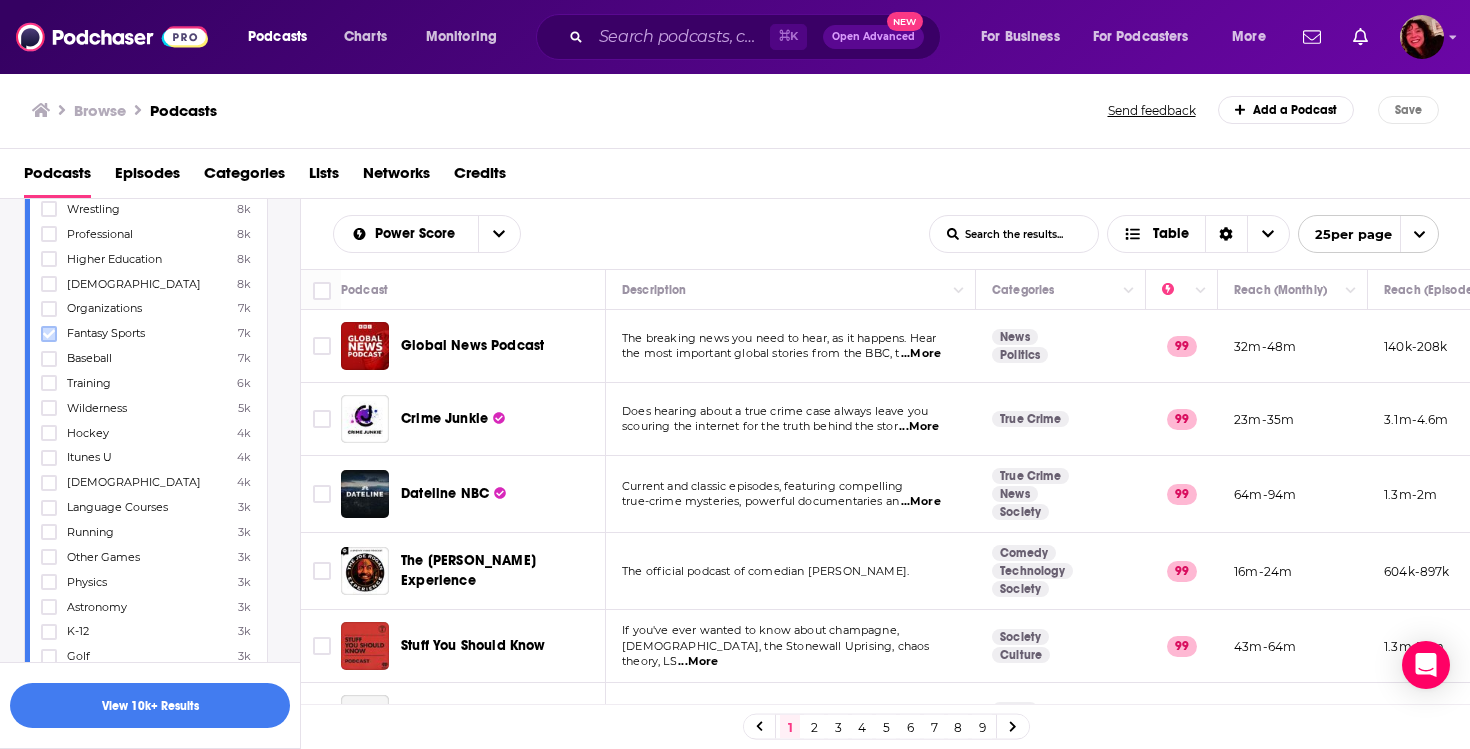 click 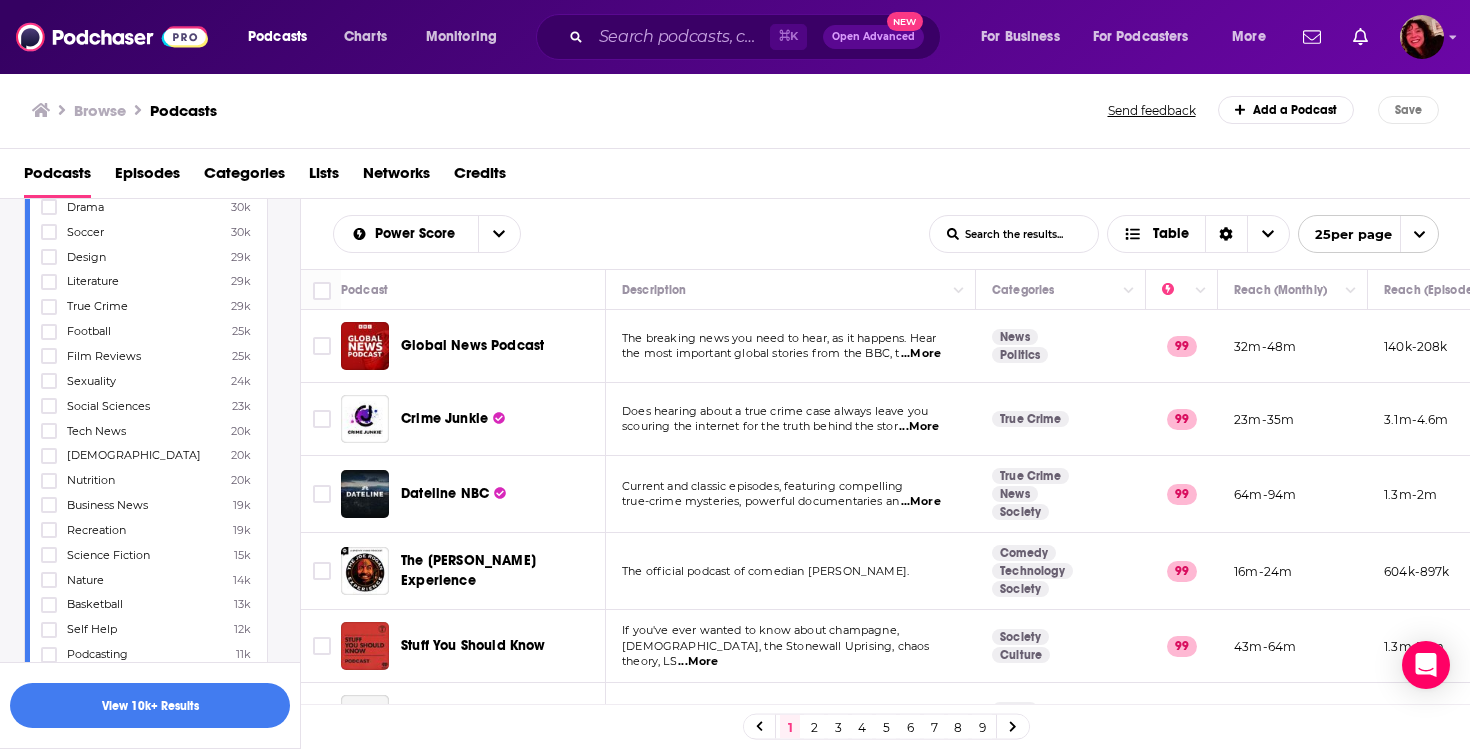 scroll, scrollTop: 0, scrollLeft: 0, axis: both 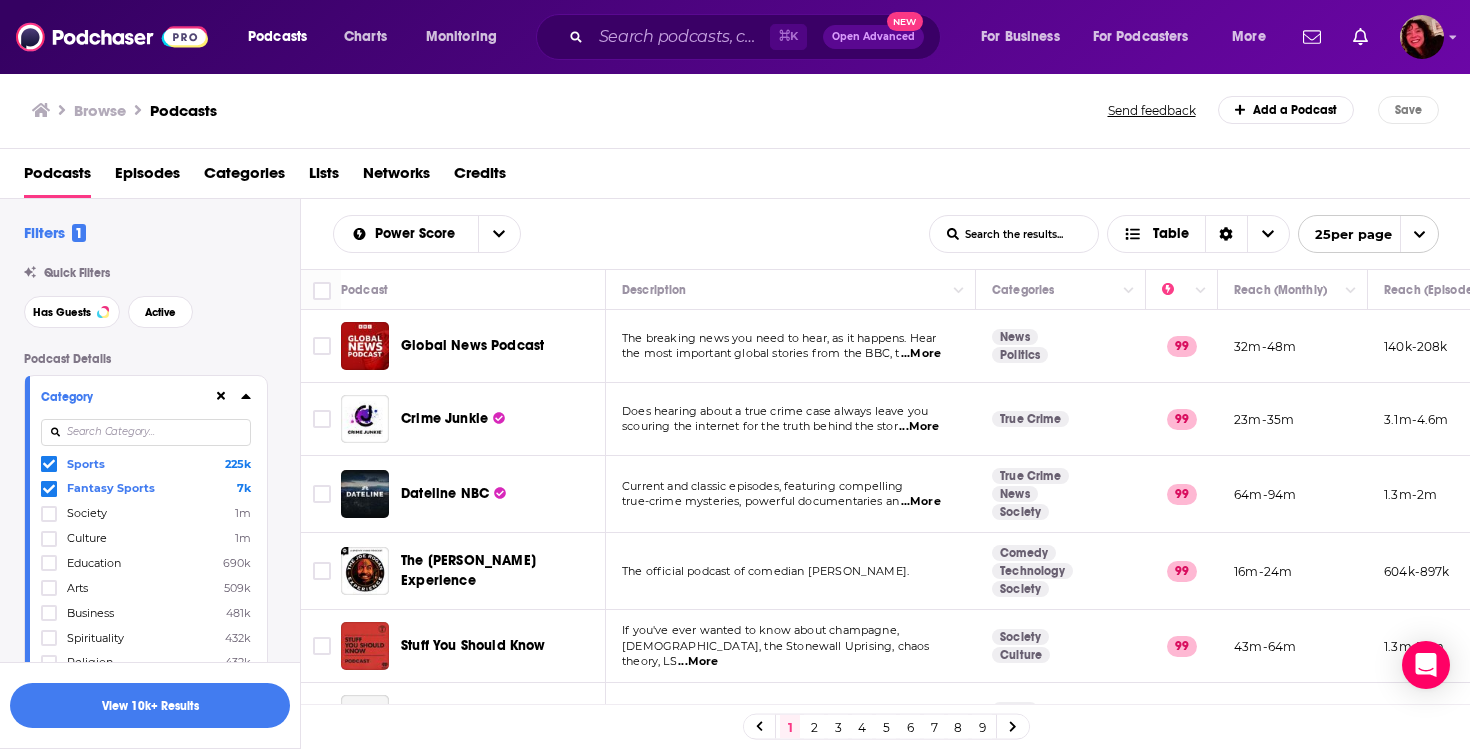 click at bounding box center [146, 432] 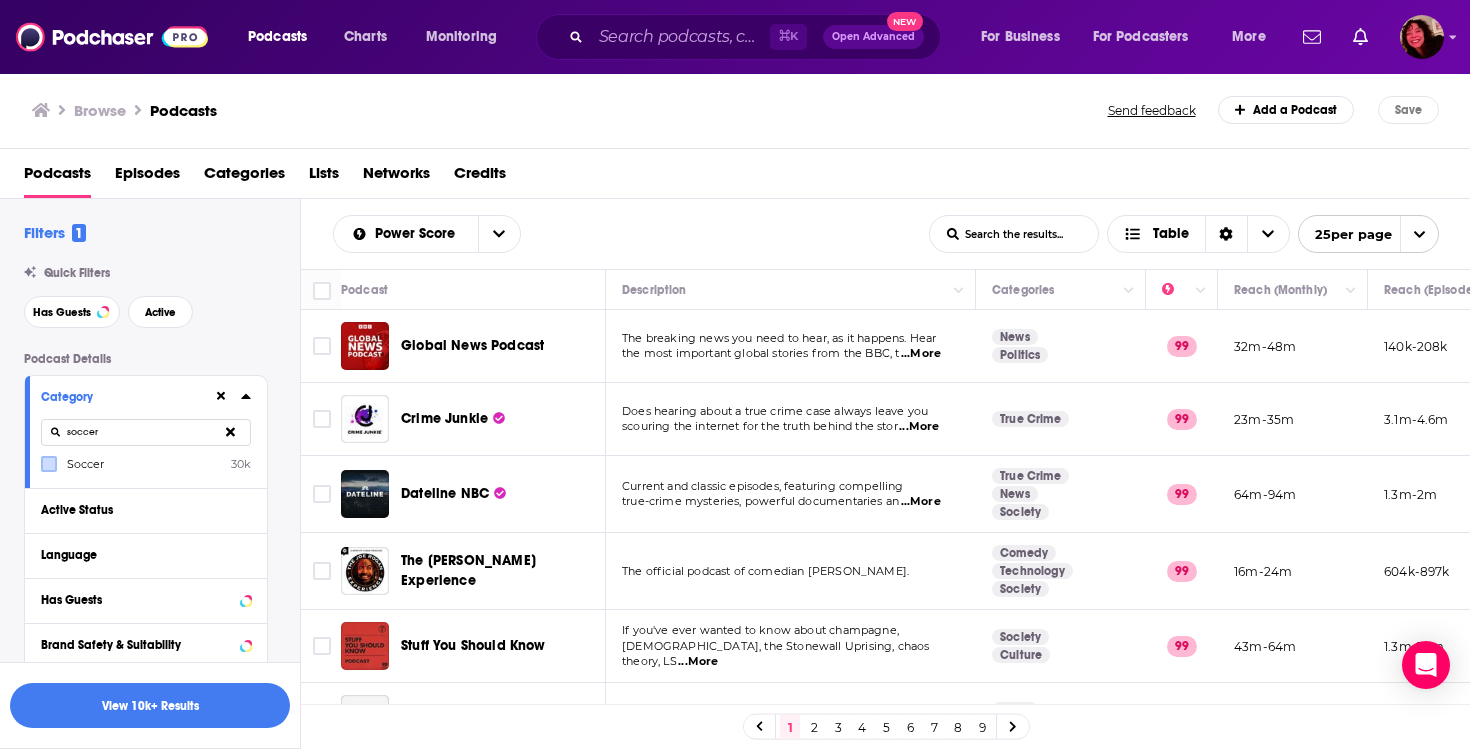 type on "soccer" 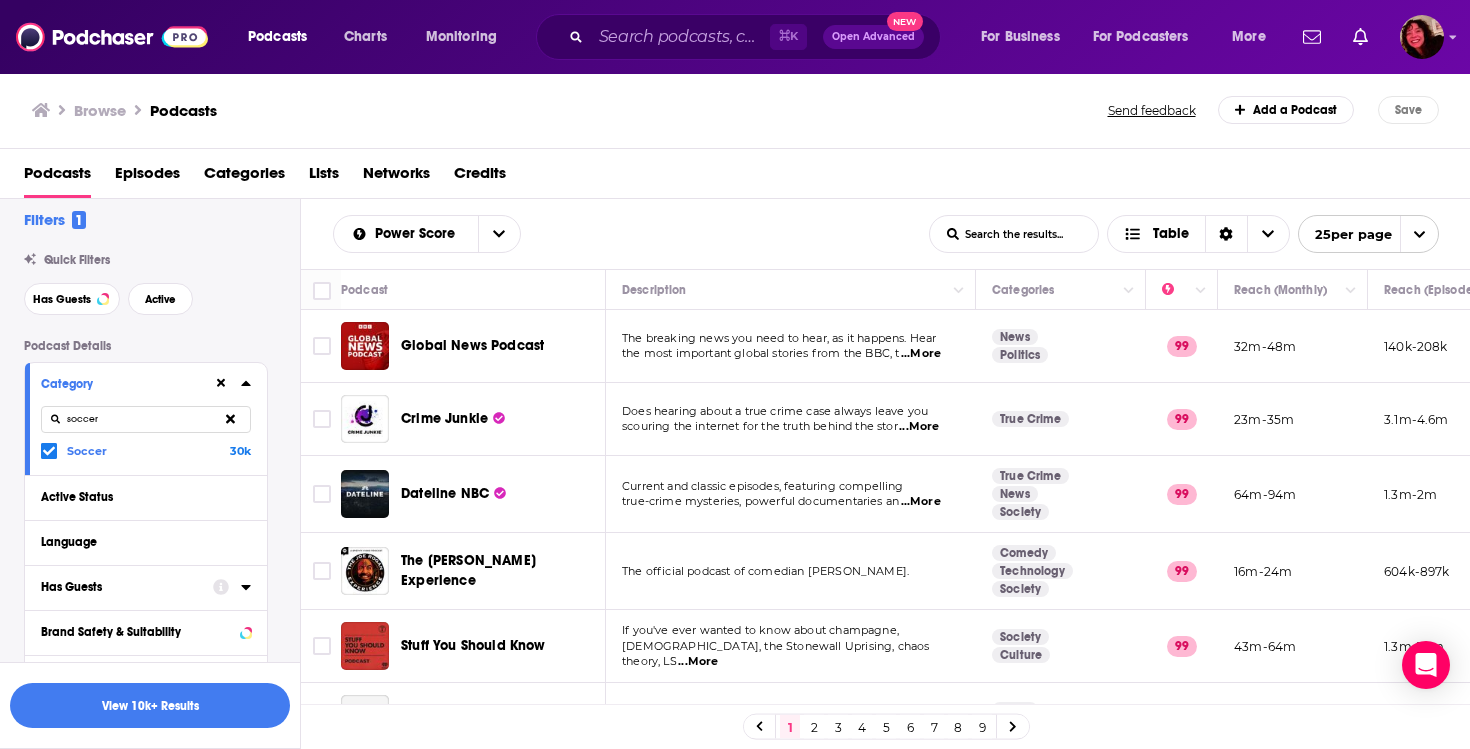 scroll, scrollTop: 37, scrollLeft: 0, axis: vertical 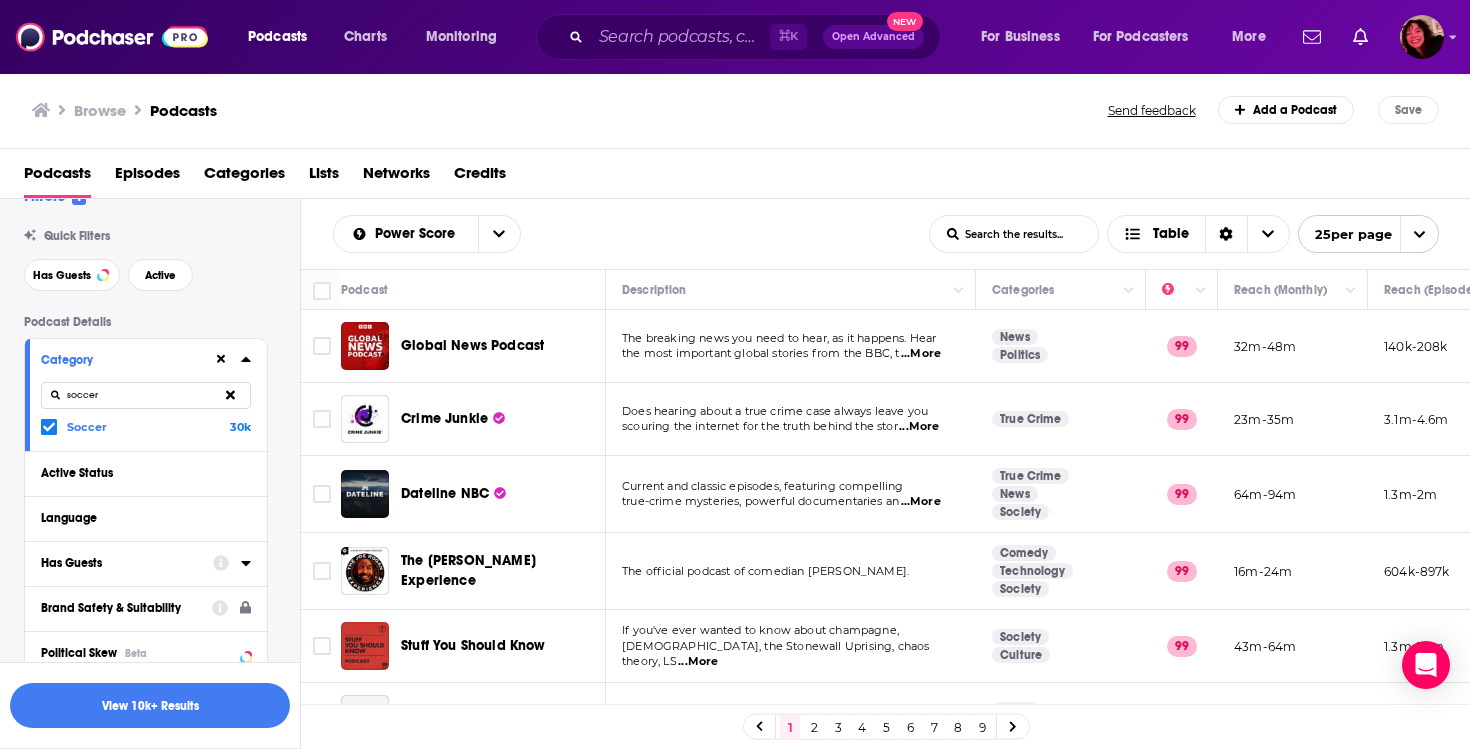 click on "Brand Safety & Suitability" at bounding box center (120, 608) 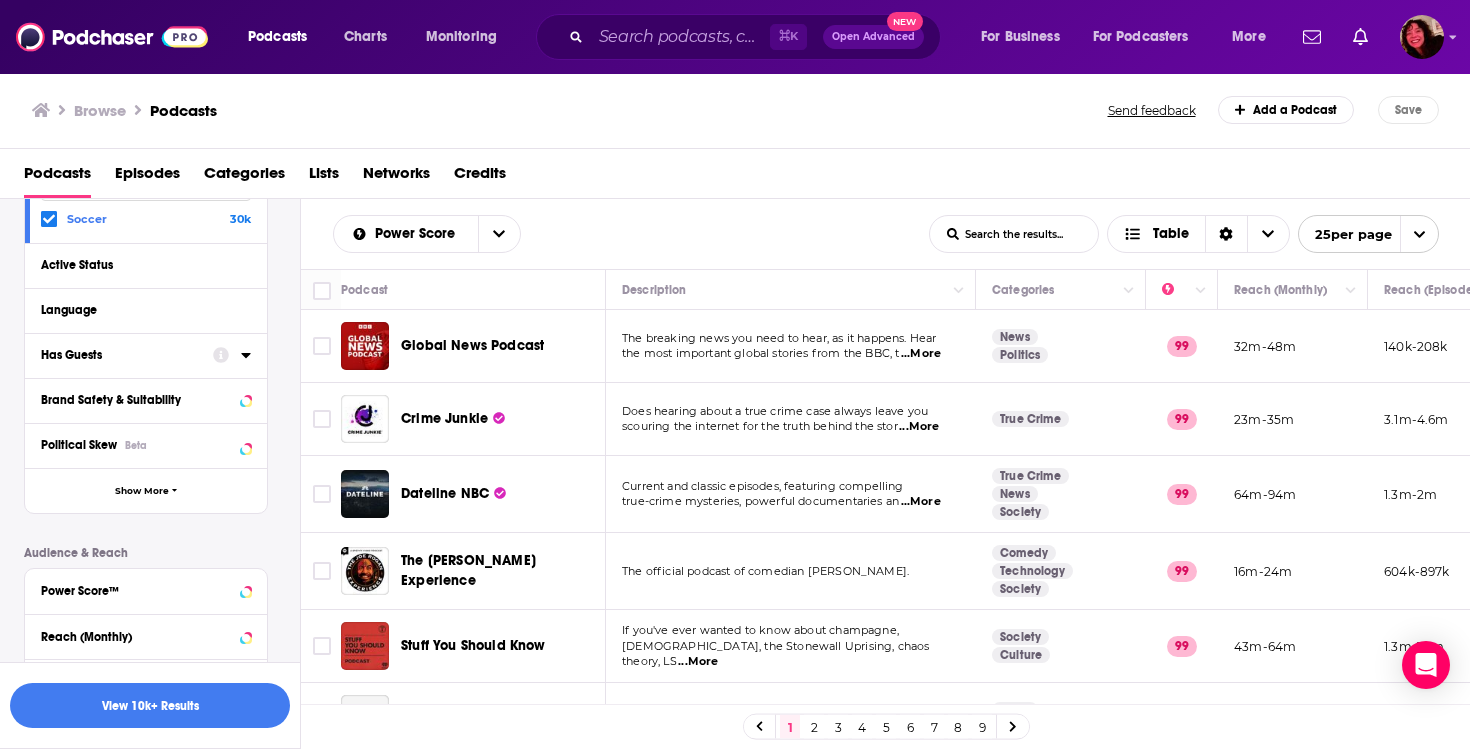 scroll, scrollTop: 216, scrollLeft: 0, axis: vertical 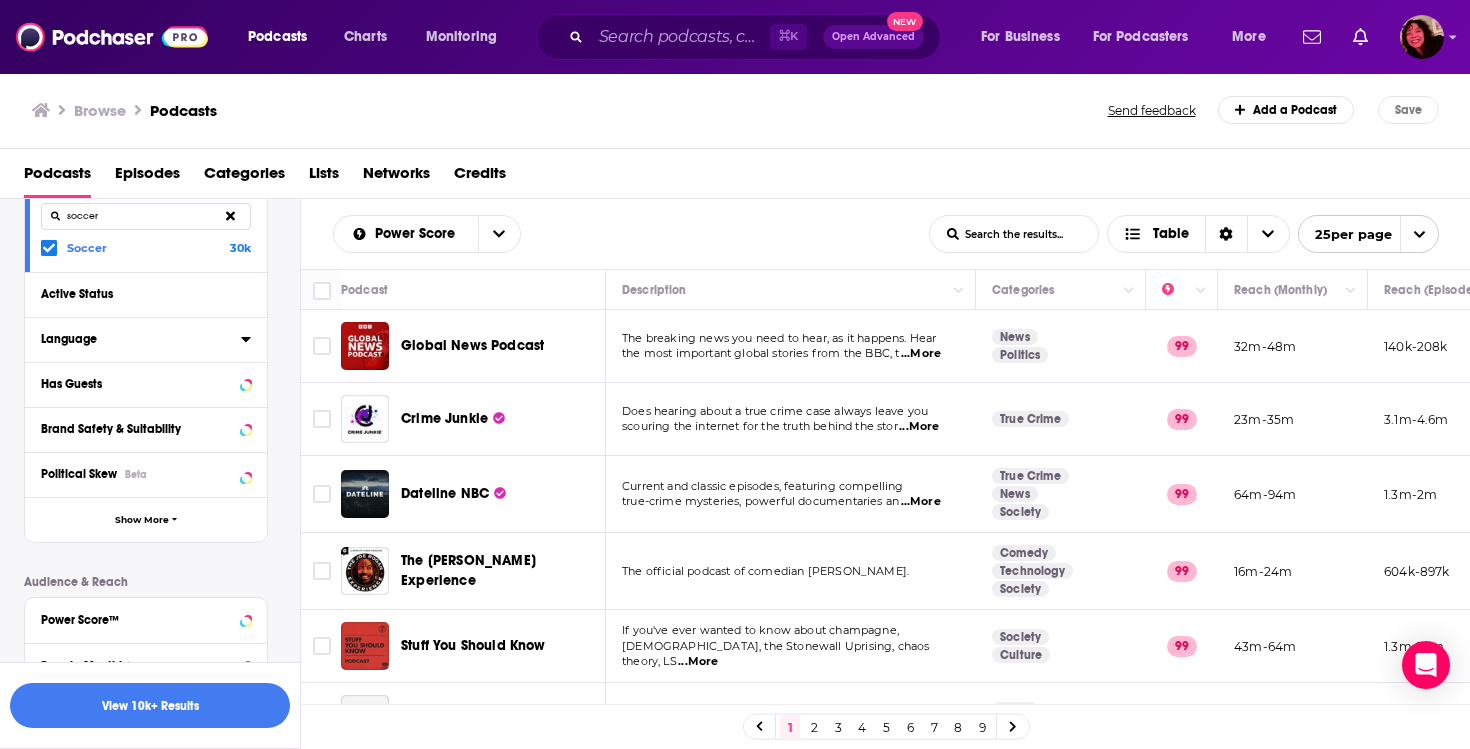 click on "Language" at bounding box center [134, 339] 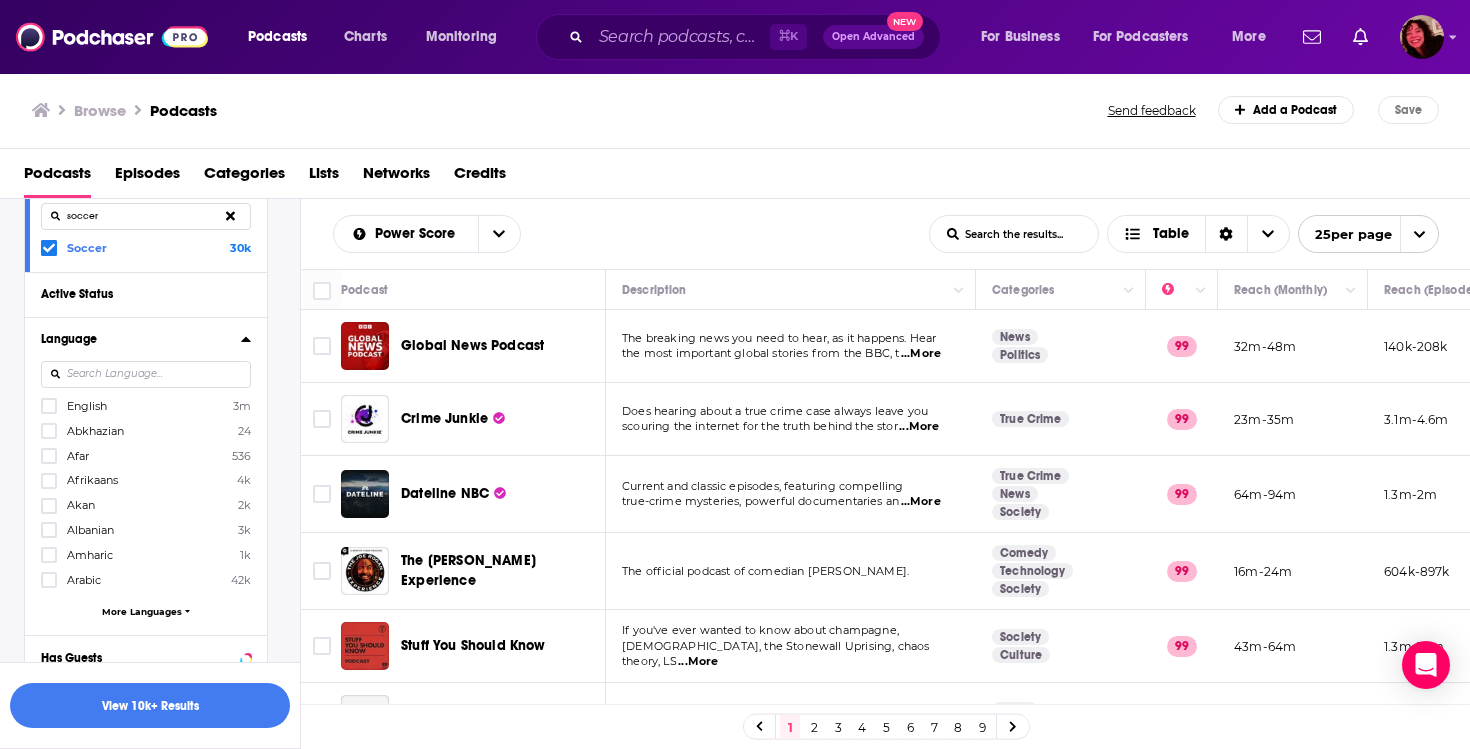 click at bounding box center [146, 374] 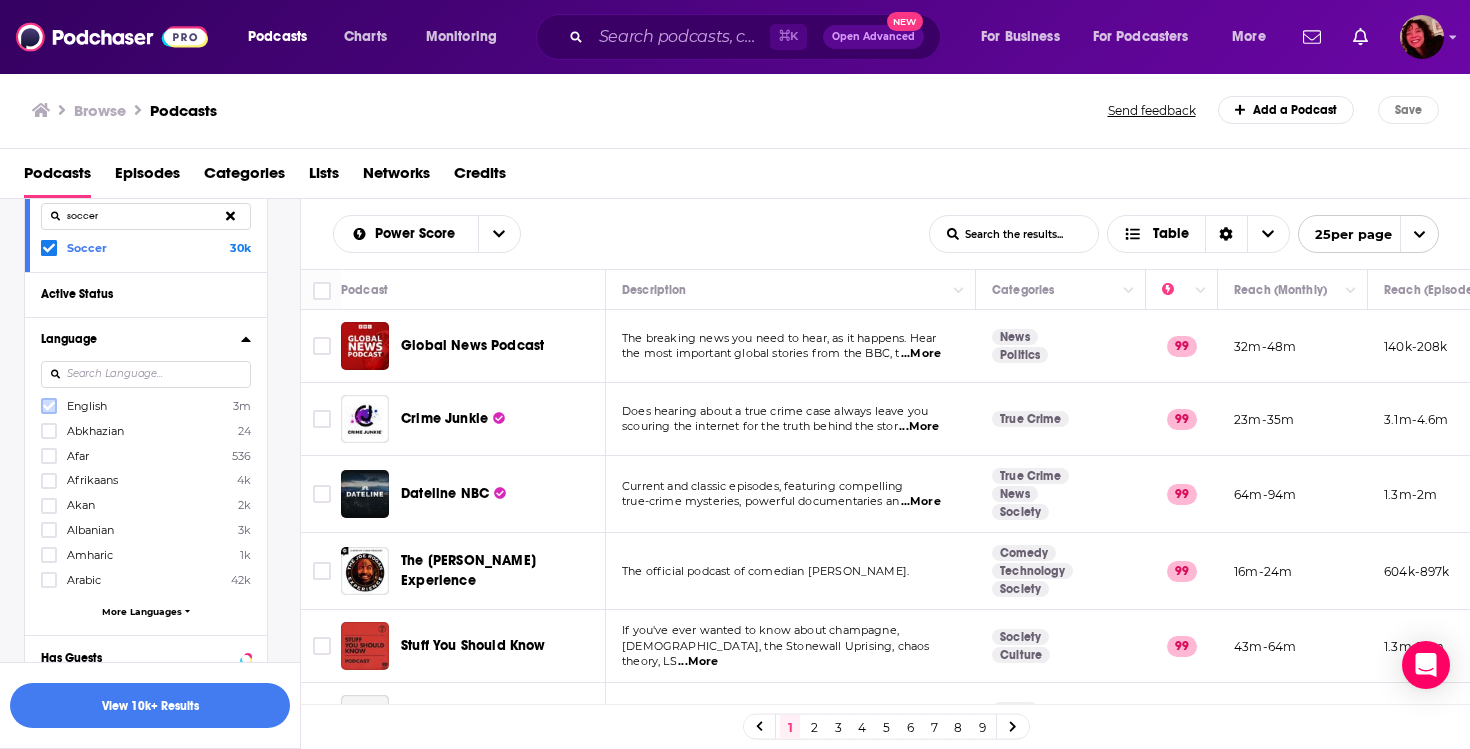 click 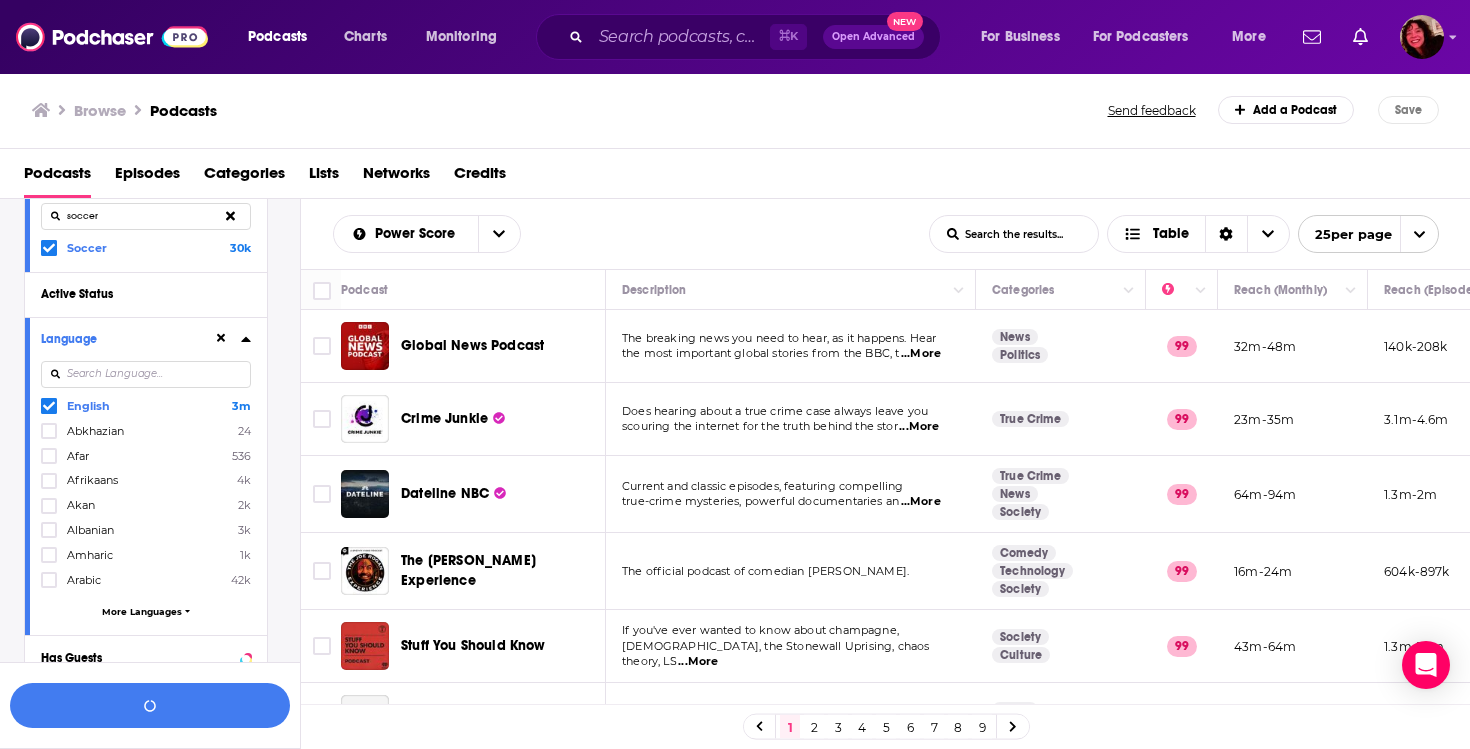 click at bounding box center (232, 338) 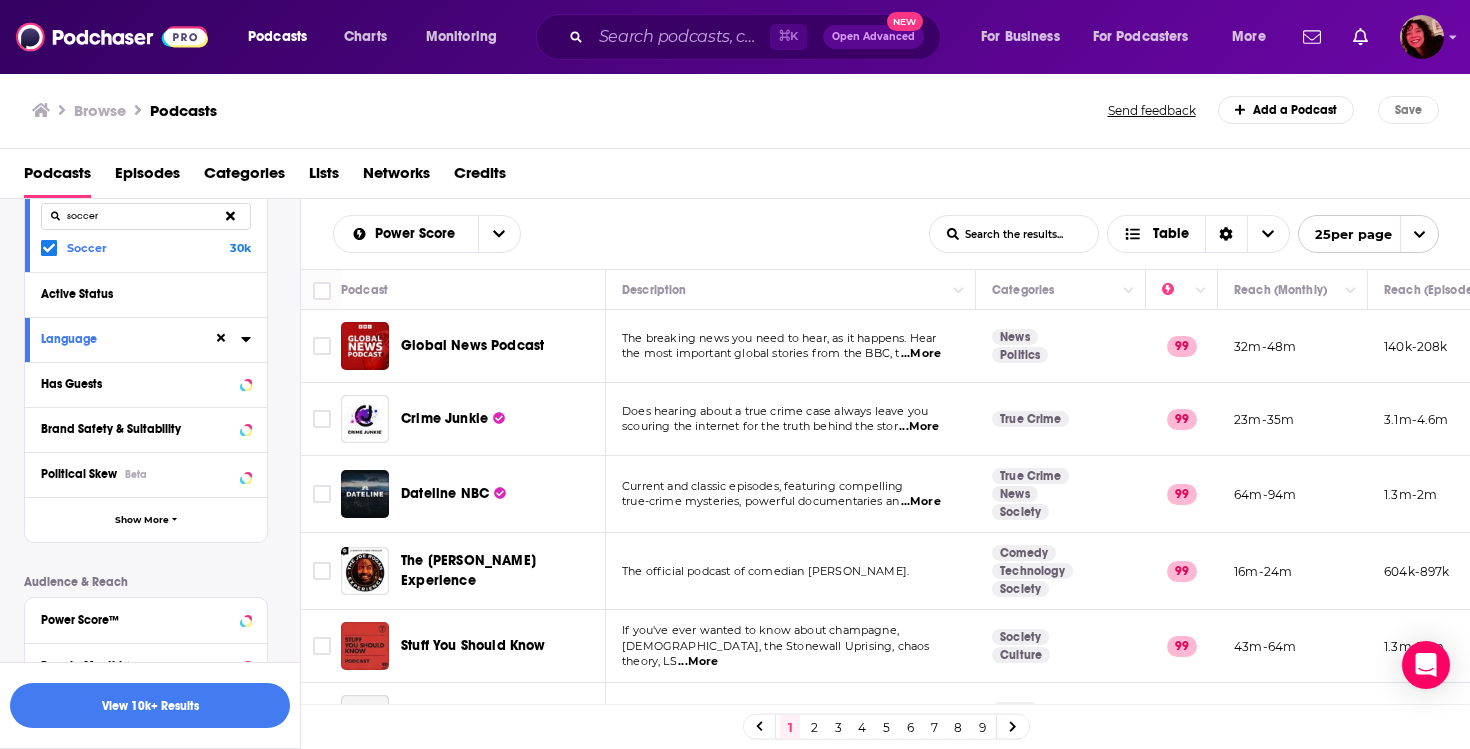 click on "Active Status" at bounding box center [146, 294] 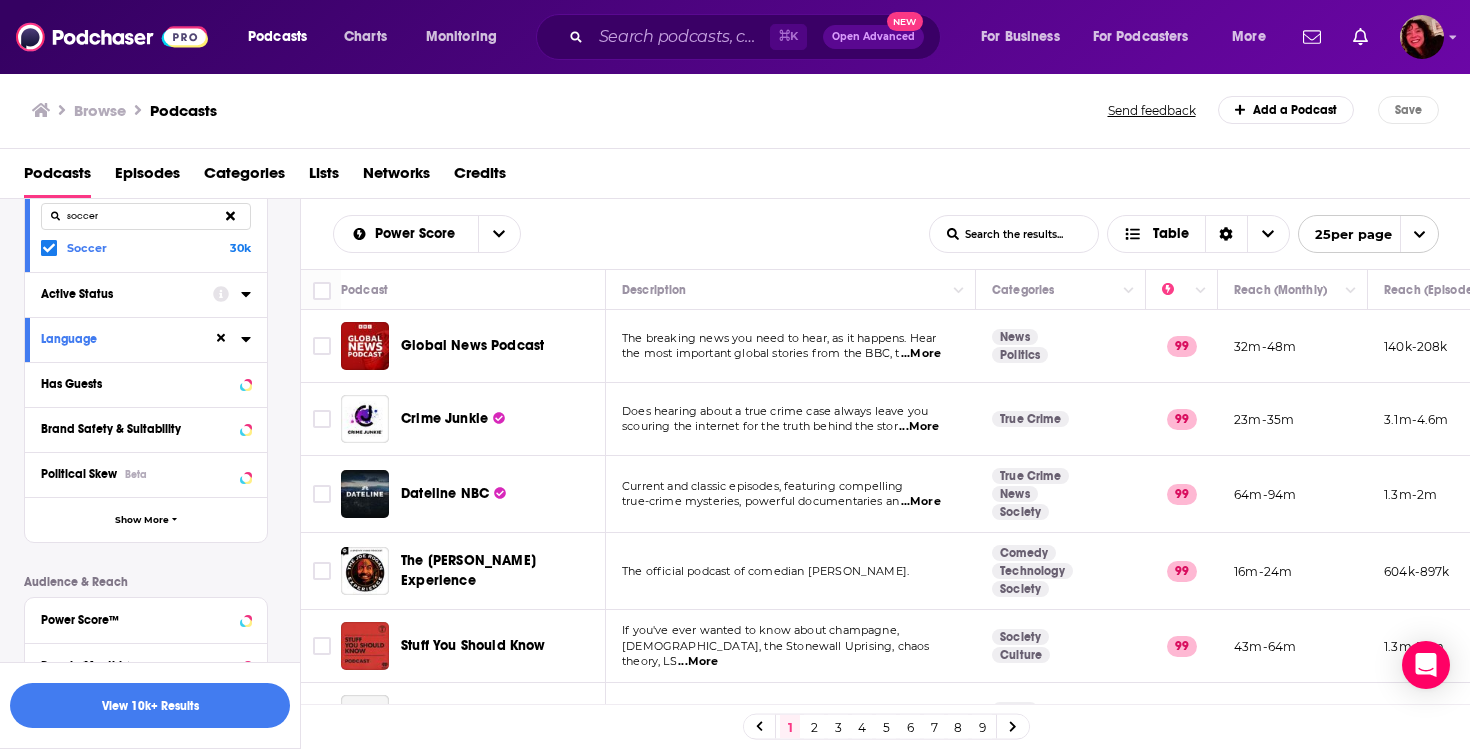 click 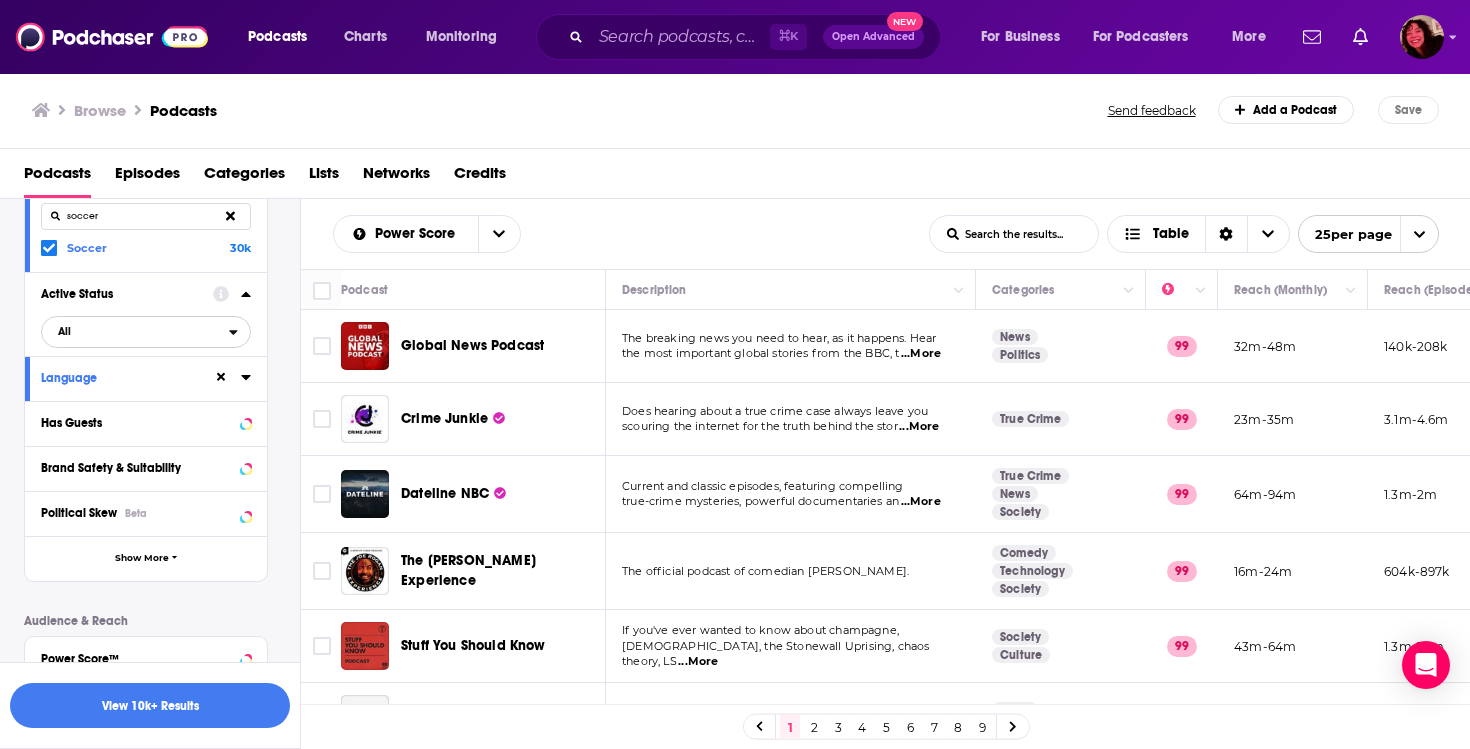 click on "All" at bounding box center (135, 332) 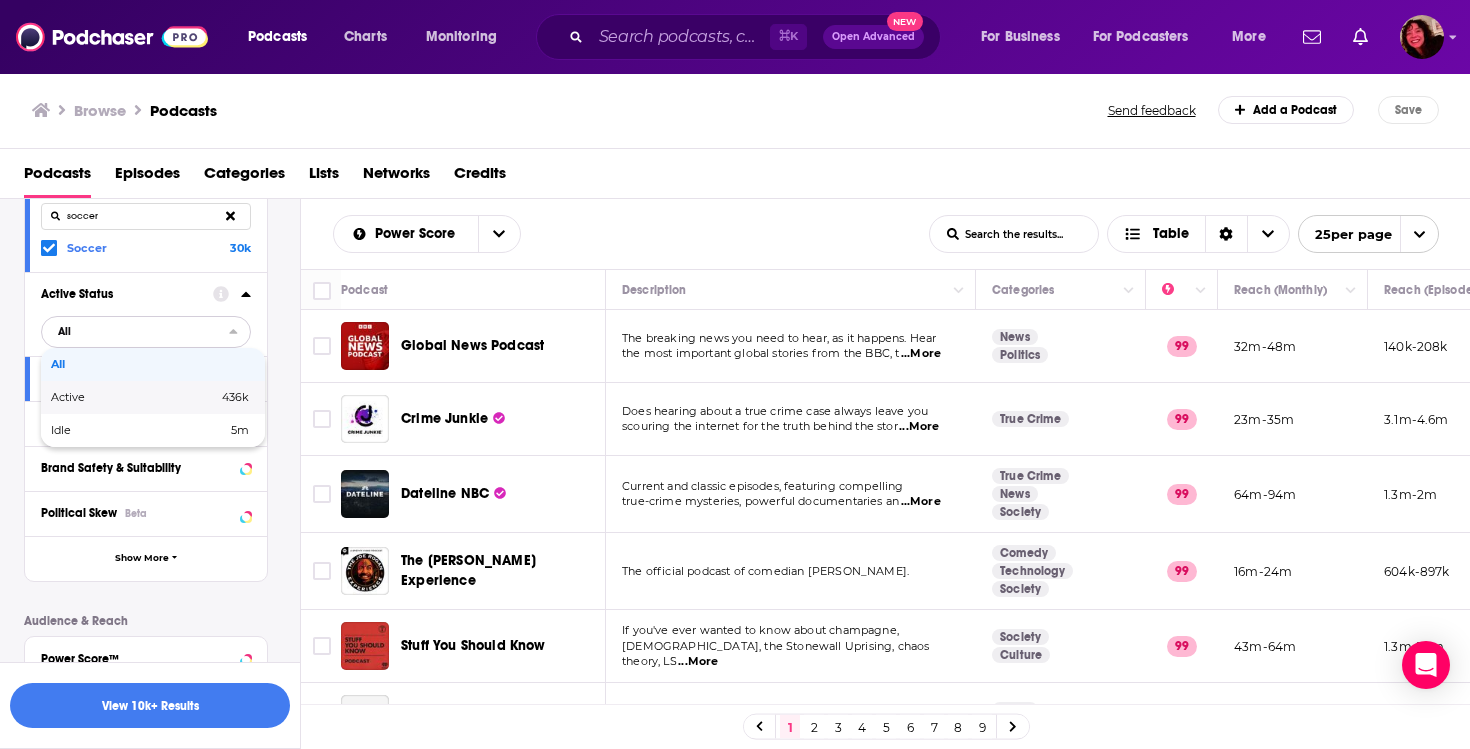 click on "Active" at bounding box center [101, 397] 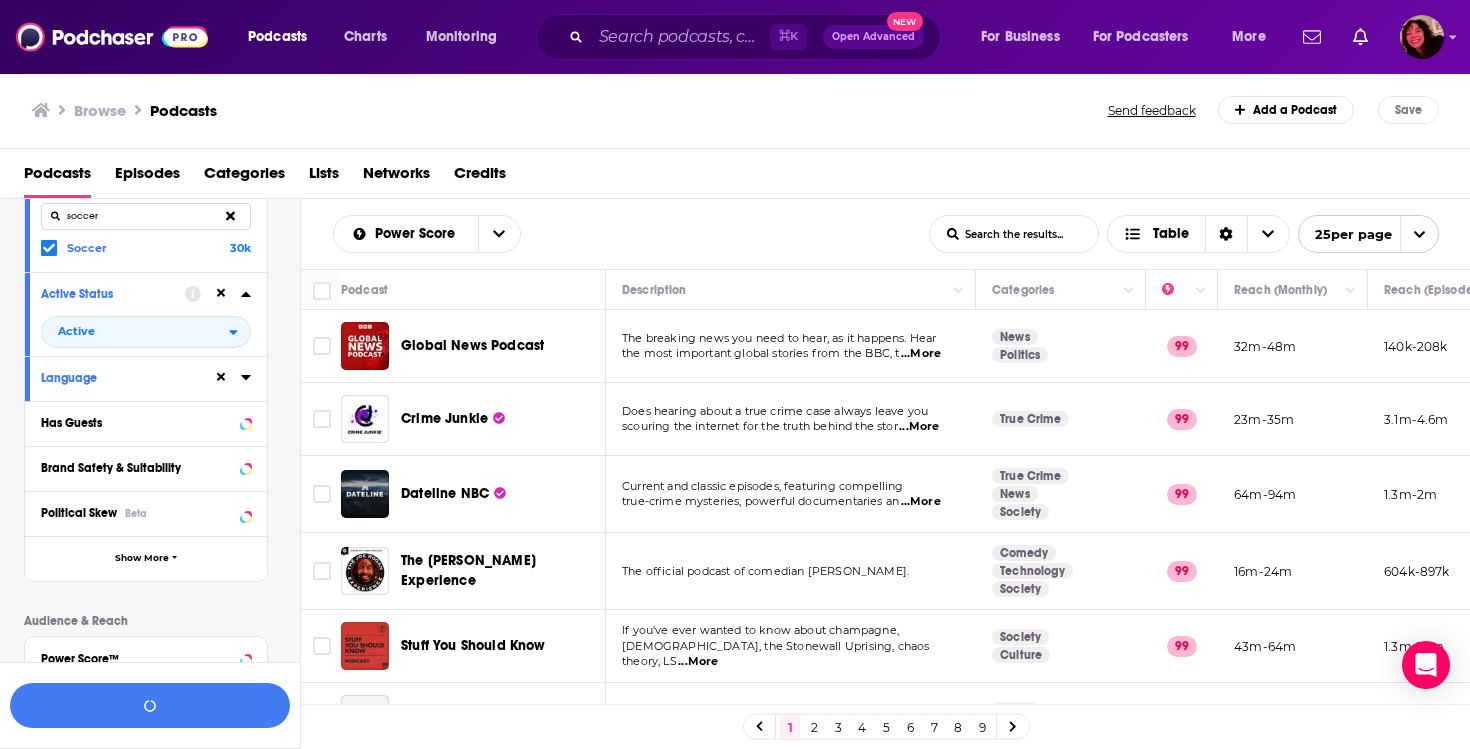 click 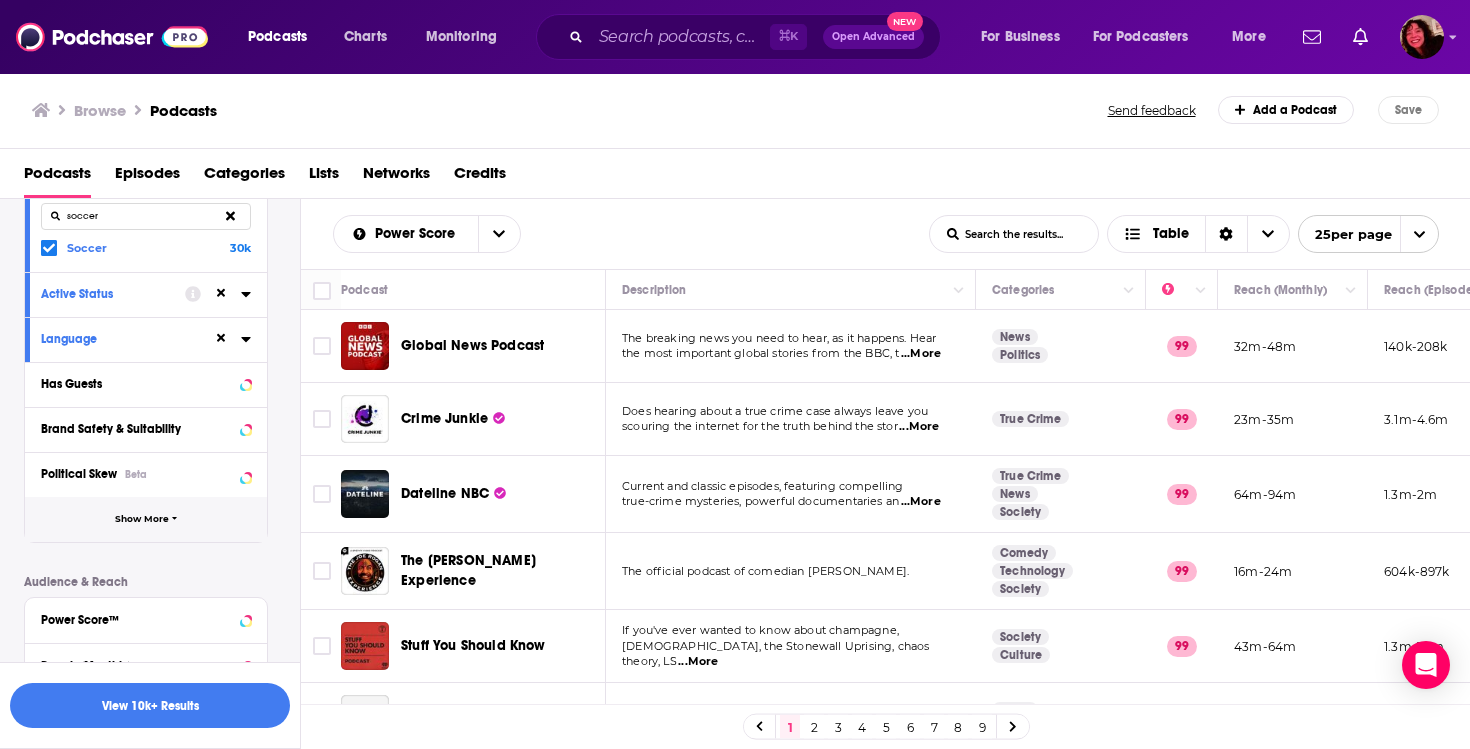 click on "Show More" at bounding box center [146, 519] 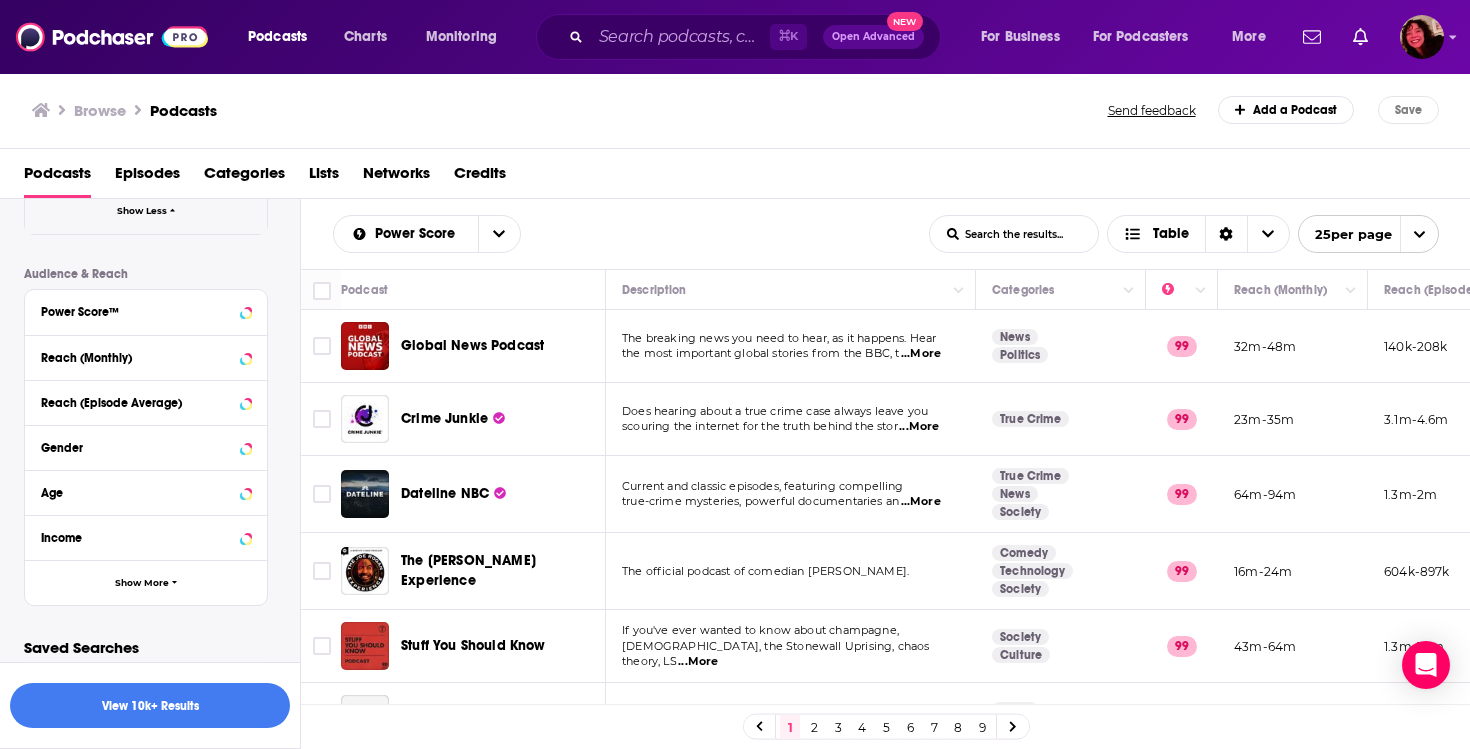 scroll, scrollTop: 935, scrollLeft: 0, axis: vertical 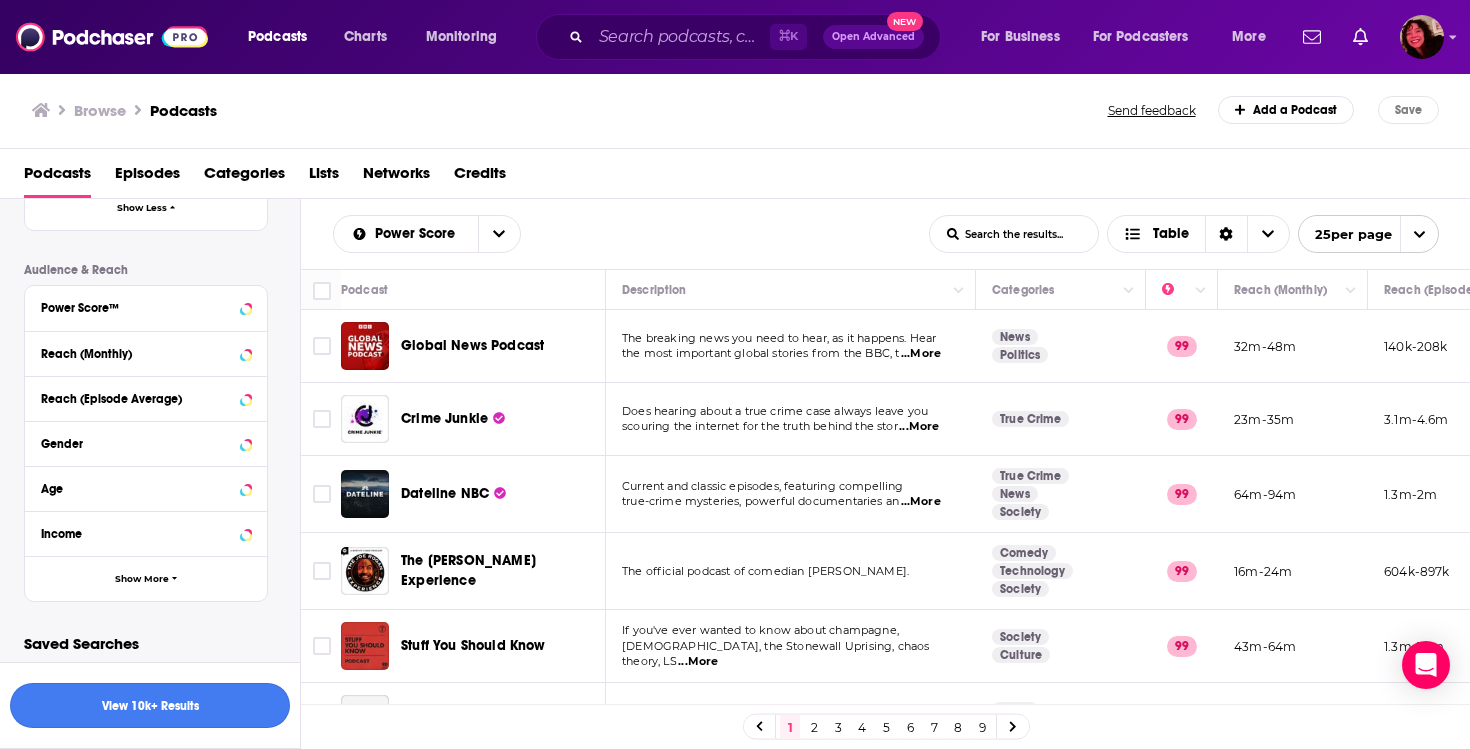 click on "View 10k+ Results" at bounding box center (150, 705) 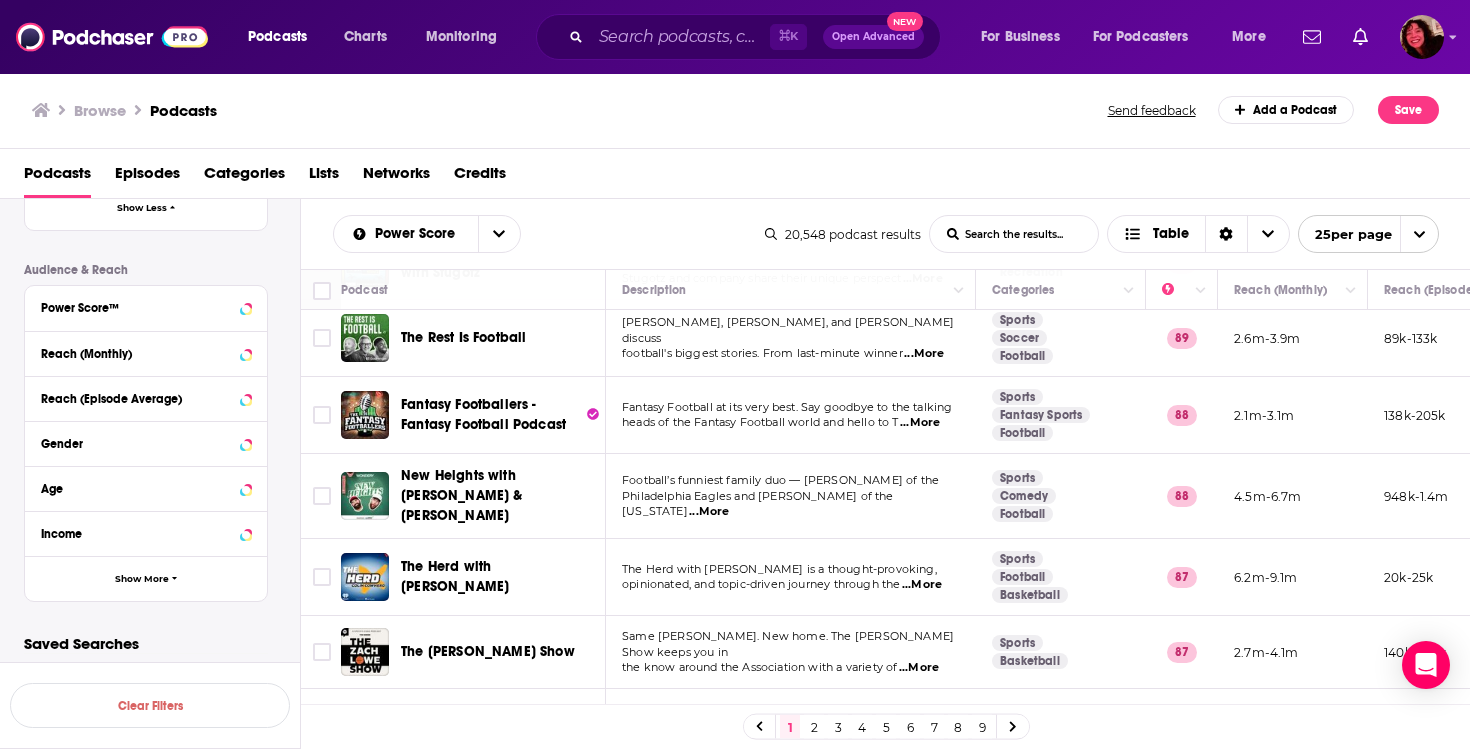 scroll, scrollTop: 0, scrollLeft: 0, axis: both 